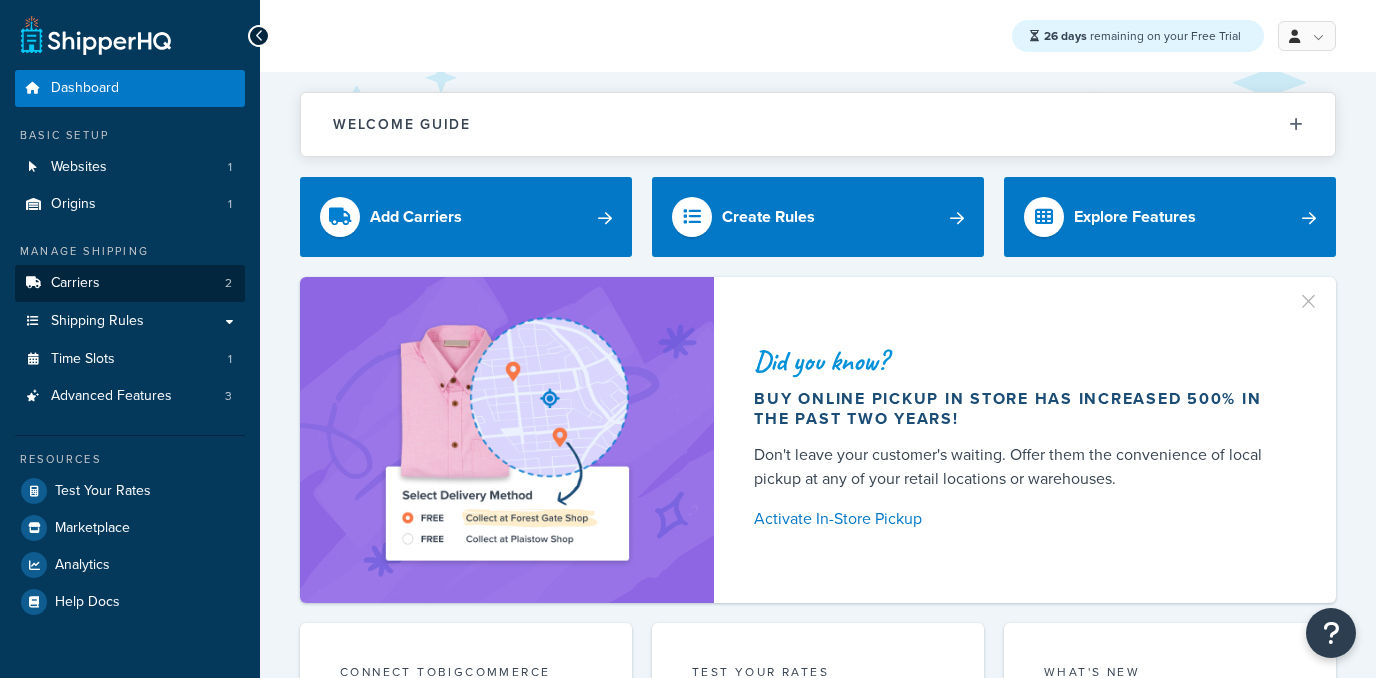 scroll, scrollTop: 0, scrollLeft: 0, axis: both 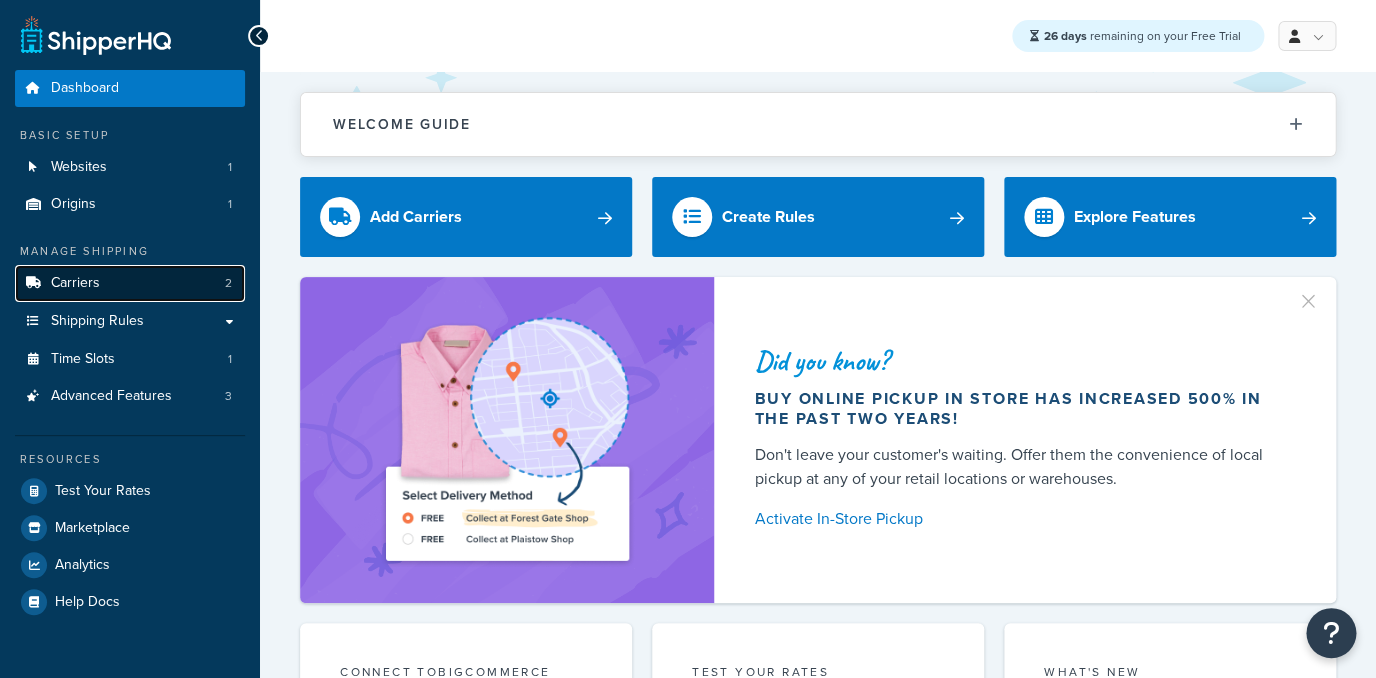click on "Carriers 2" at bounding box center [130, 283] 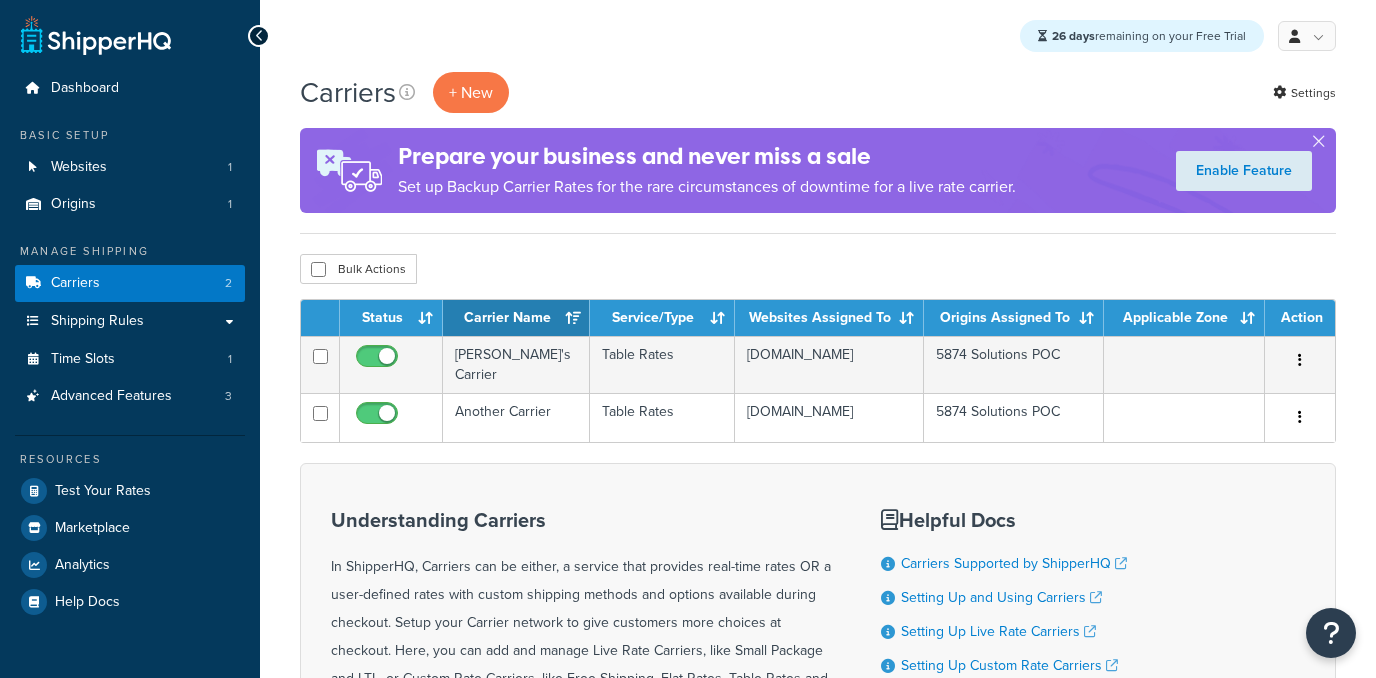 scroll, scrollTop: 0, scrollLeft: 0, axis: both 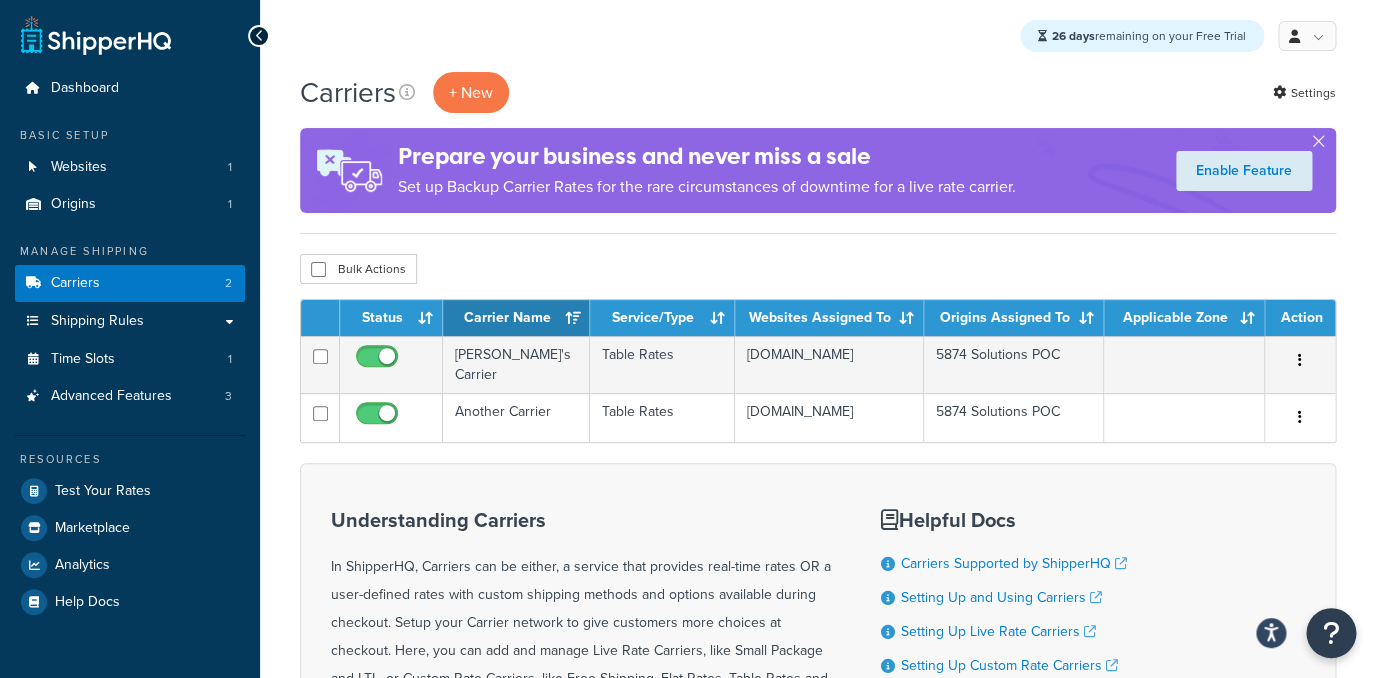 click on "Another Carrier" at bounding box center [516, 417] 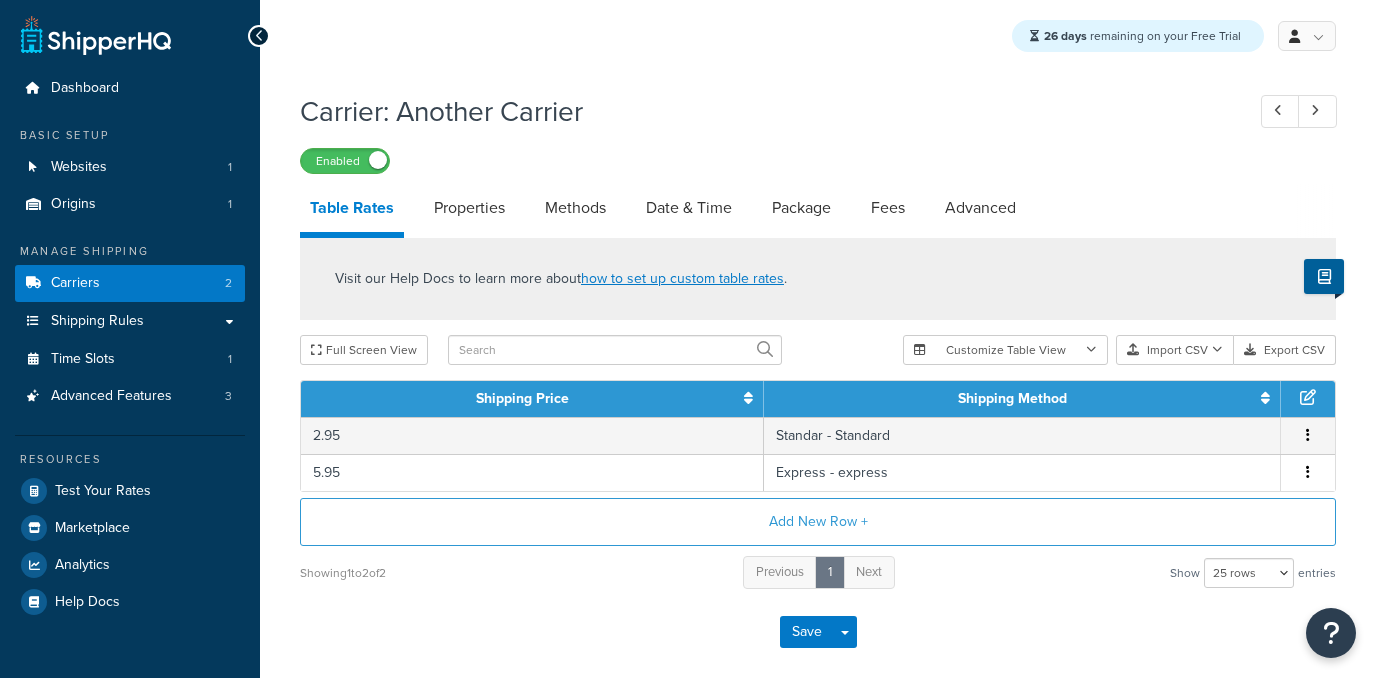 select on "25" 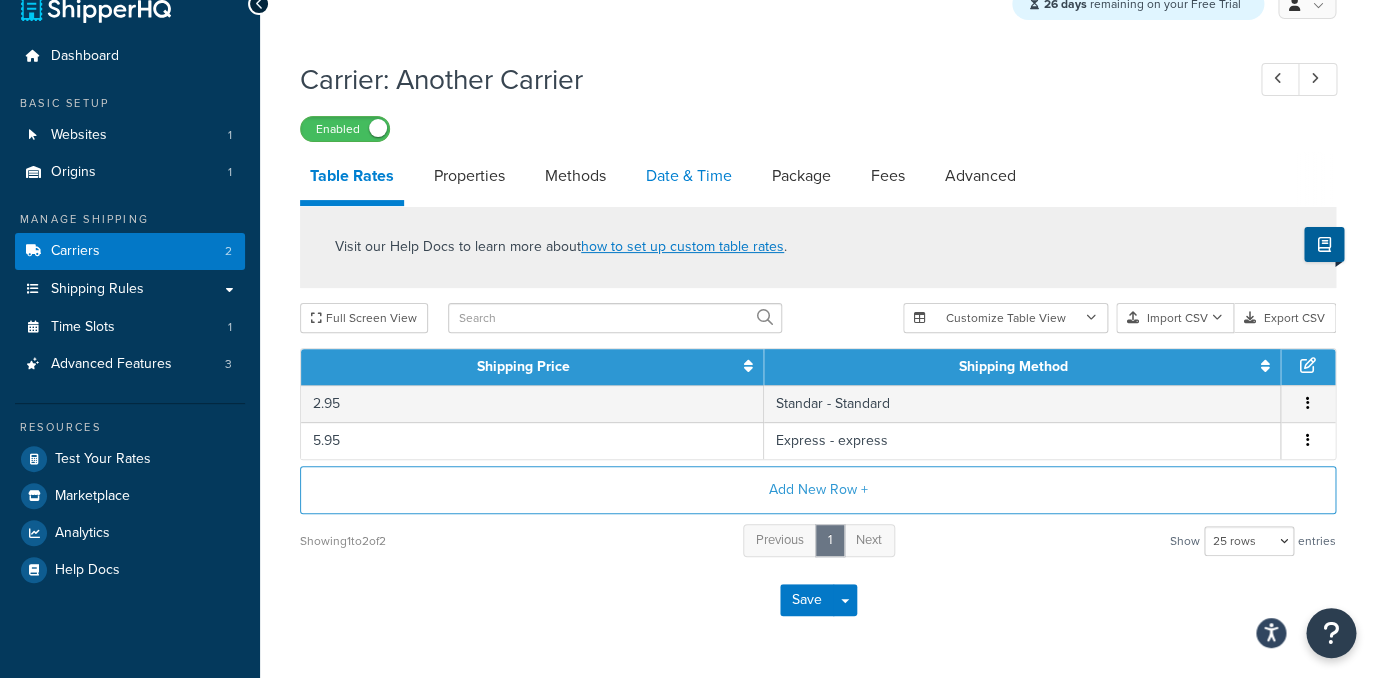 scroll, scrollTop: 64, scrollLeft: 0, axis: vertical 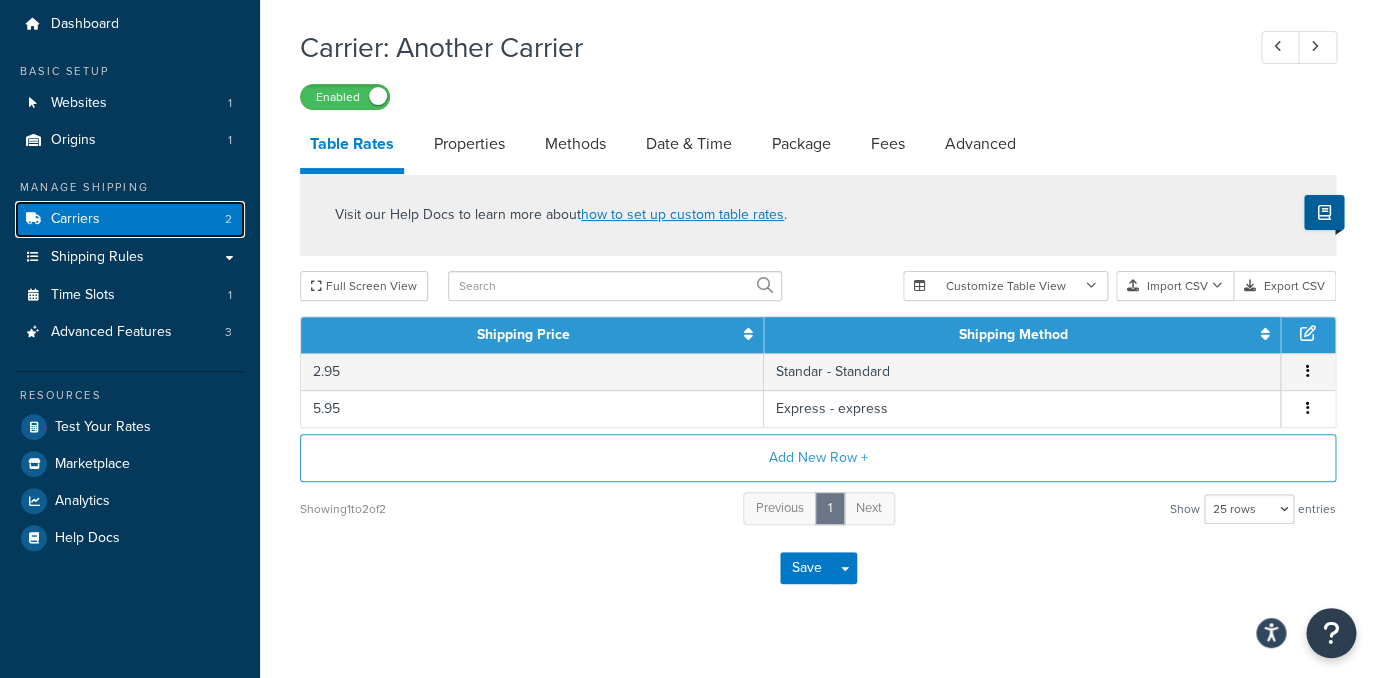 click on "Carriers 2" at bounding box center (130, 219) 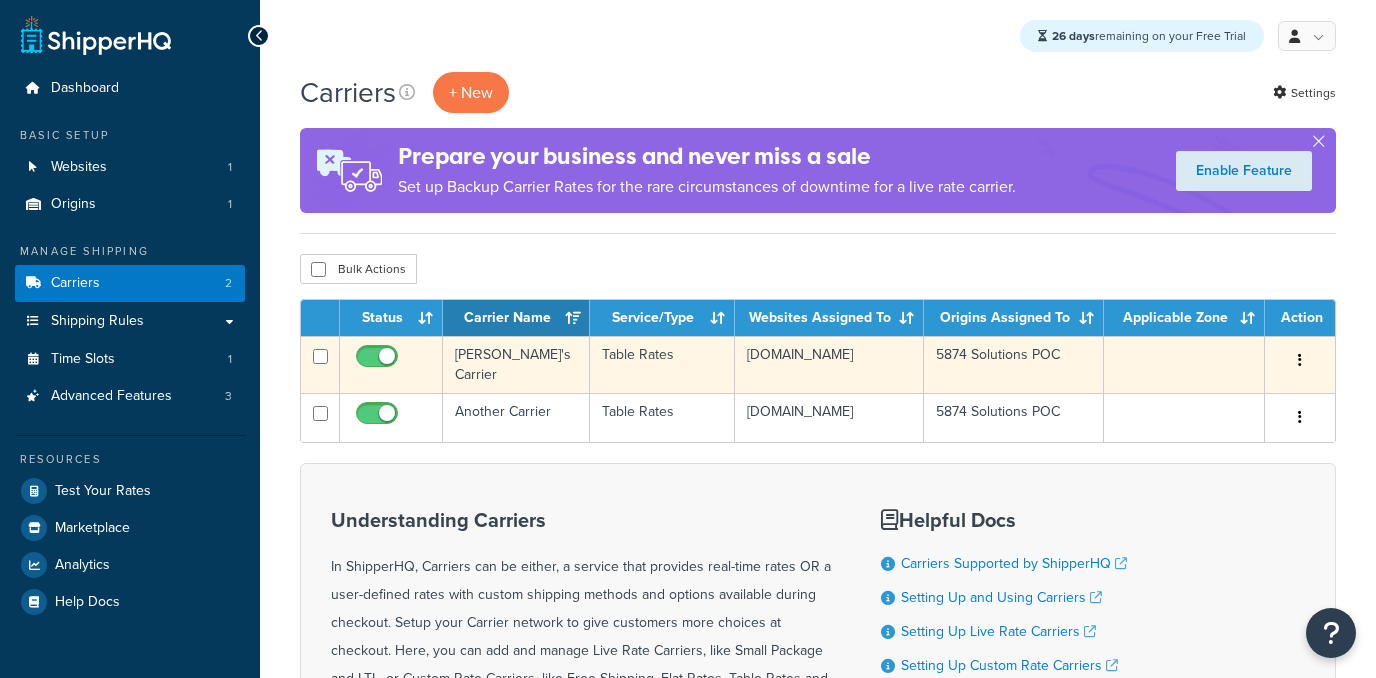 scroll, scrollTop: 0, scrollLeft: 0, axis: both 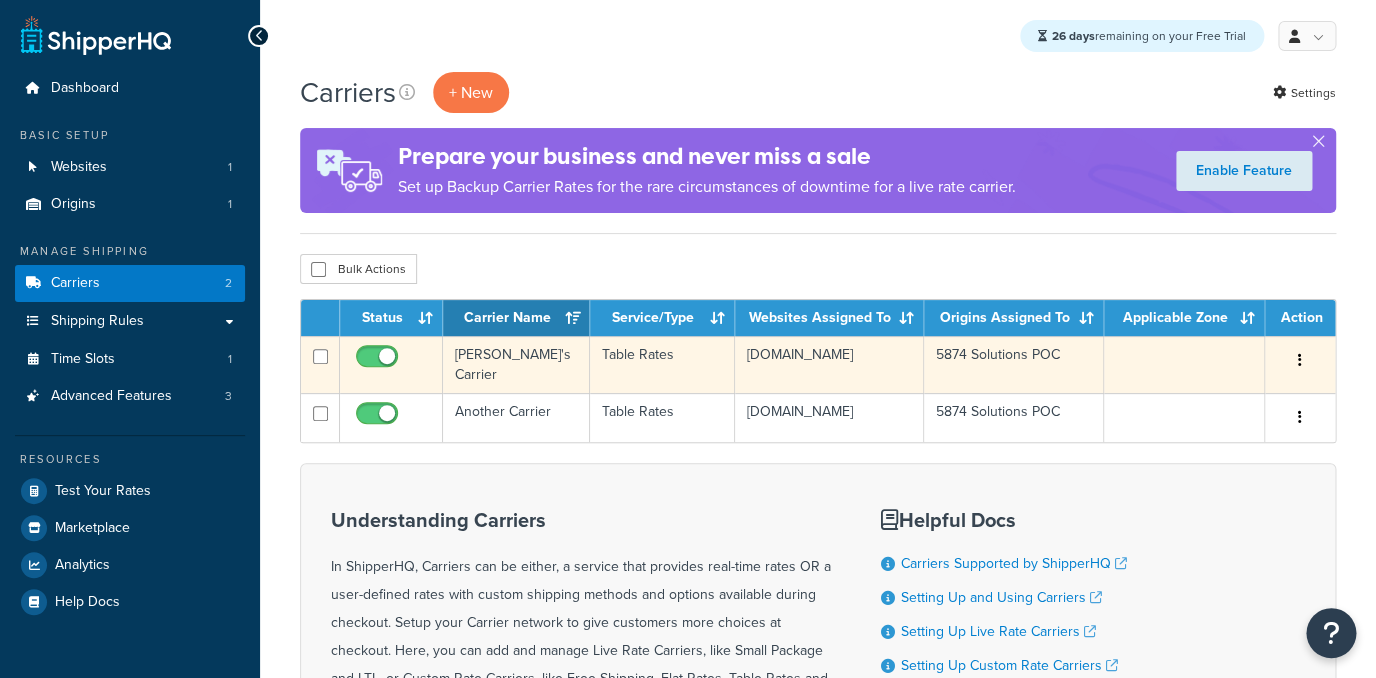click on "Tom's Carrier" at bounding box center (516, 364) 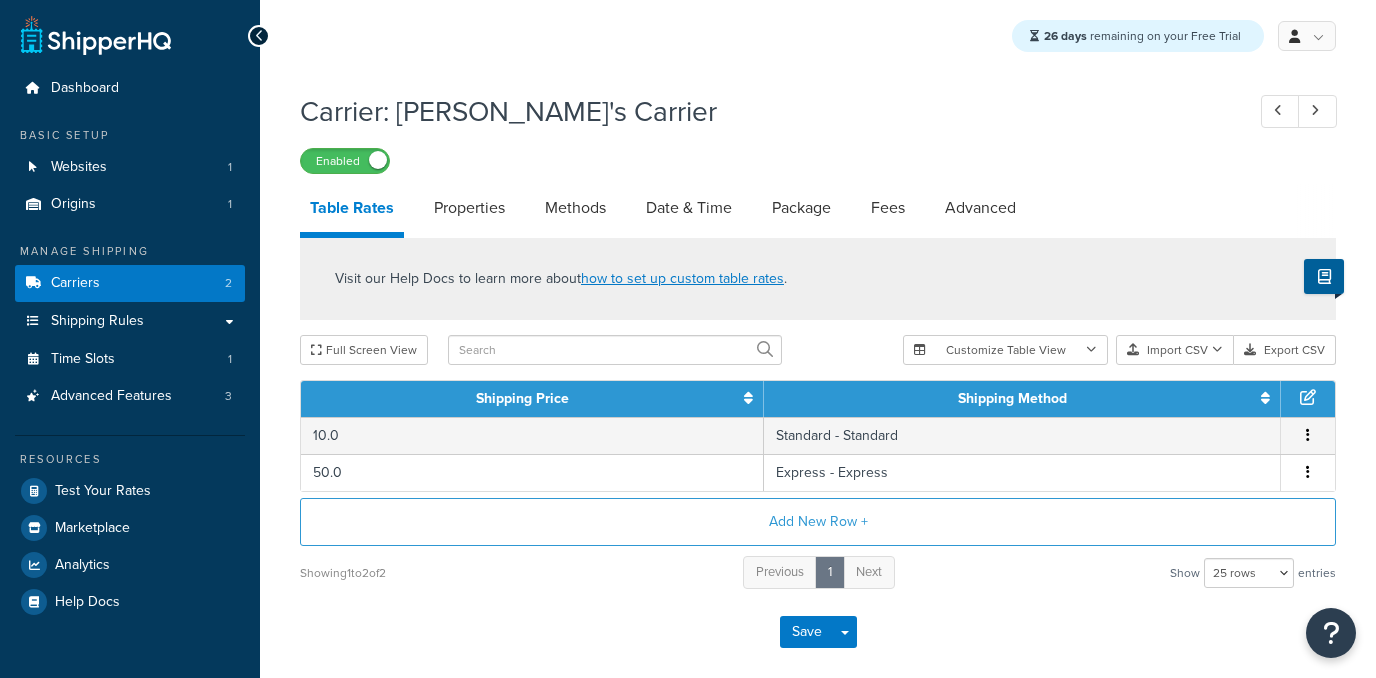 select on "25" 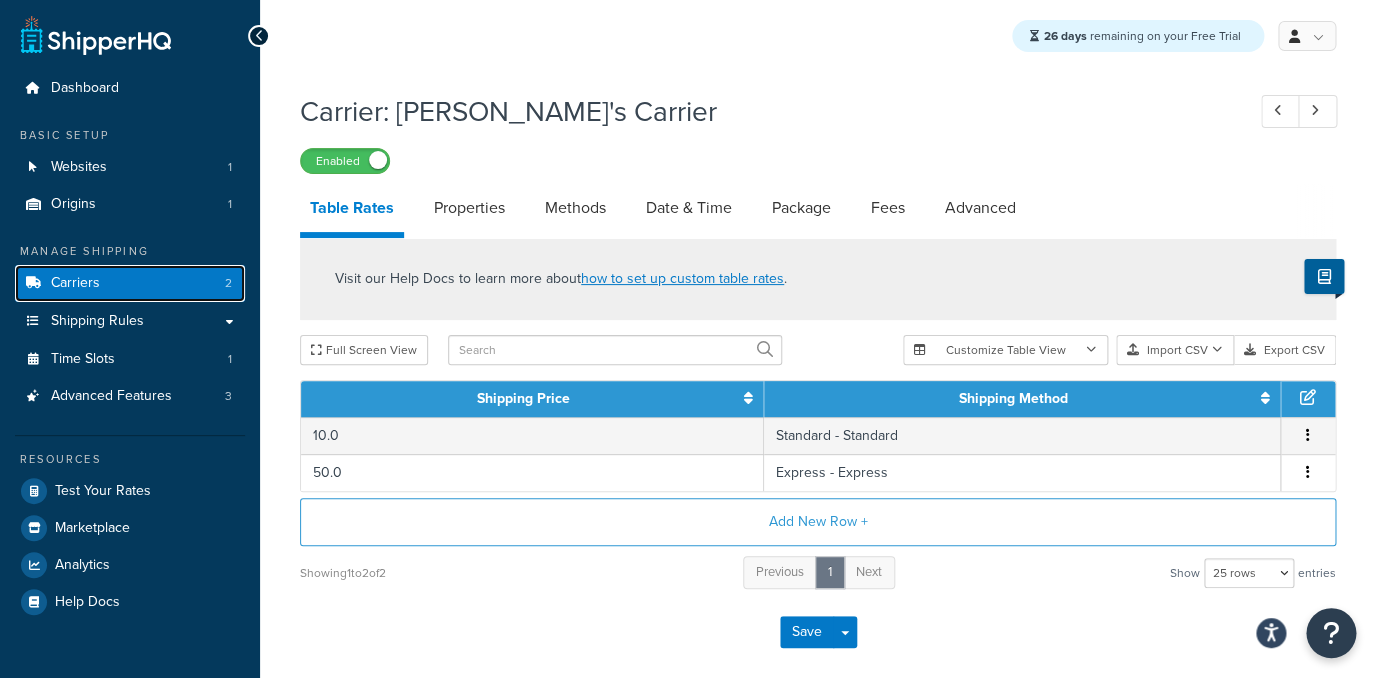 click on "Carriers 2" at bounding box center [130, 283] 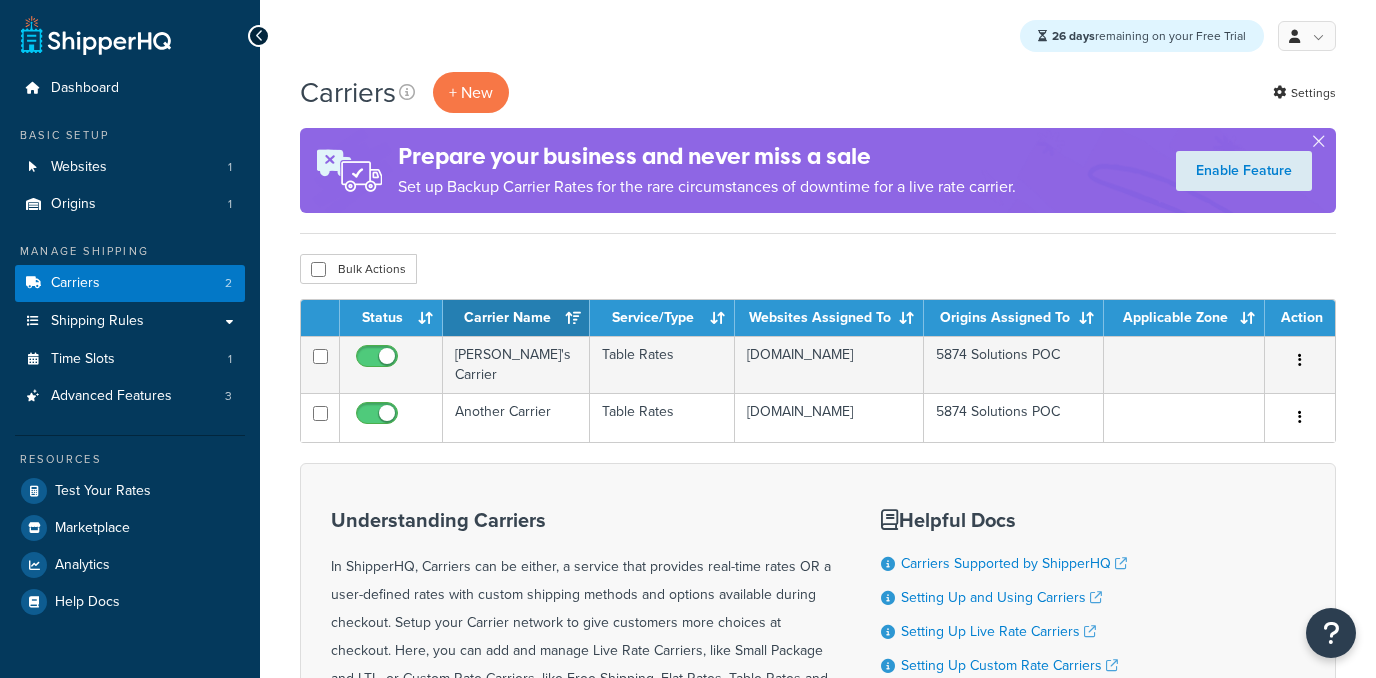scroll, scrollTop: 0, scrollLeft: 0, axis: both 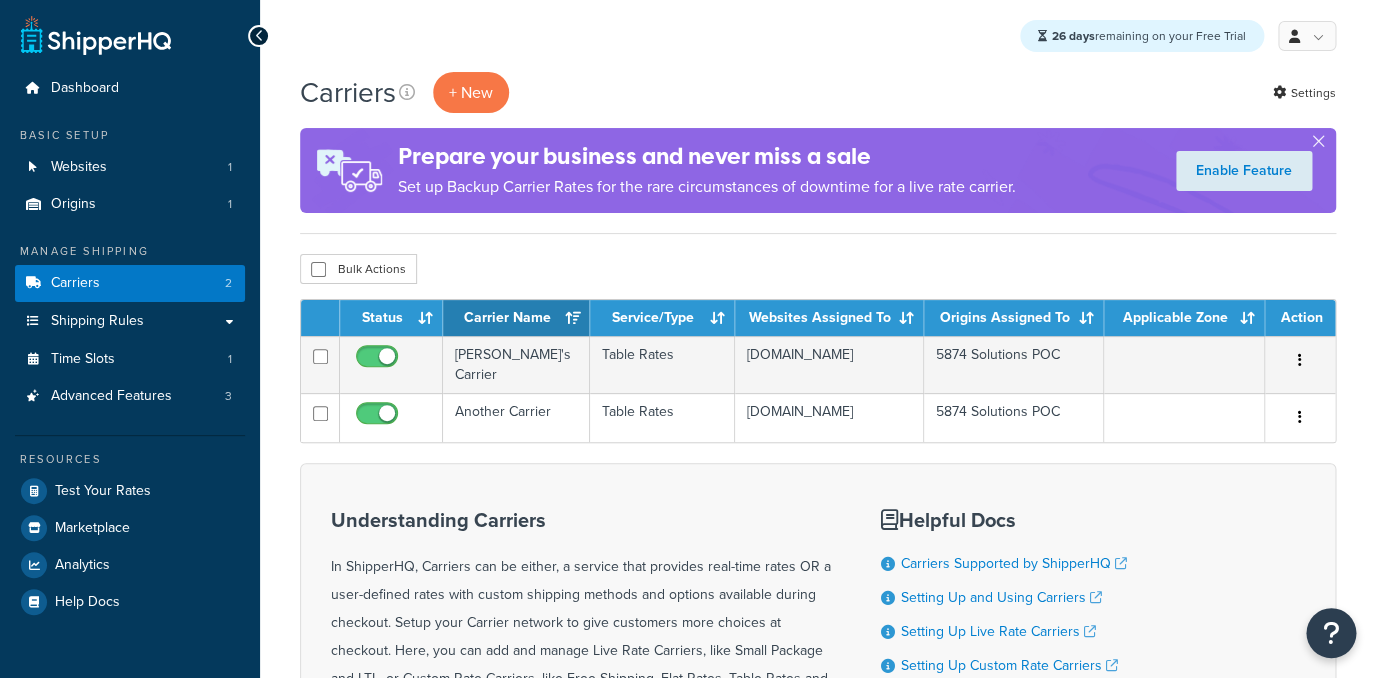 click on "Another Carrier" at bounding box center [516, 417] 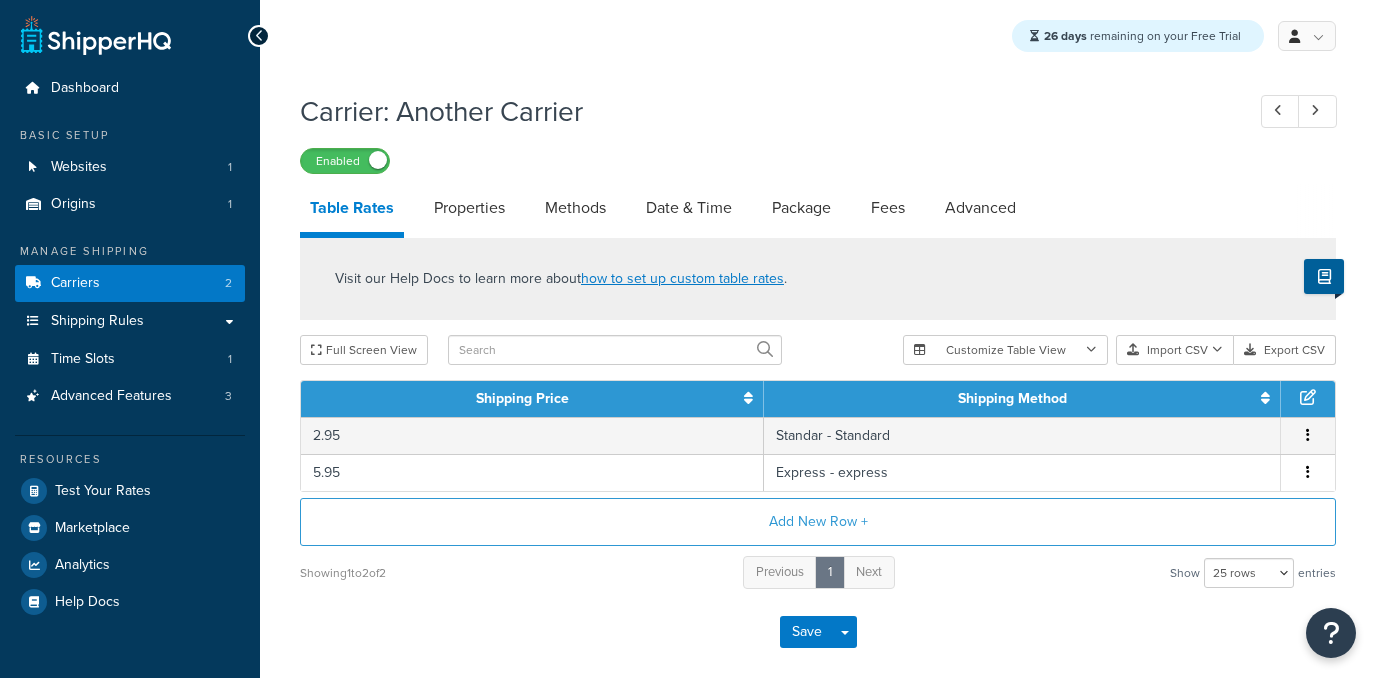 select on "25" 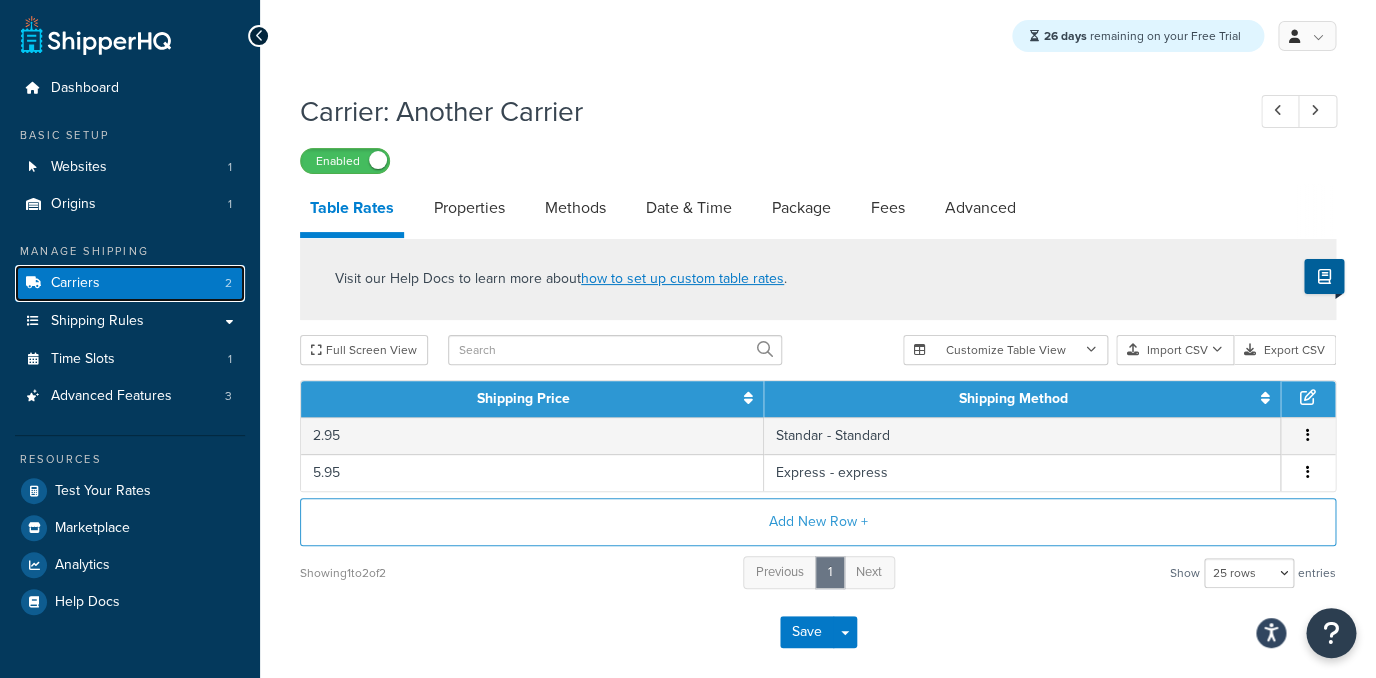 click on "Carriers 2" at bounding box center (130, 283) 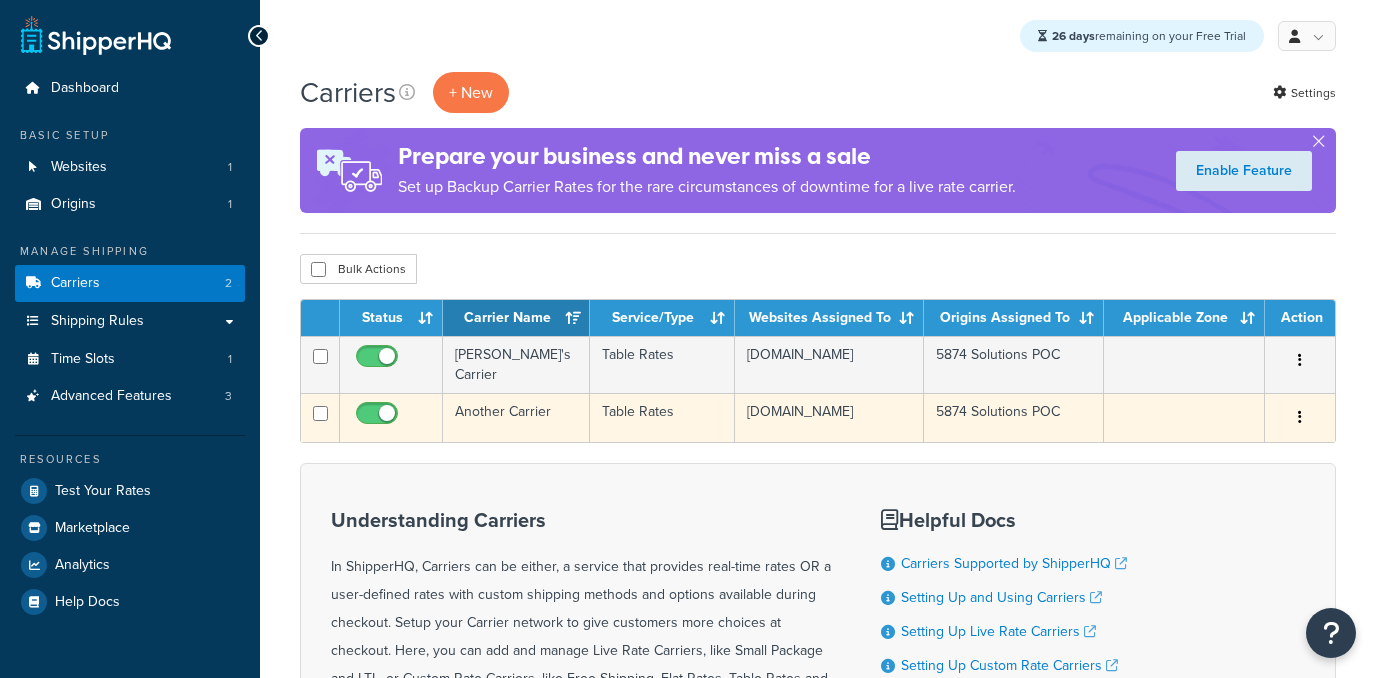 scroll, scrollTop: 0, scrollLeft: 0, axis: both 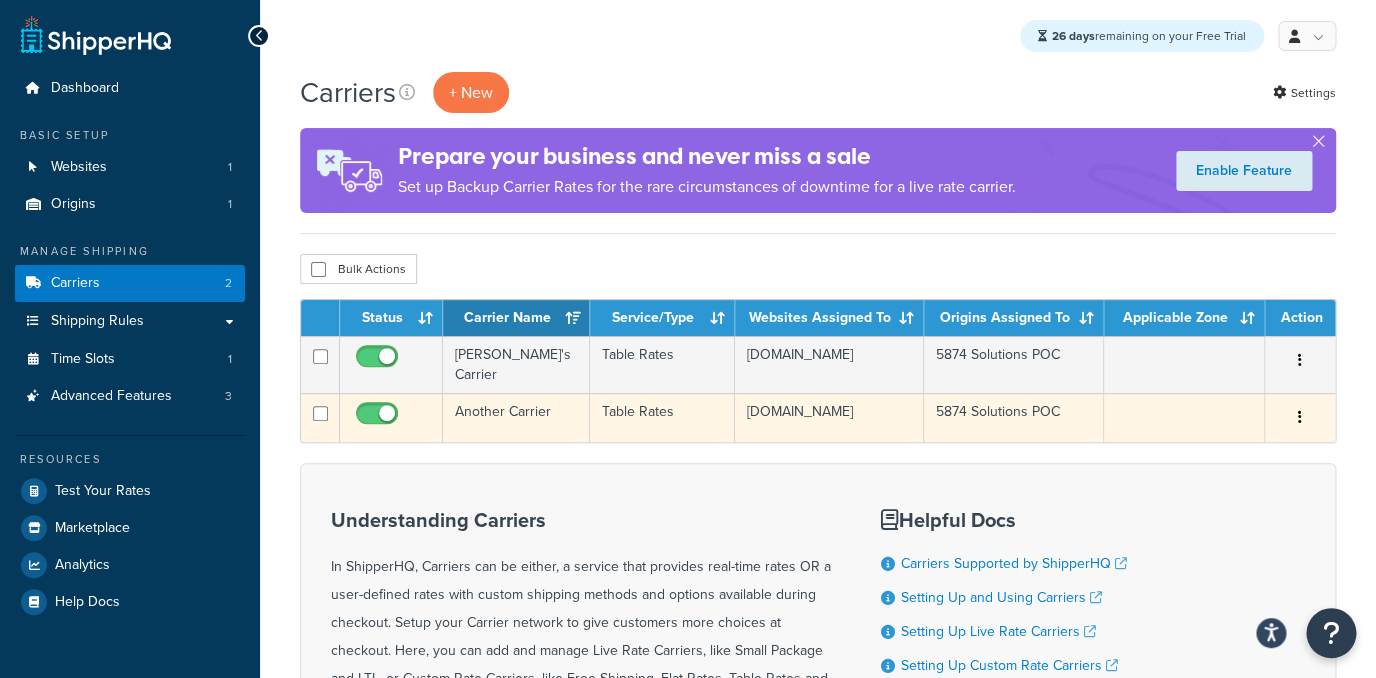 click on "Another Carrier" at bounding box center [516, 417] 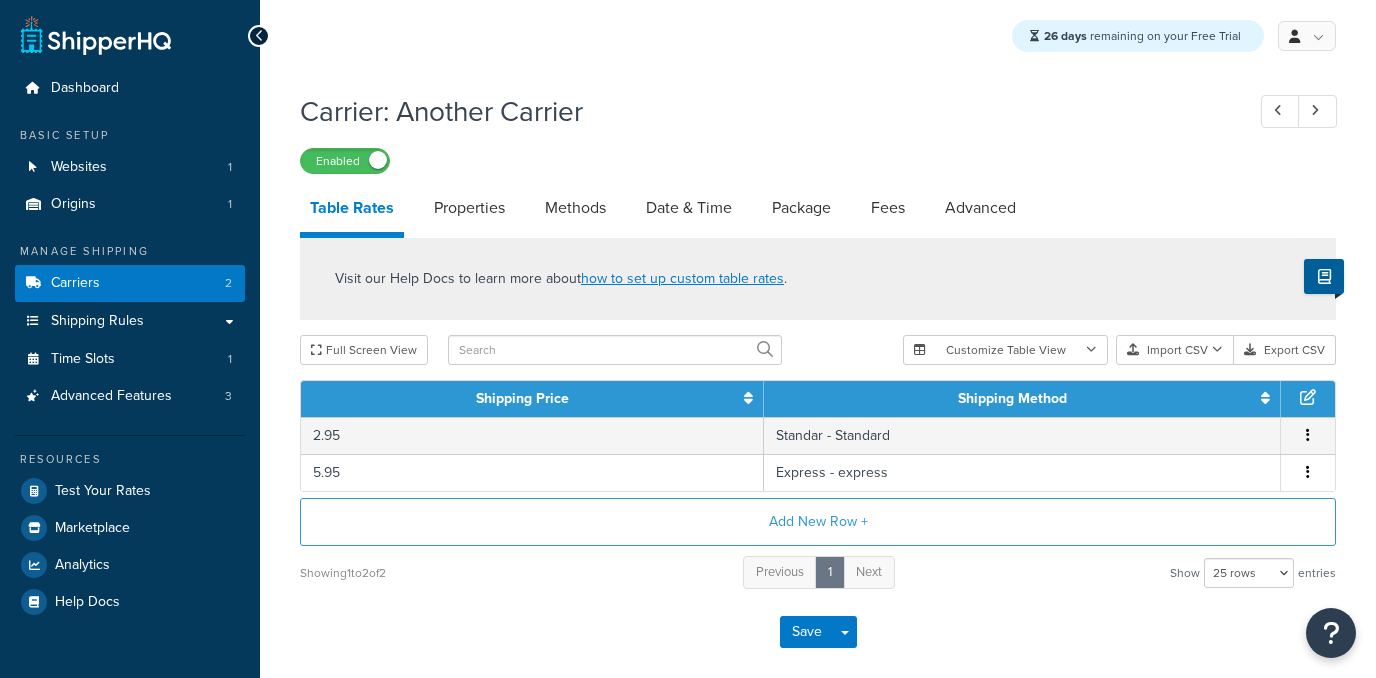 select on "25" 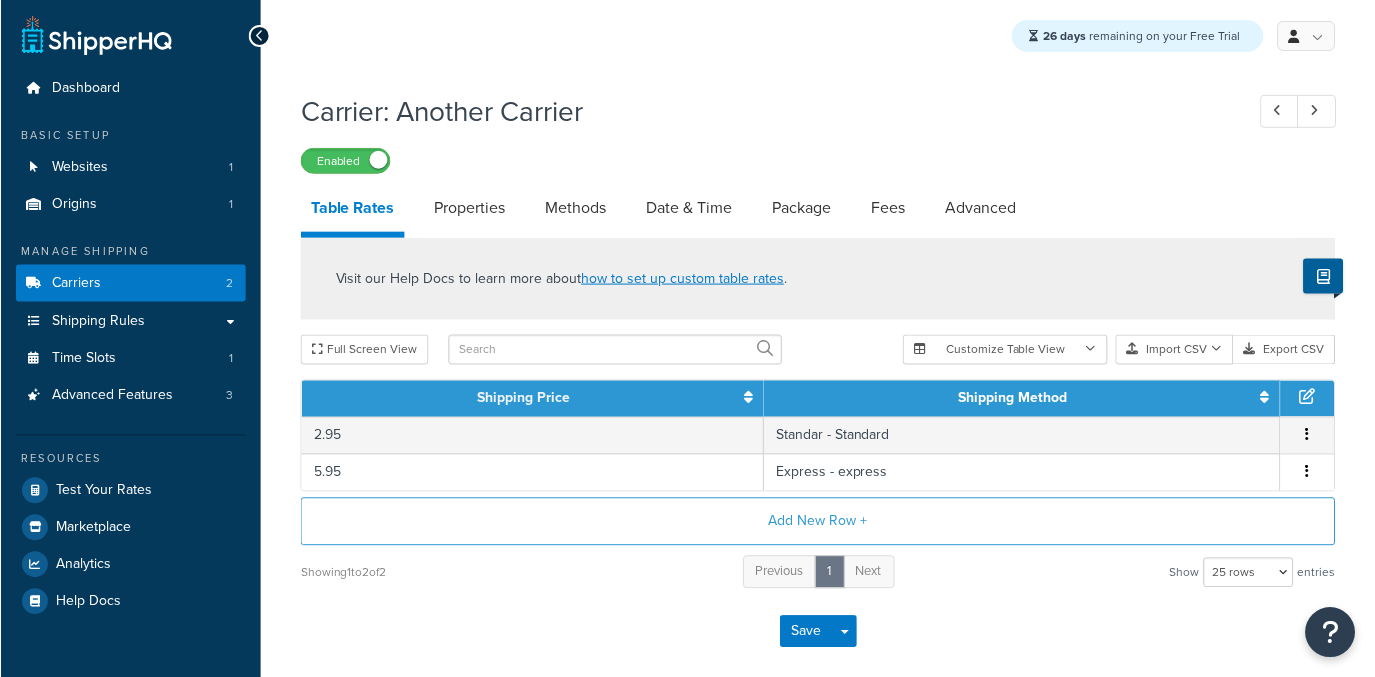 scroll, scrollTop: 0, scrollLeft: 0, axis: both 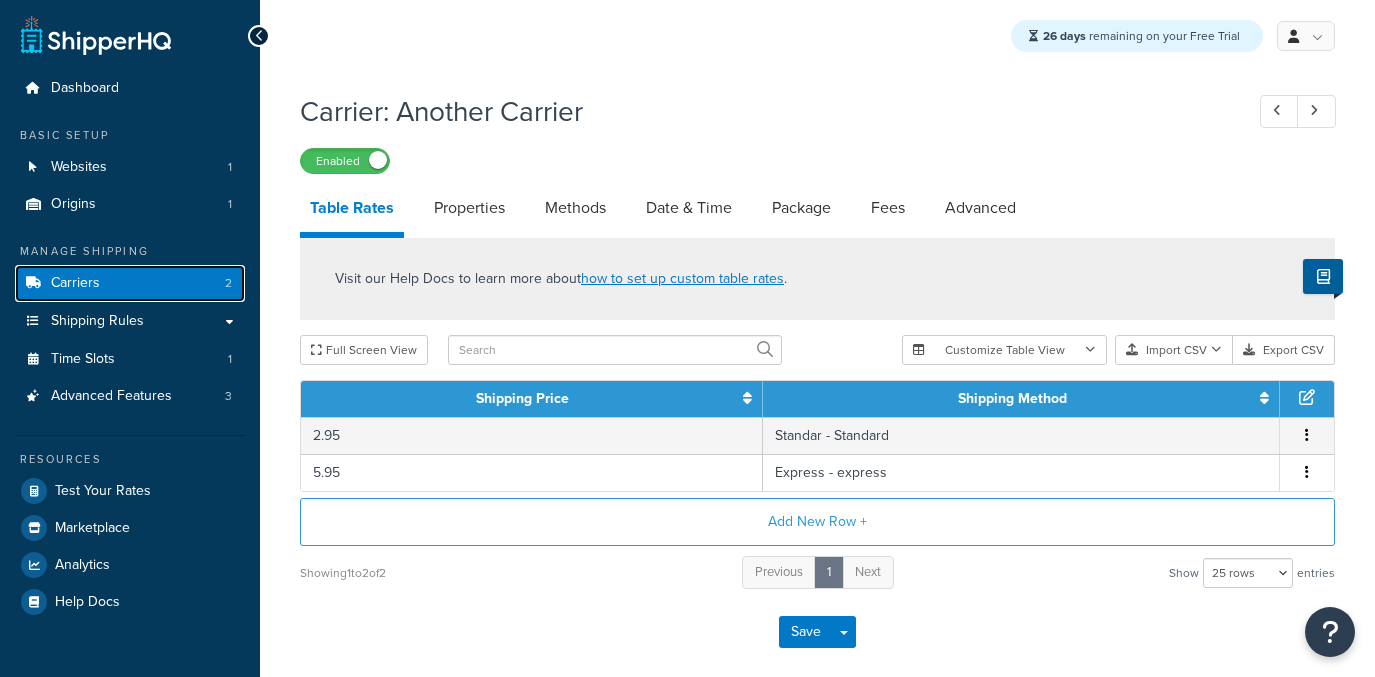 click on "Carriers" at bounding box center [75, 283] 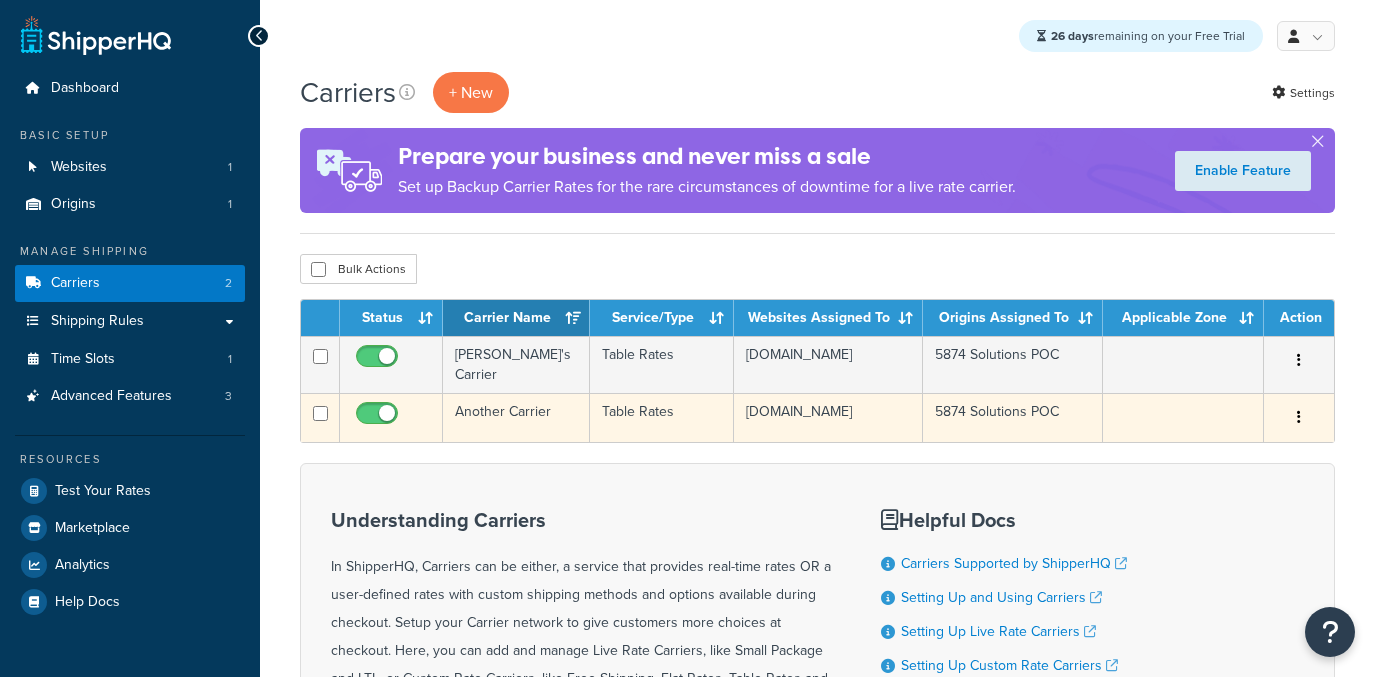 scroll, scrollTop: 0, scrollLeft: 0, axis: both 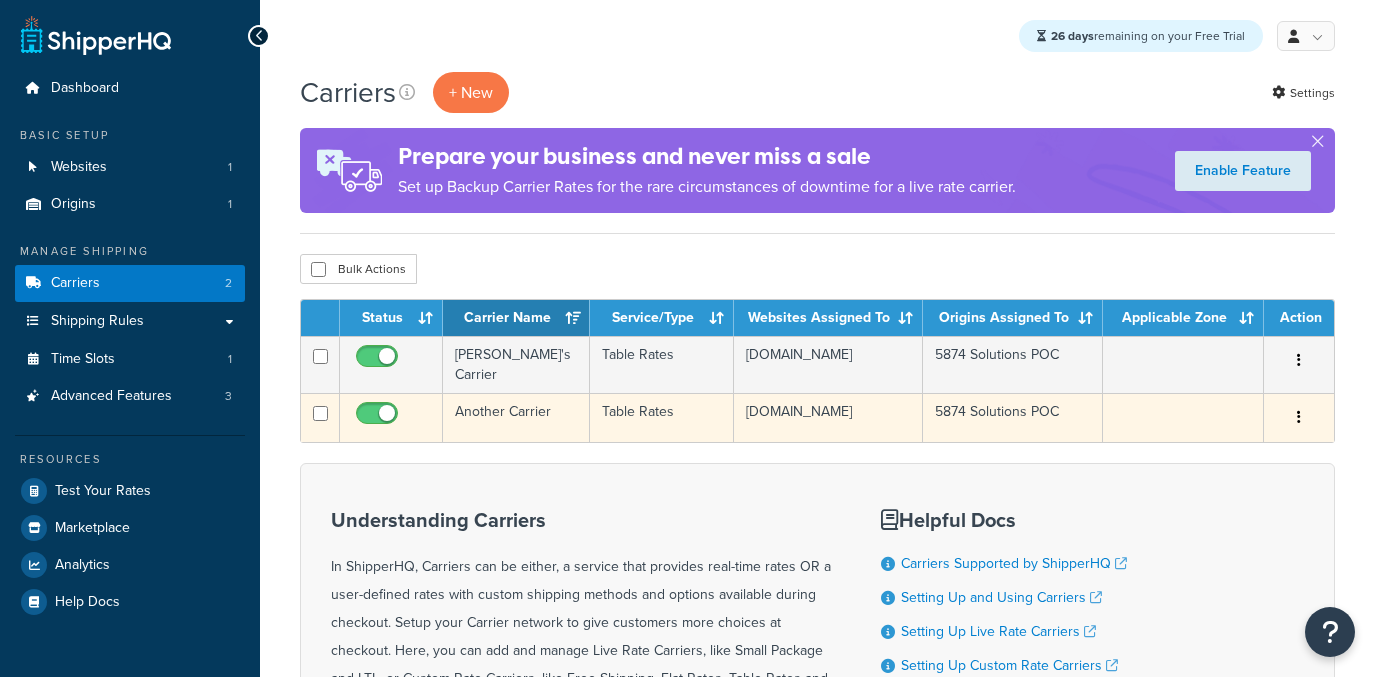 click on "Another Carrier" at bounding box center (516, 417) 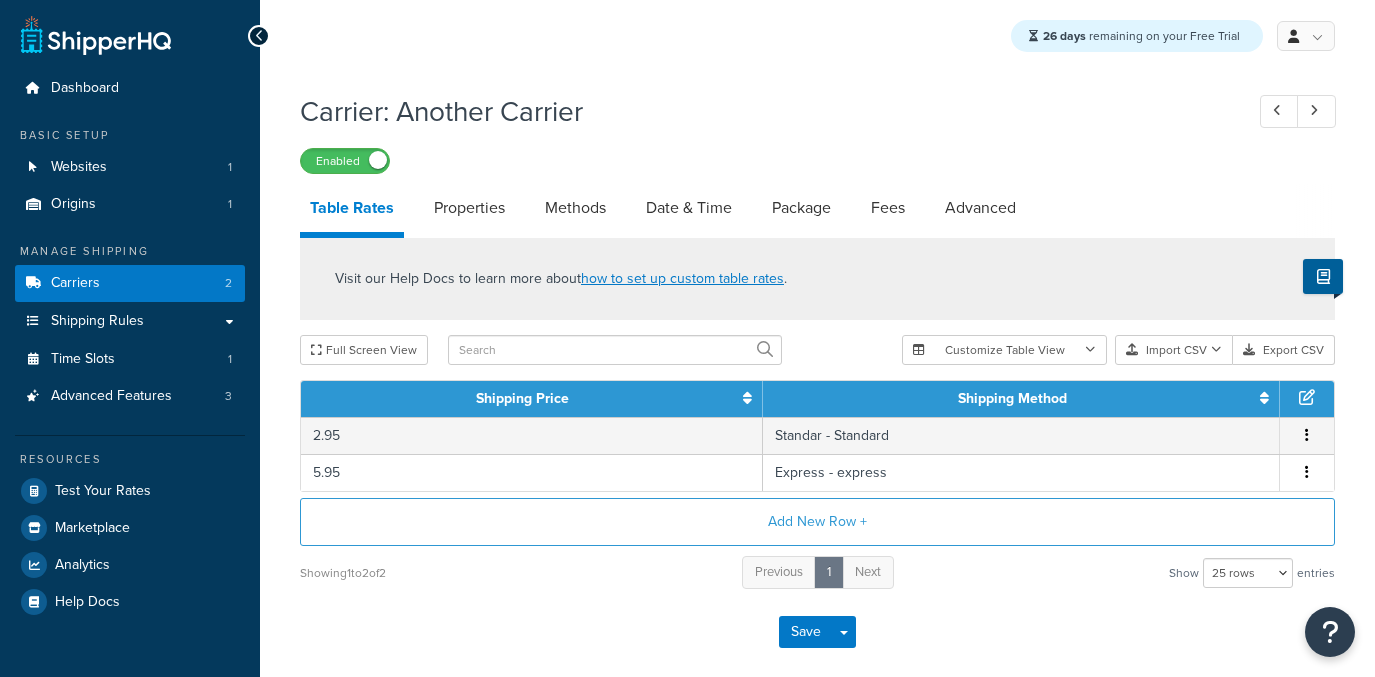 select on "25" 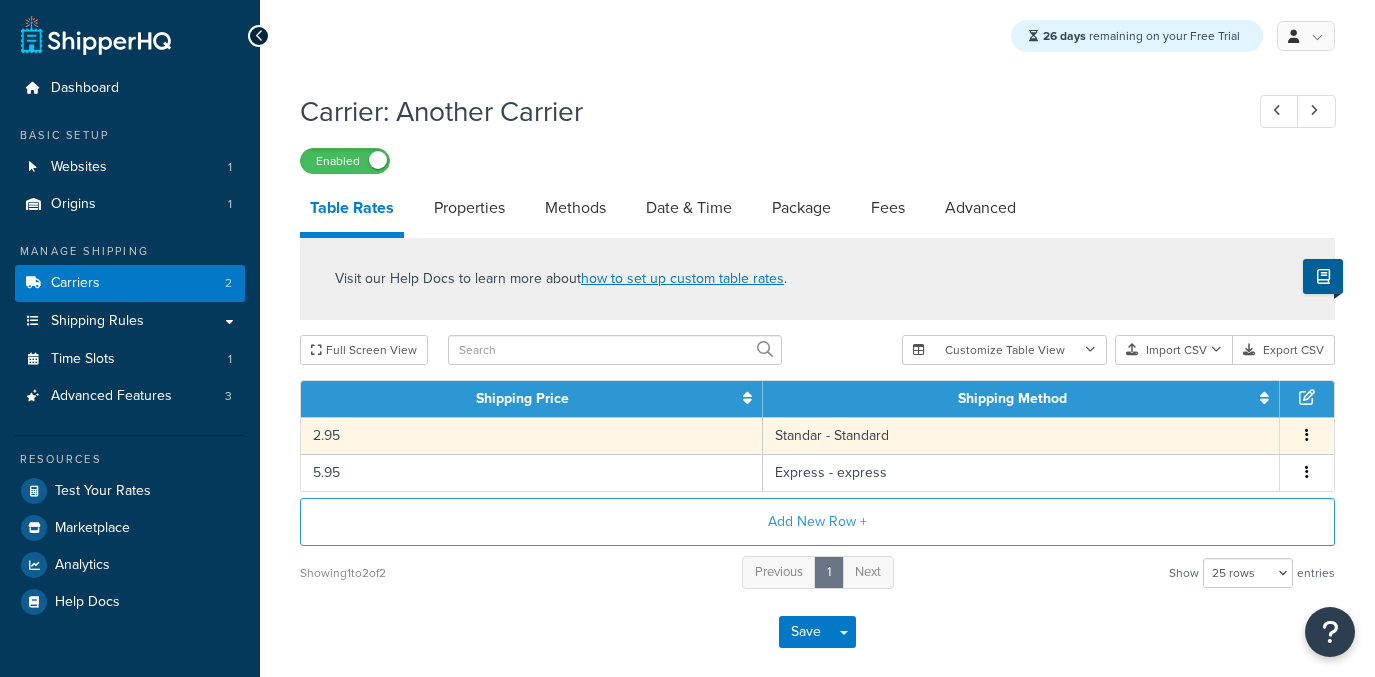scroll, scrollTop: 0, scrollLeft: 0, axis: both 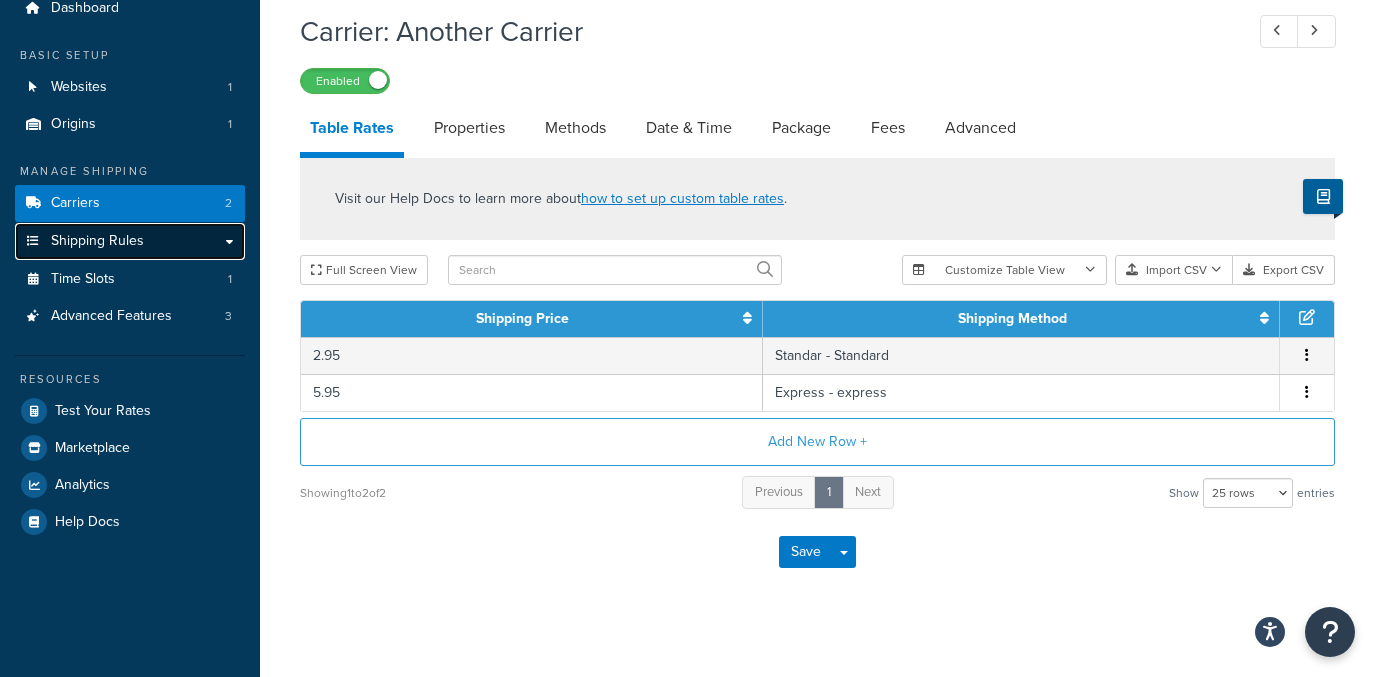 click on "Shipping Rules" at bounding box center (130, 241) 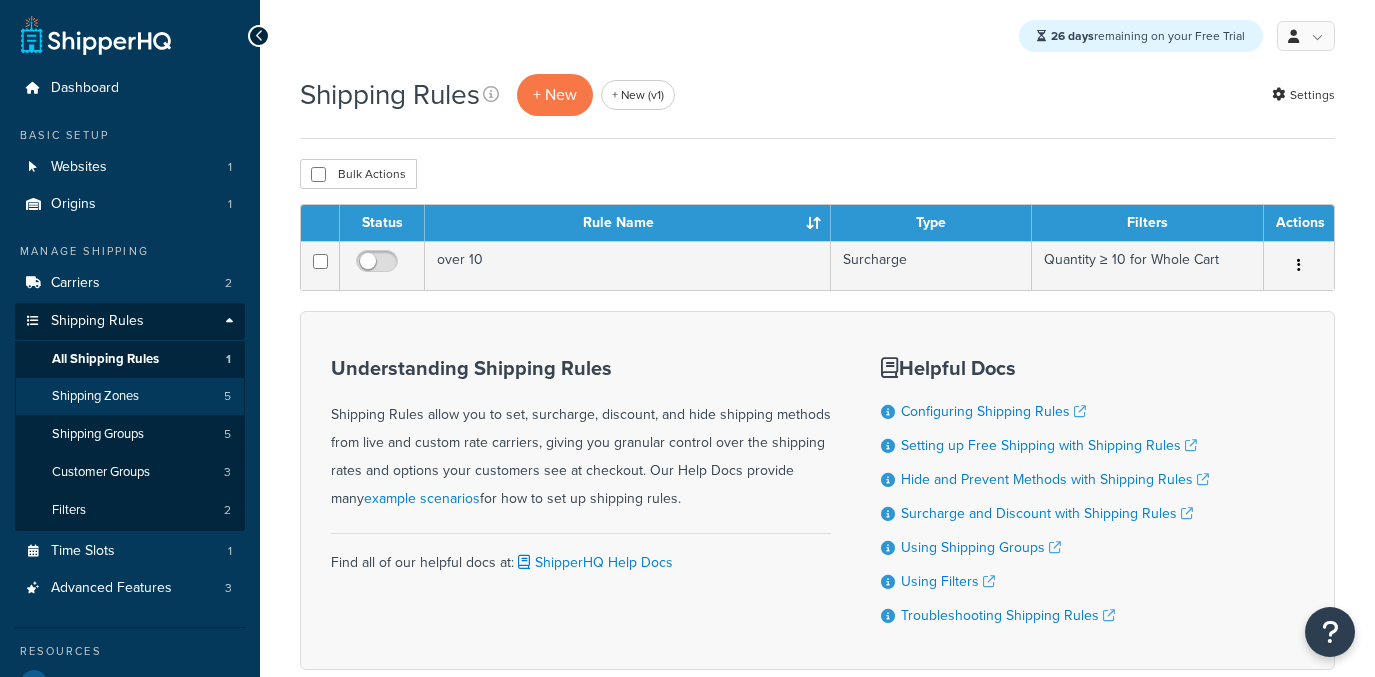 scroll, scrollTop: 0, scrollLeft: 0, axis: both 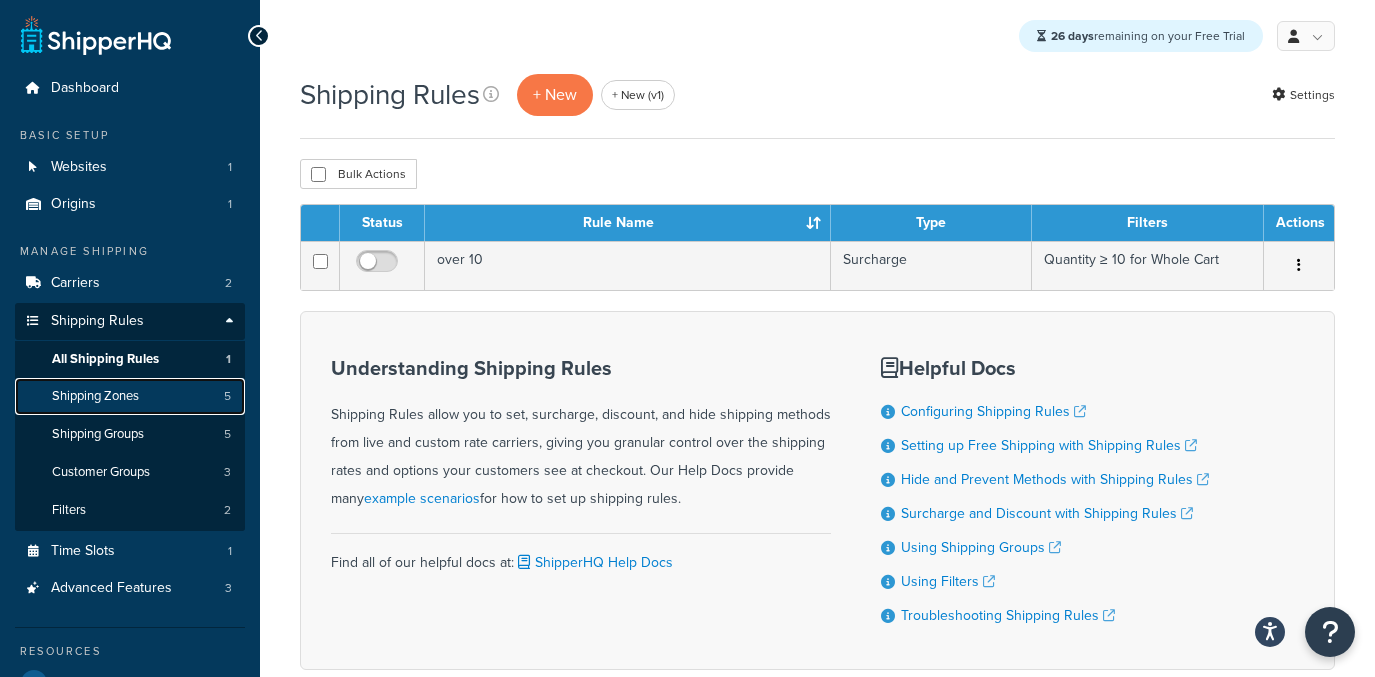 click on "Shipping Zones
5" at bounding box center (130, 396) 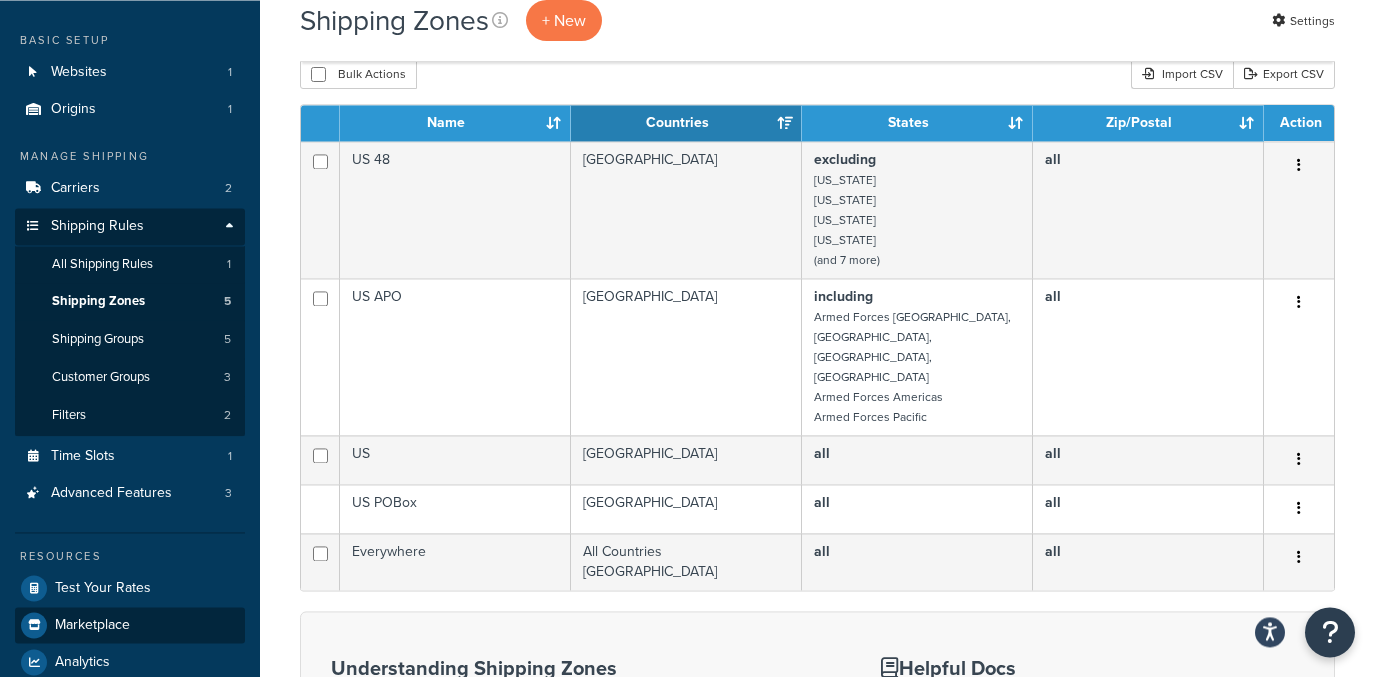 scroll, scrollTop: 96, scrollLeft: 0, axis: vertical 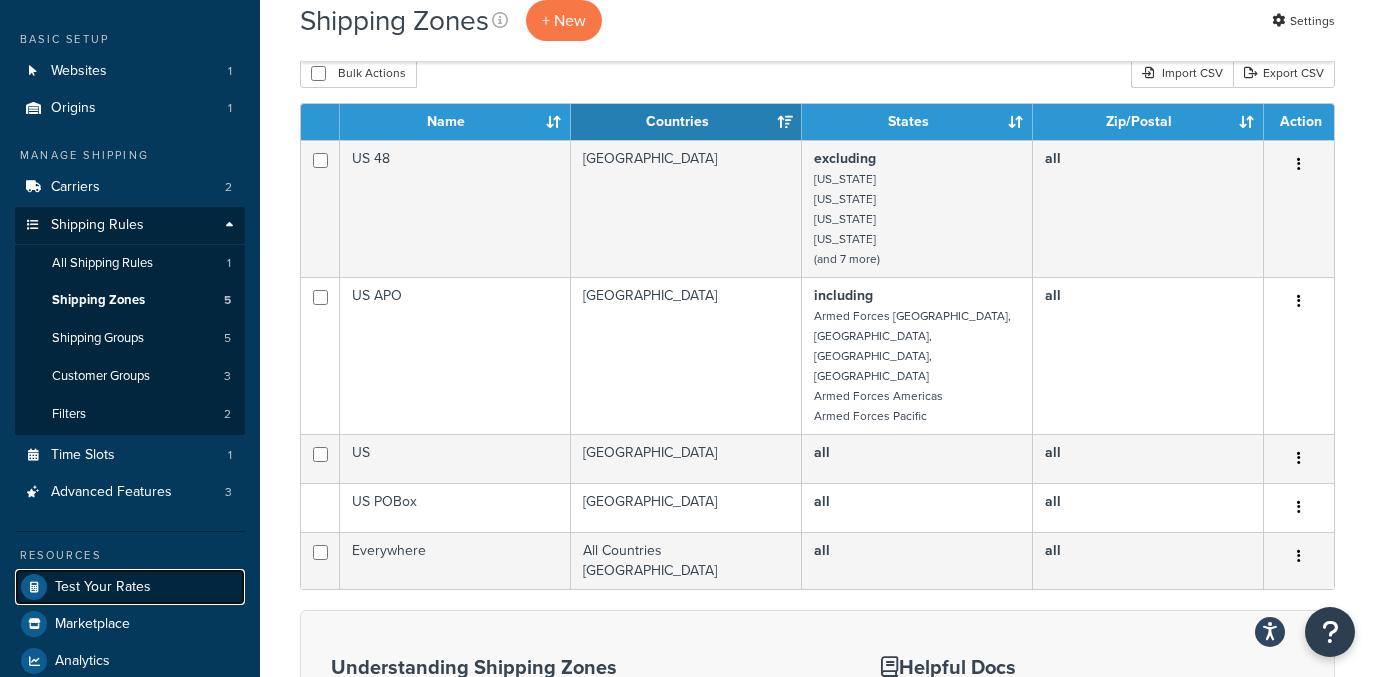 click on "Test Your Rates" at bounding box center [130, 587] 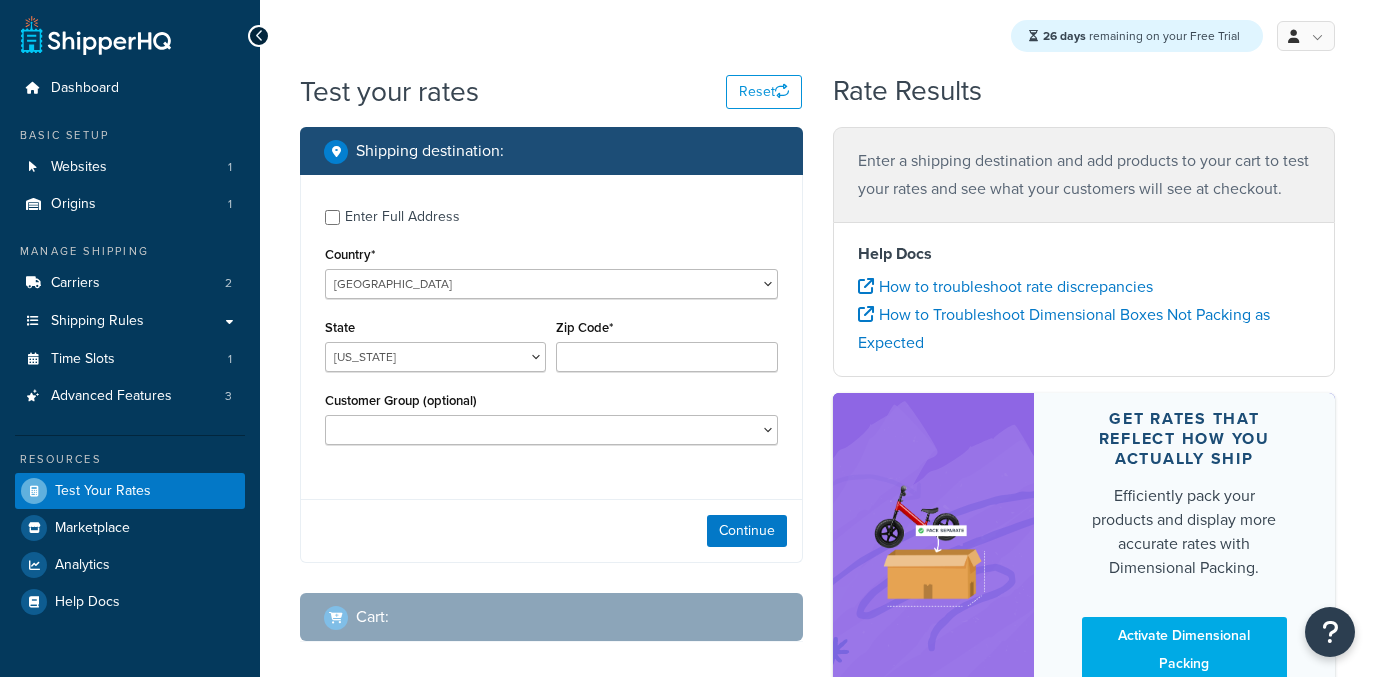 scroll, scrollTop: 0, scrollLeft: 0, axis: both 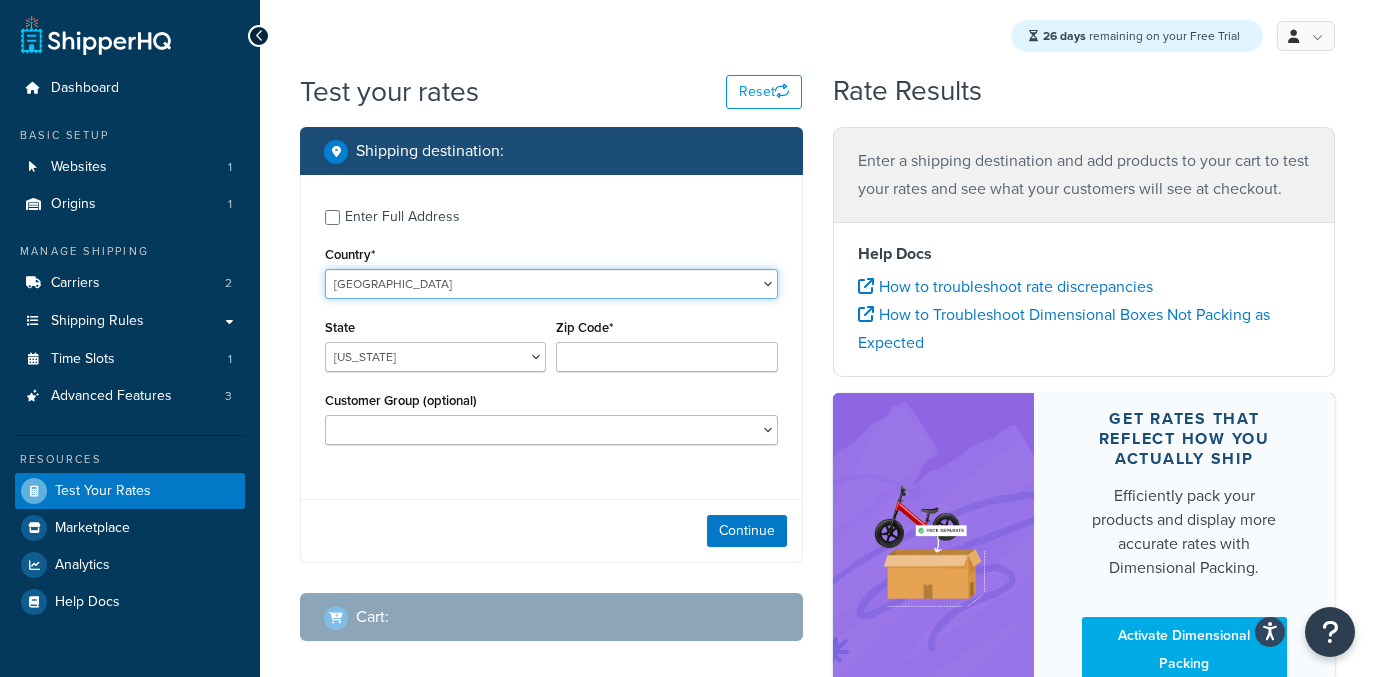 click on "United States  United Kingdom  Afghanistan  Åland Islands  Albania  Algeria  American Samoa  Andorra  Angola  Anguilla  Antarctica  Antigua and Barbuda  Argentina  Armenia  Aruba  Australia  Austria  Azerbaijan  Bahamas  Bahrain  Bangladesh  Barbados  Belarus  Belgium  Belize  Benin  Bermuda  Bhutan  Bolivia  Bonaire, Sint Eustatius and Saba  Bosnia and Herzegovina  Botswana  Bouvet Island  Brazil  British Indian Ocean Territory  Brunei Darussalam  Bulgaria  Burkina Faso  Burundi  Cambodia  Cameroon  Canada  Cape Verde  Cayman Islands  Central African Republic  Chad  Chile  China  Christmas Island  Cocos (Keeling) Islands  Colombia  Comoros  Congo  Congo, The Democratic Republic of the  Cook Islands  Costa Rica  Côte d'Ivoire  Croatia  Cuba  Curacao  Cyprus  Czech Republic  Denmark  Djibouti  Dominica  Dominican Republic  Ecuador  Egypt  El Salvador  Equatorial Guinea  Eritrea  Estonia  Ethiopia  Falkland Islands (Malvinas)  Faroe Islands  Fiji  Finland  France  French Guiana  French Polynesia  Gabon  Guam" at bounding box center (551, 284) 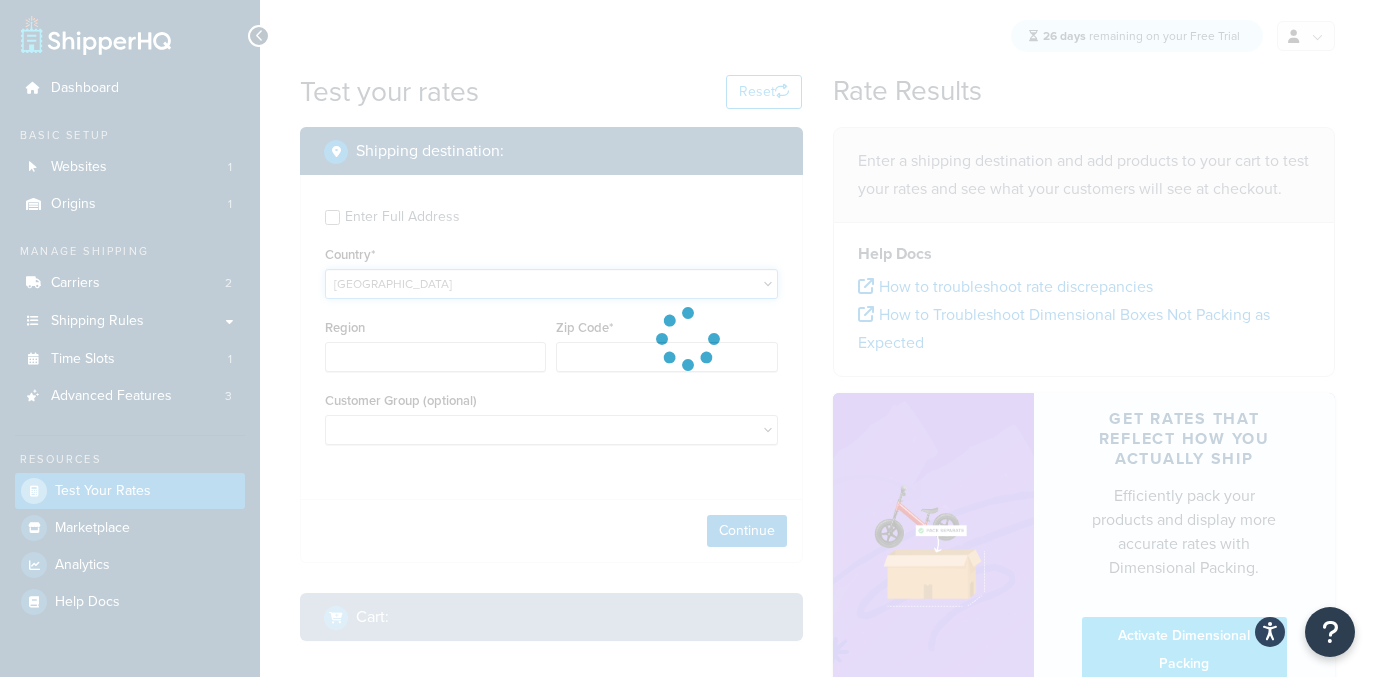 type on "AL" 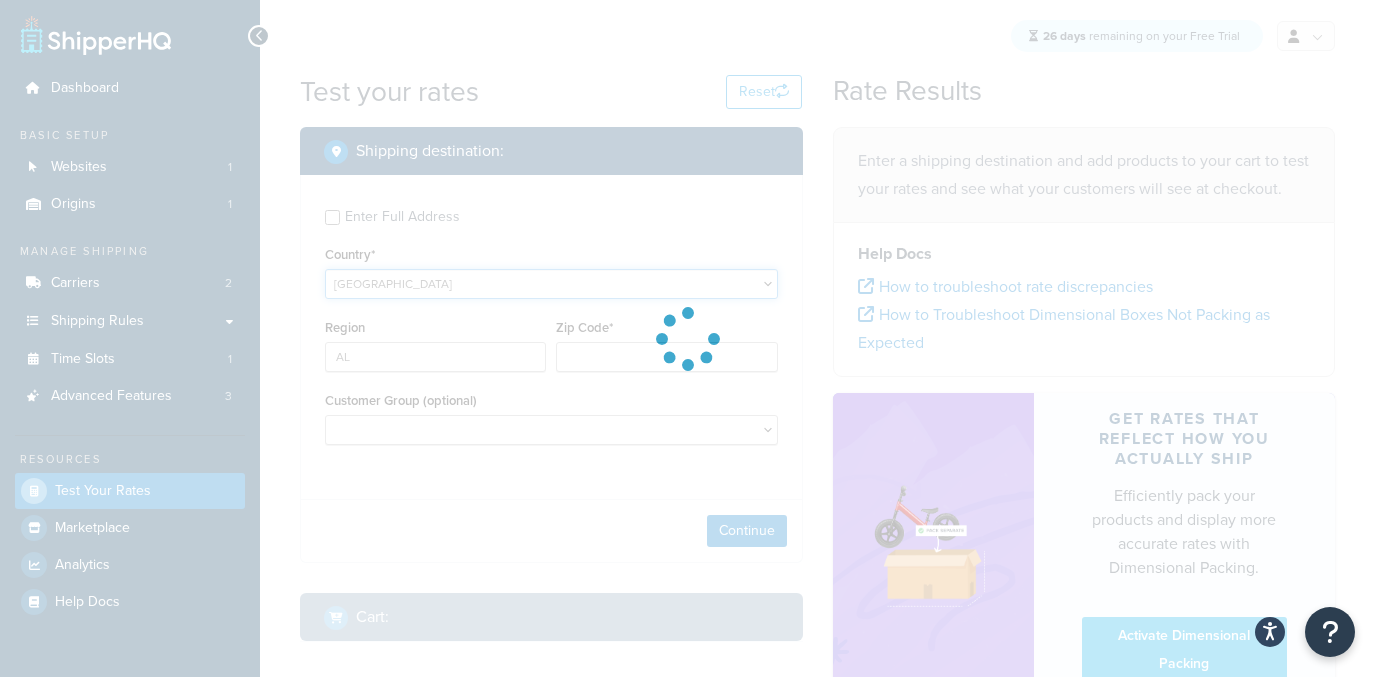 type 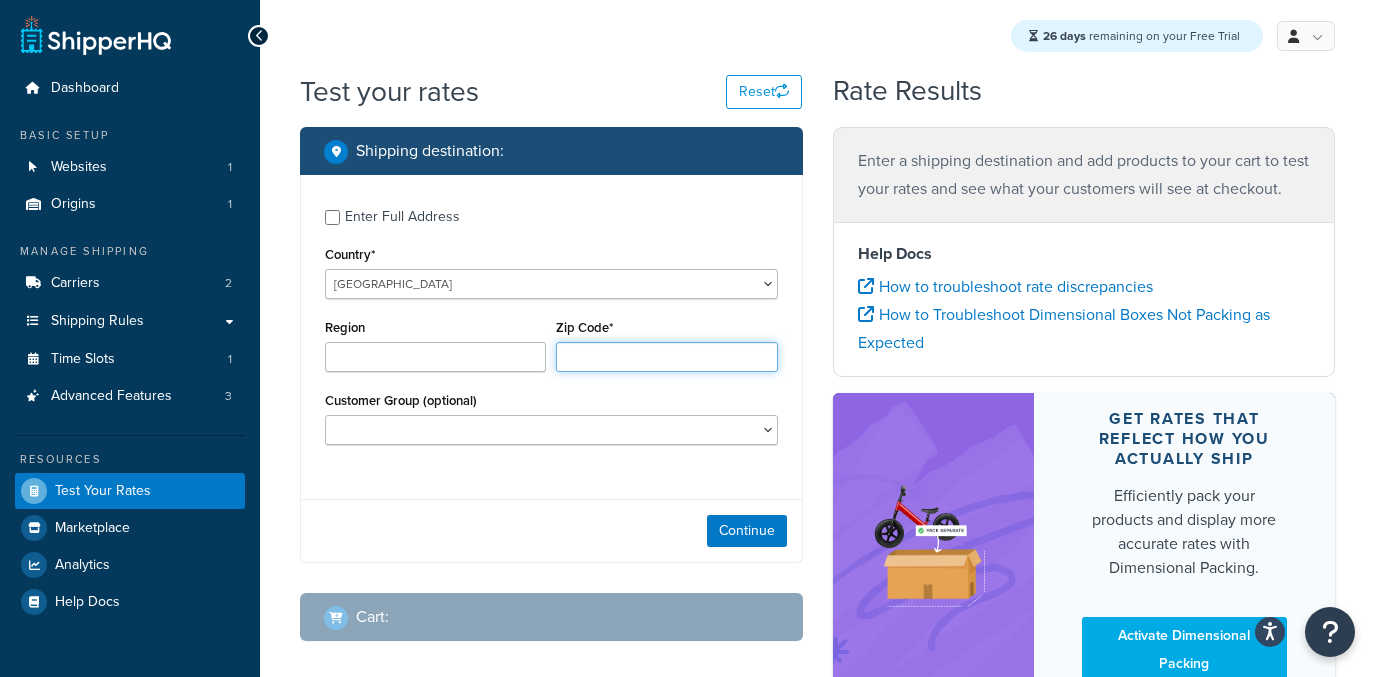 click on "Zip Code*" at bounding box center (666, 357) 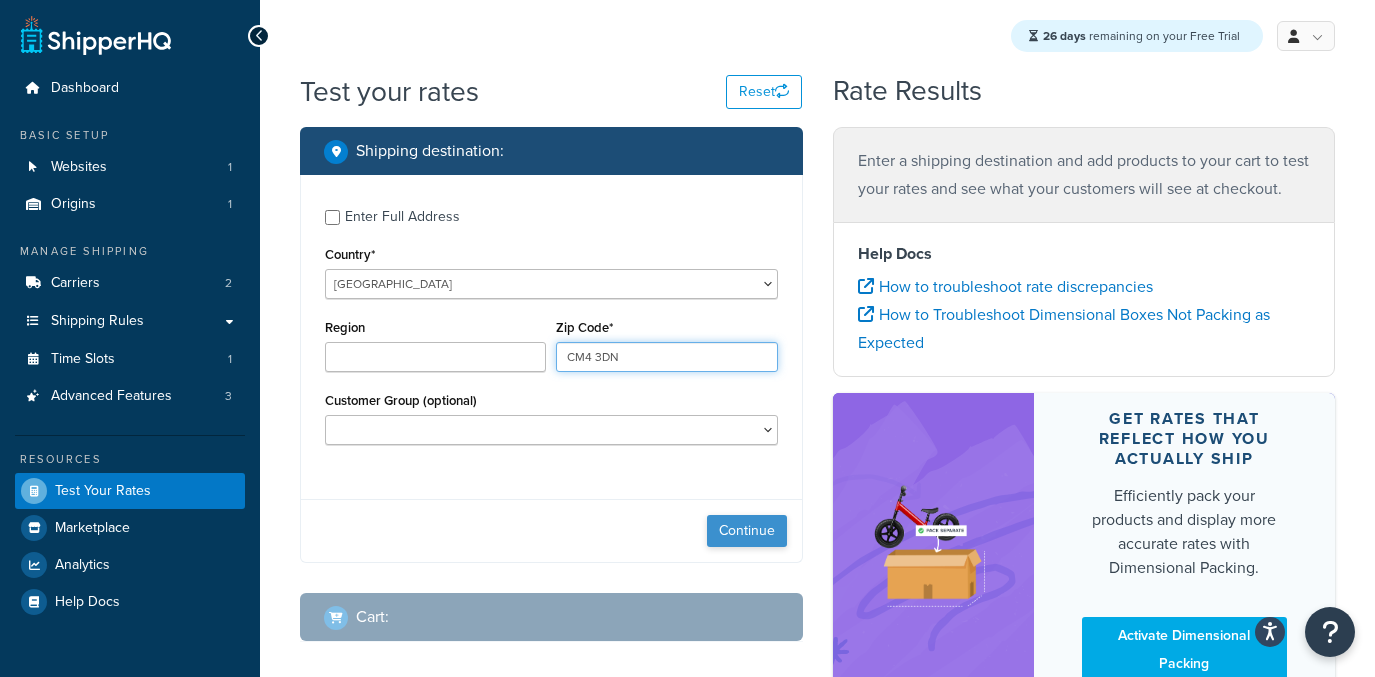 type on "CM4 3DN" 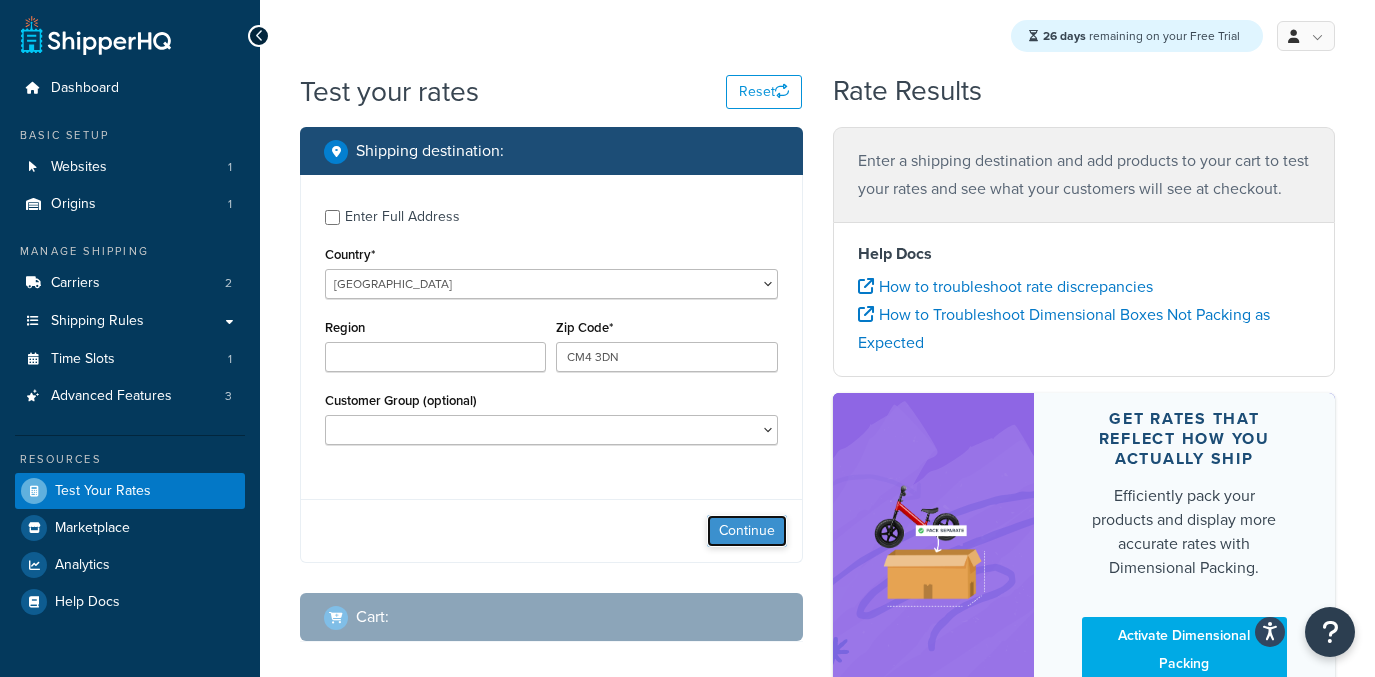 click on "Continue" at bounding box center [747, 531] 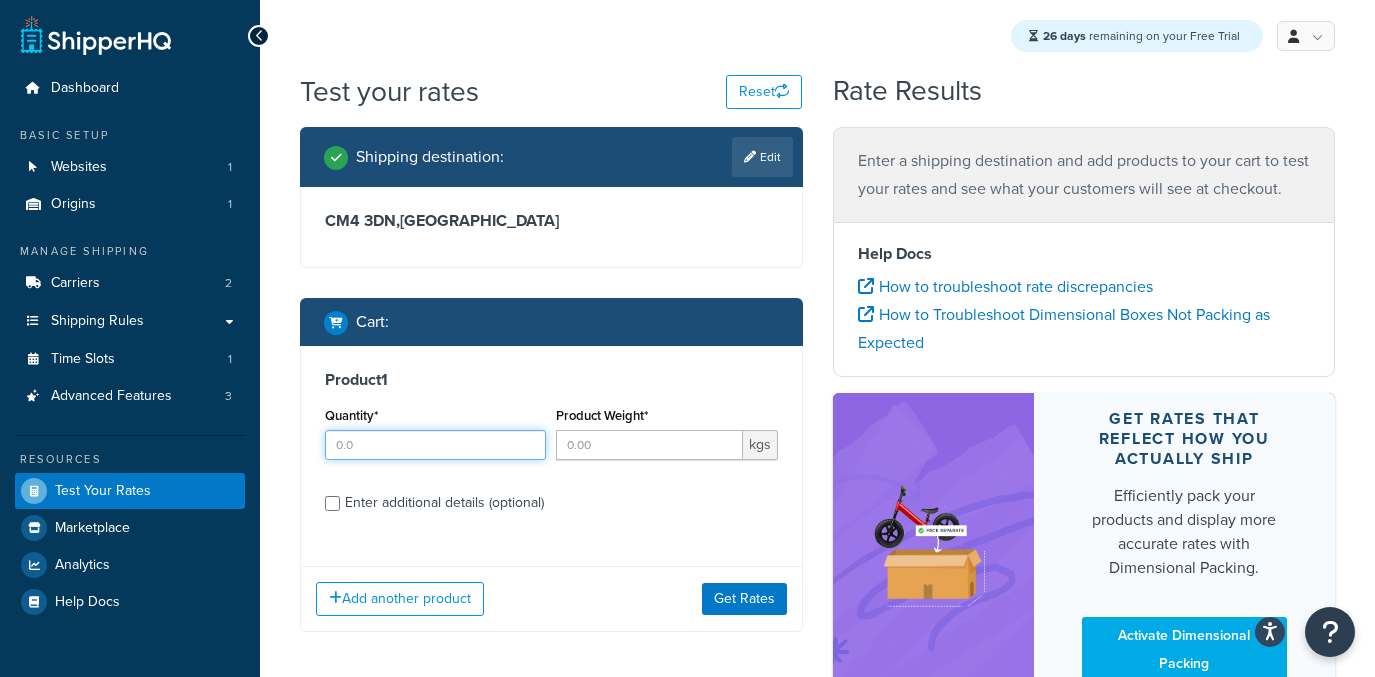 click on "Quantity*" at bounding box center (435, 445) 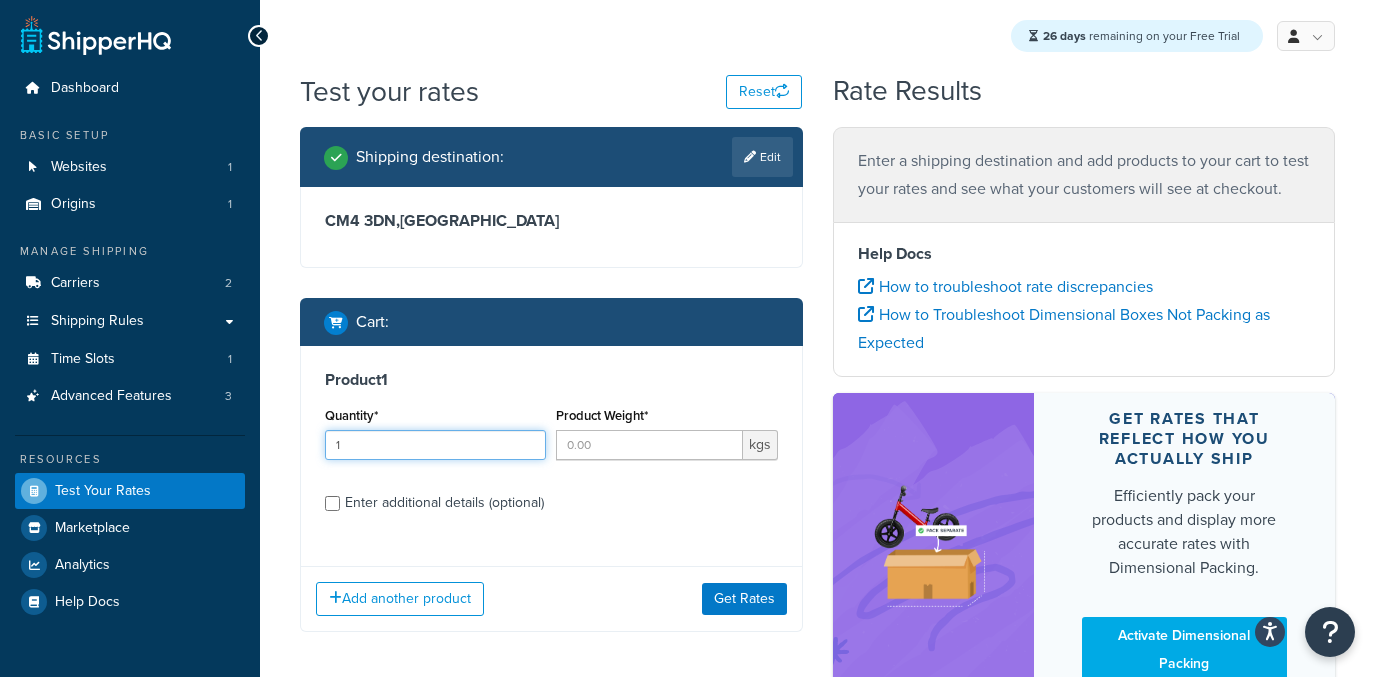 type on "1" 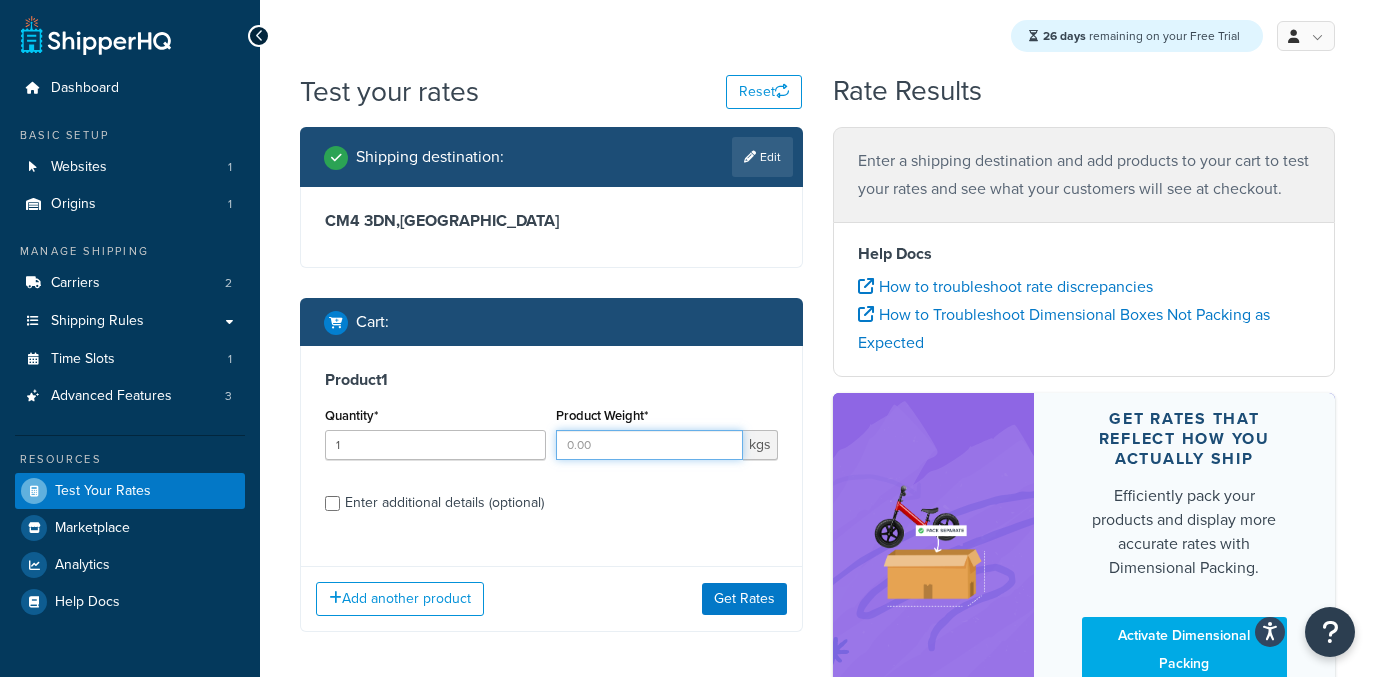 click on "Product Weight*" at bounding box center (649, 445) 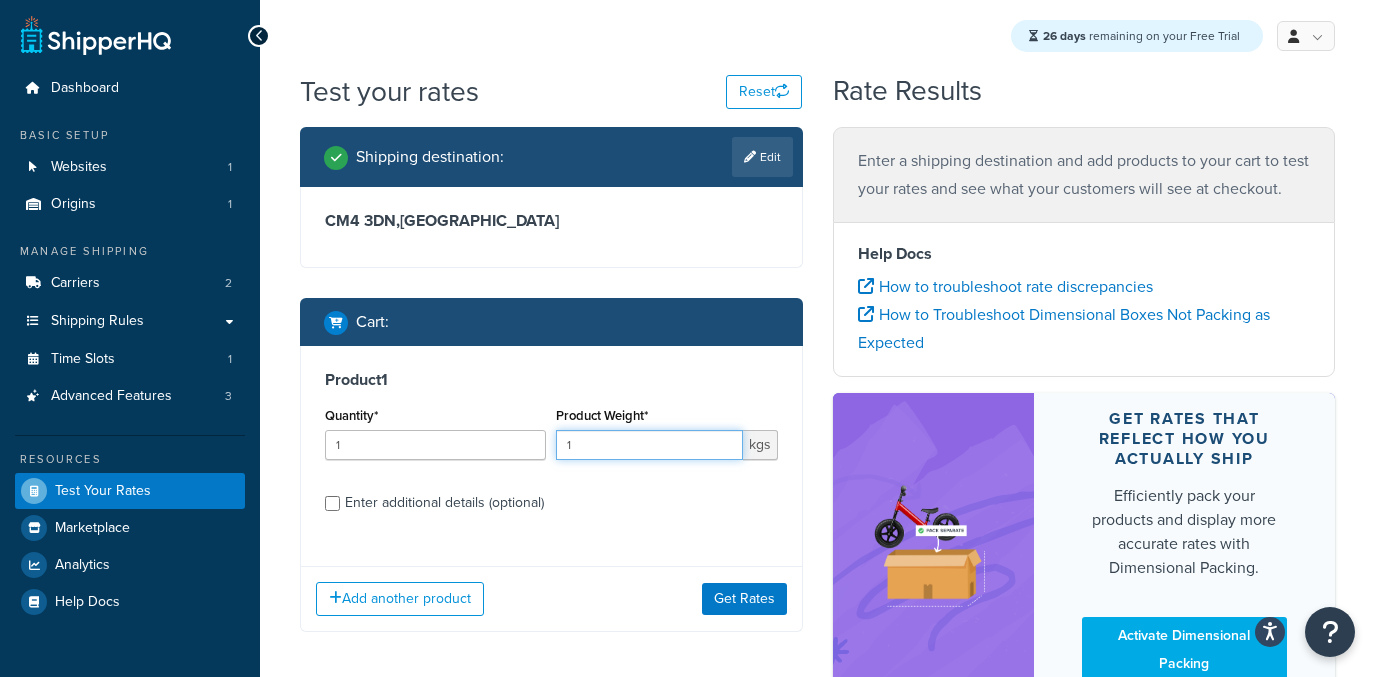 type on "1" 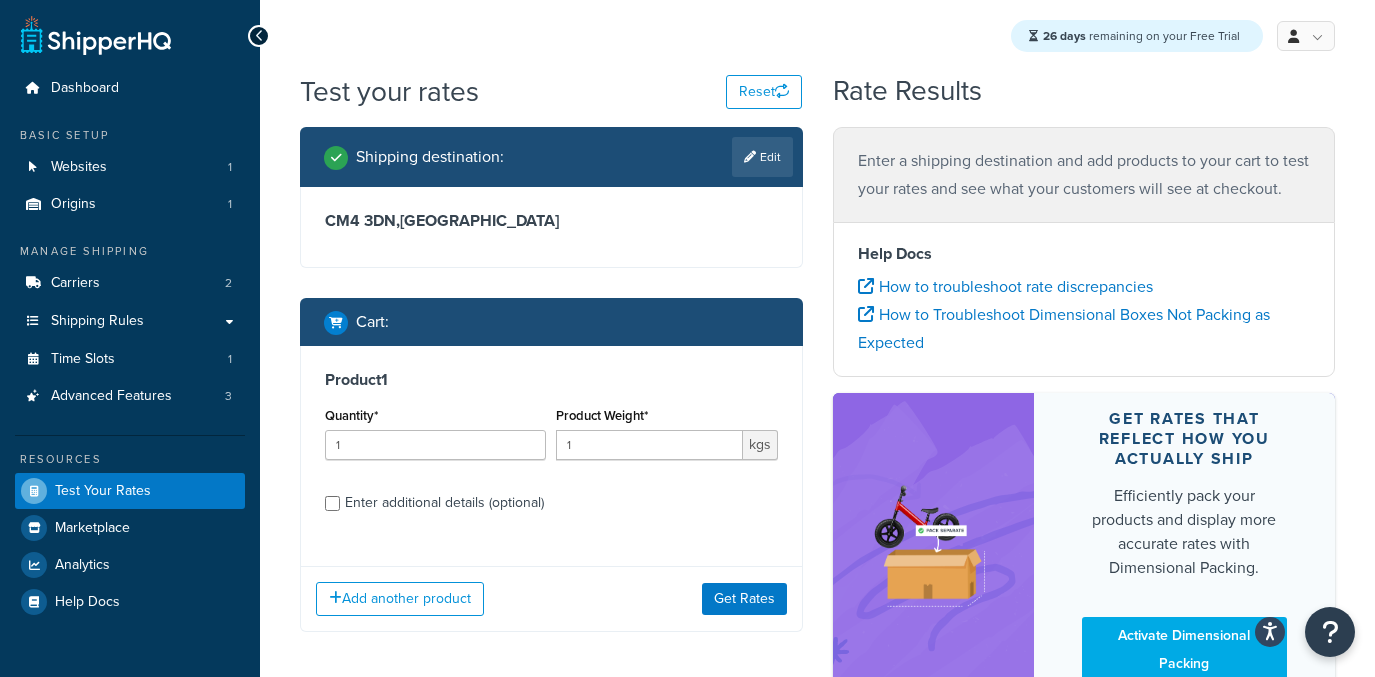 click on "Add another product Get Rates" at bounding box center [551, 598] 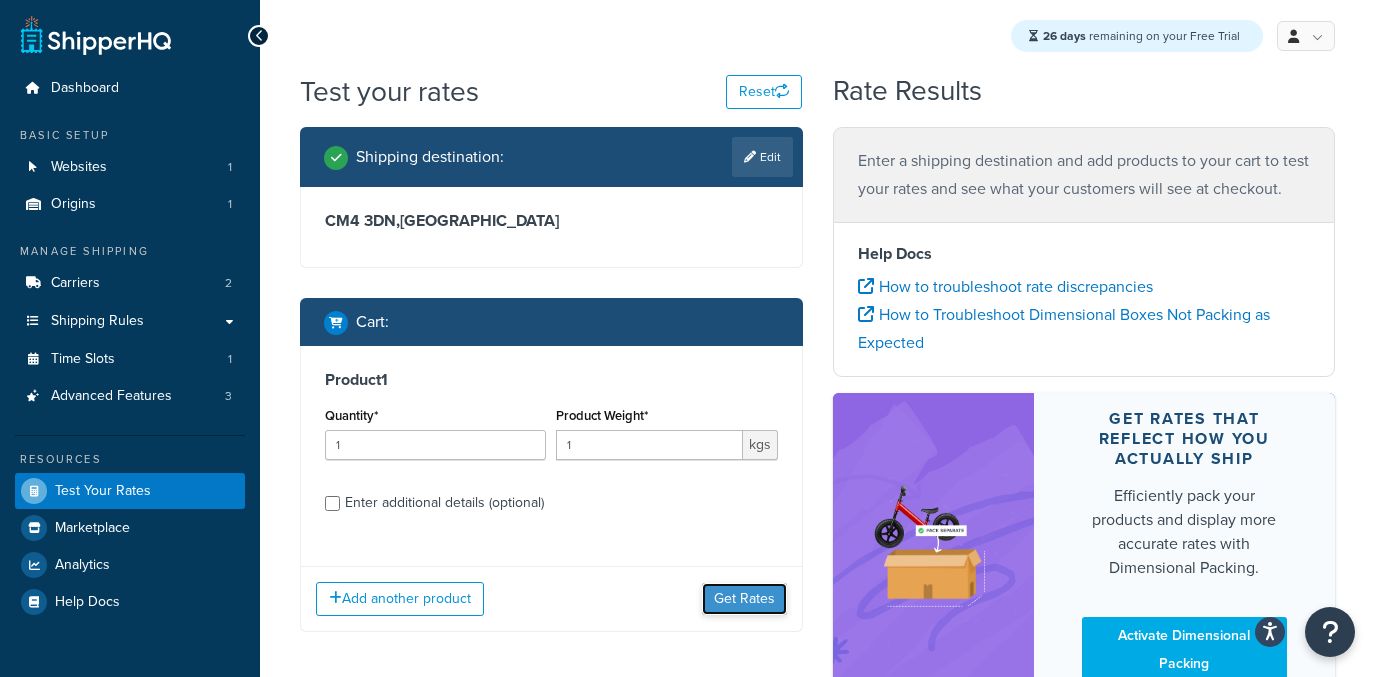 click on "Get Rates" at bounding box center [744, 599] 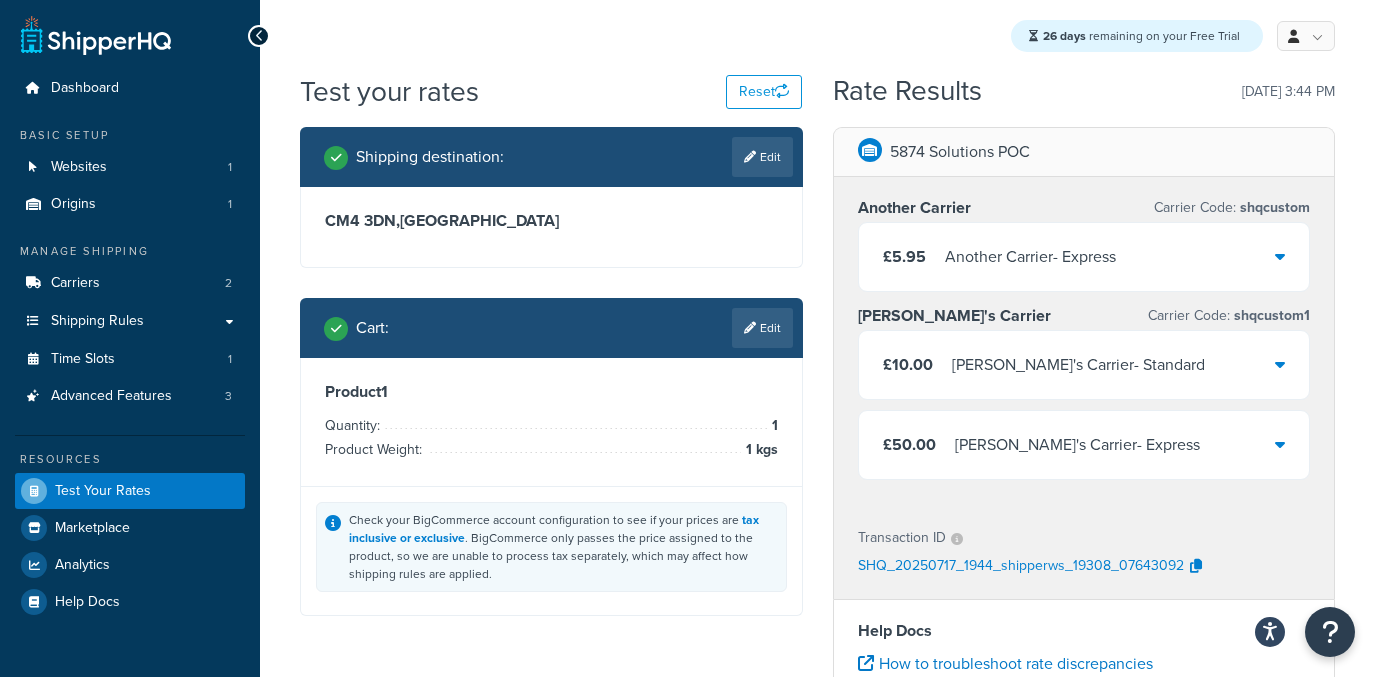 click on "Tom's Carrier Carrier Code:   shqcustom1" at bounding box center [1084, 316] 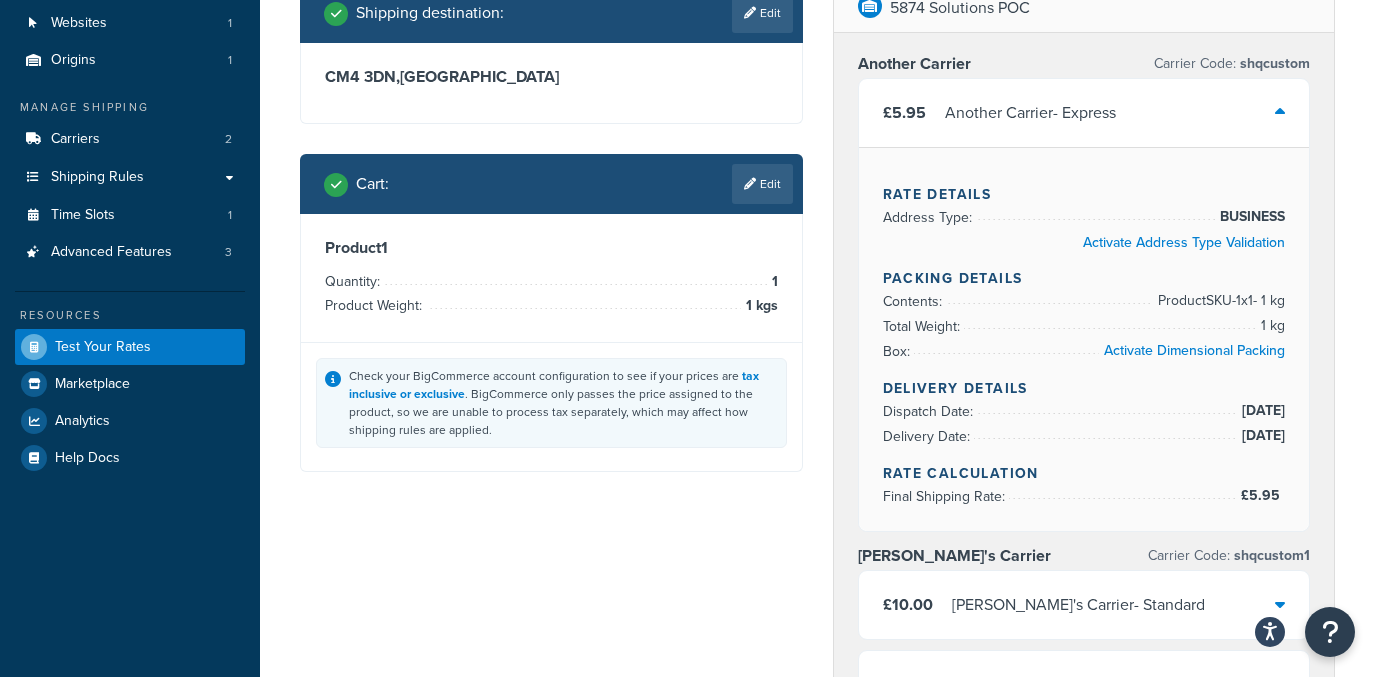 scroll, scrollTop: 128, scrollLeft: 0, axis: vertical 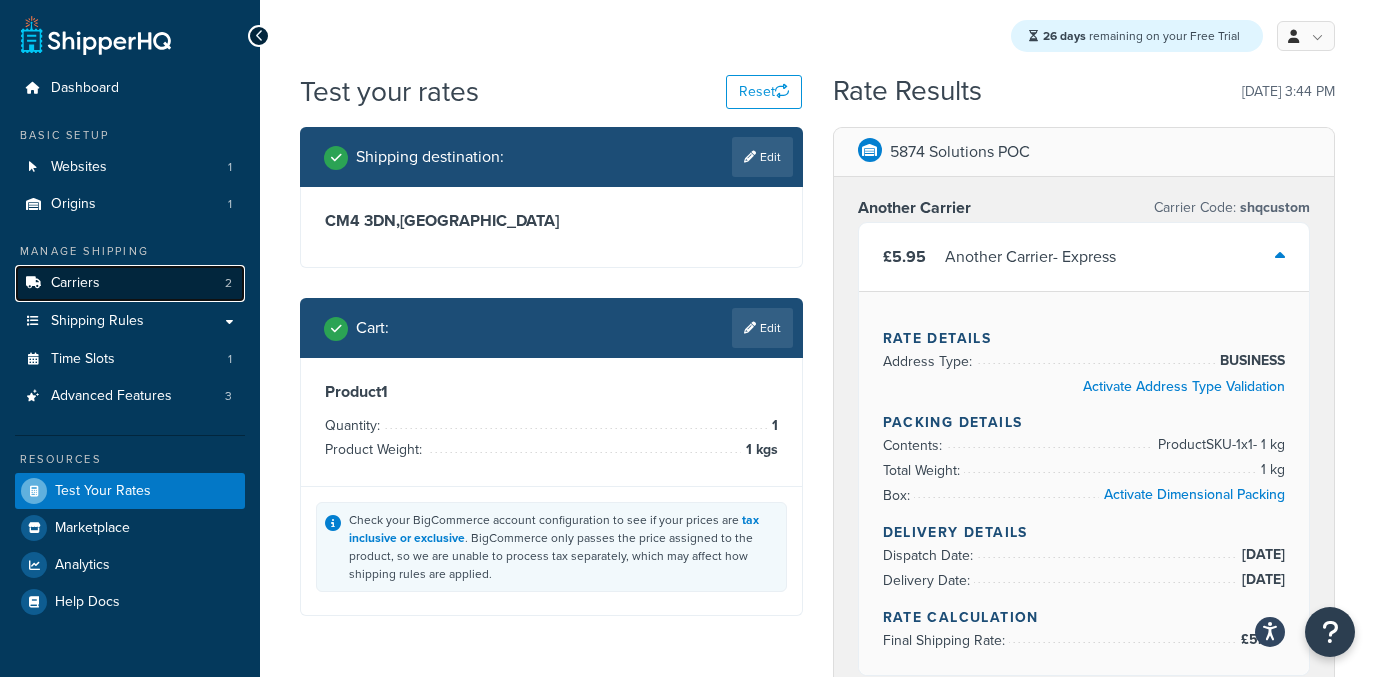 click on "Carriers 2" at bounding box center [130, 283] 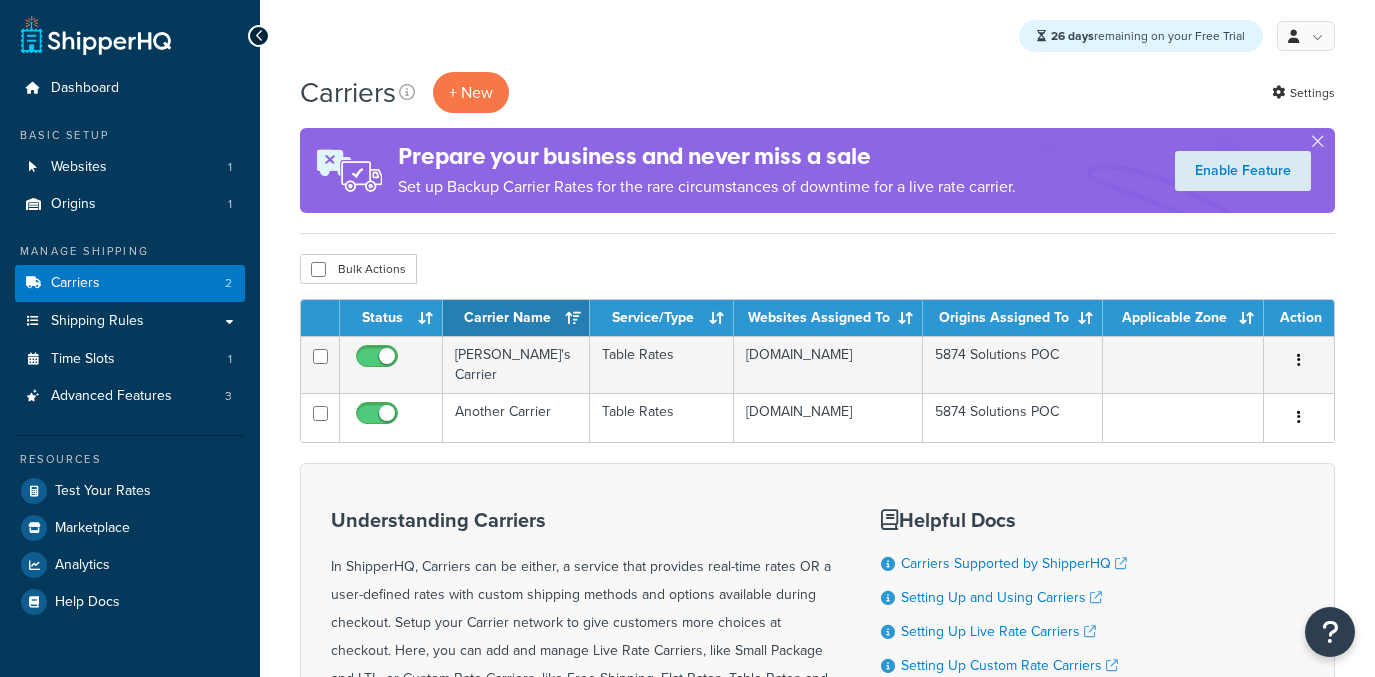 click on "Another Carrier" at bounding box center (516, 417) 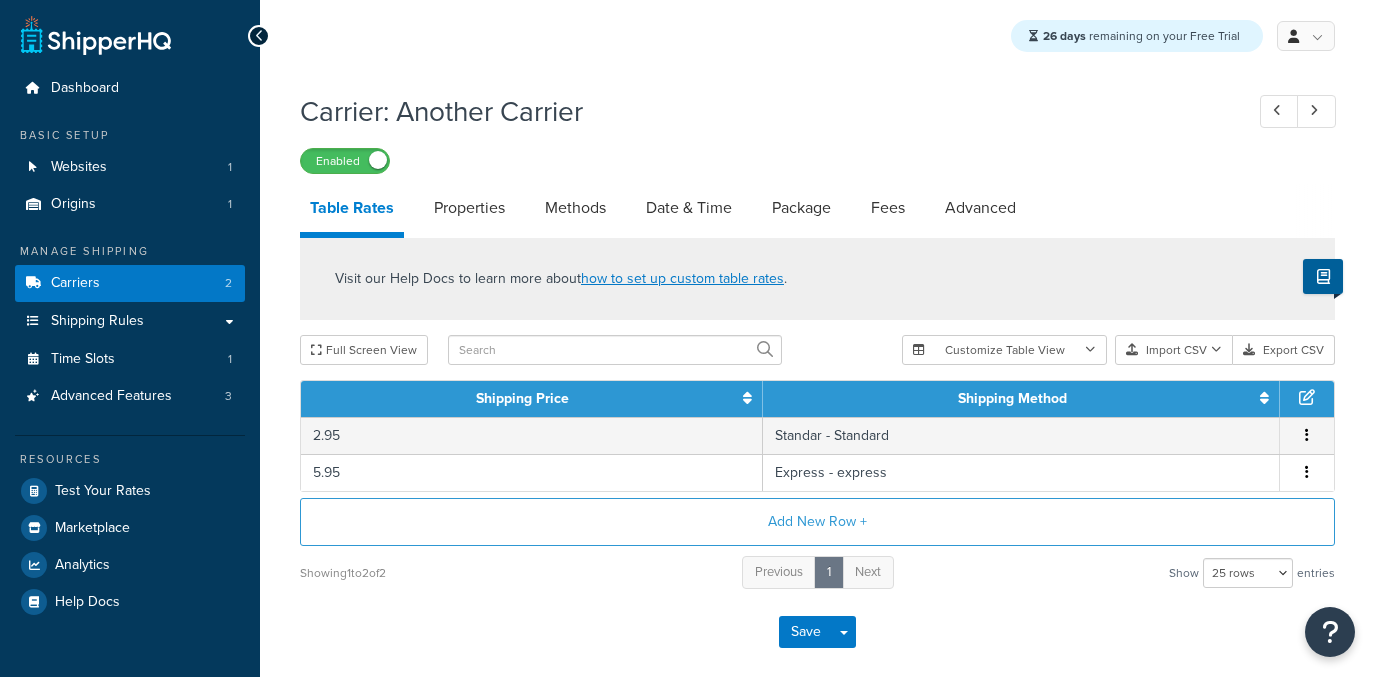 select on "25" 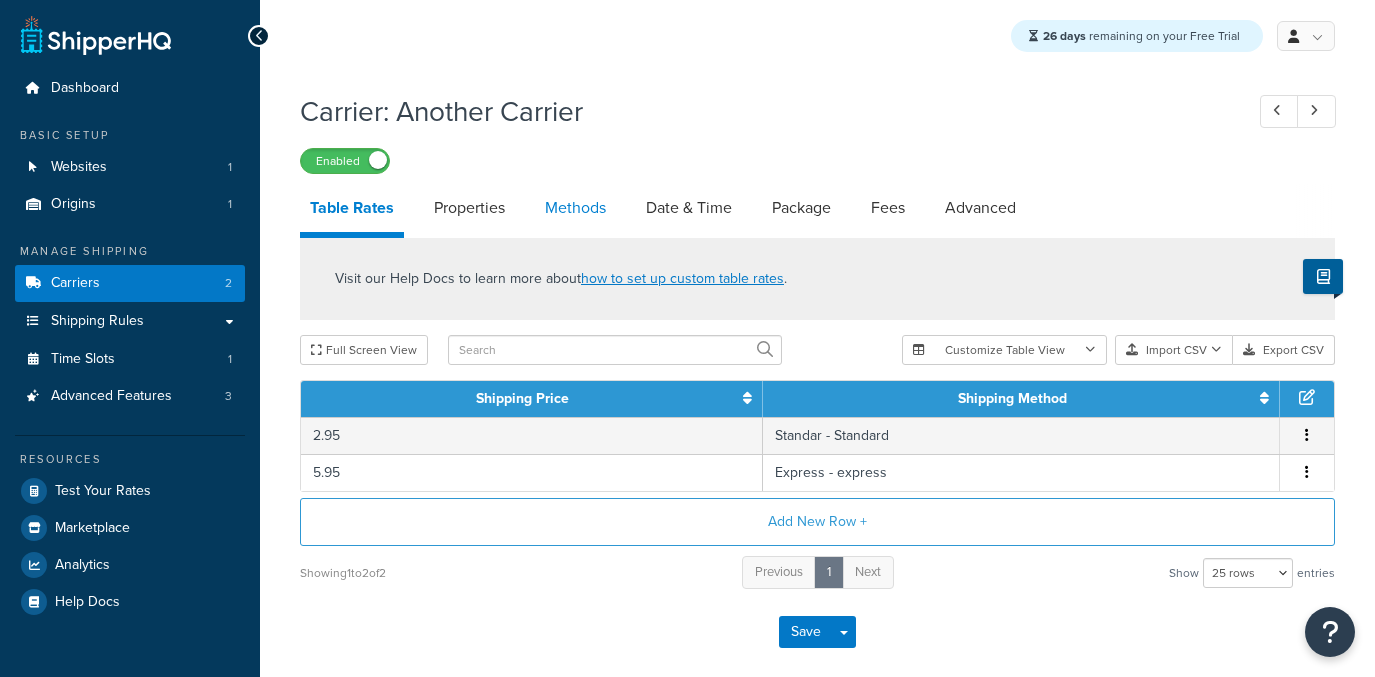 scroll, scrollTop: 0, scrollLeft: 0, axis: both 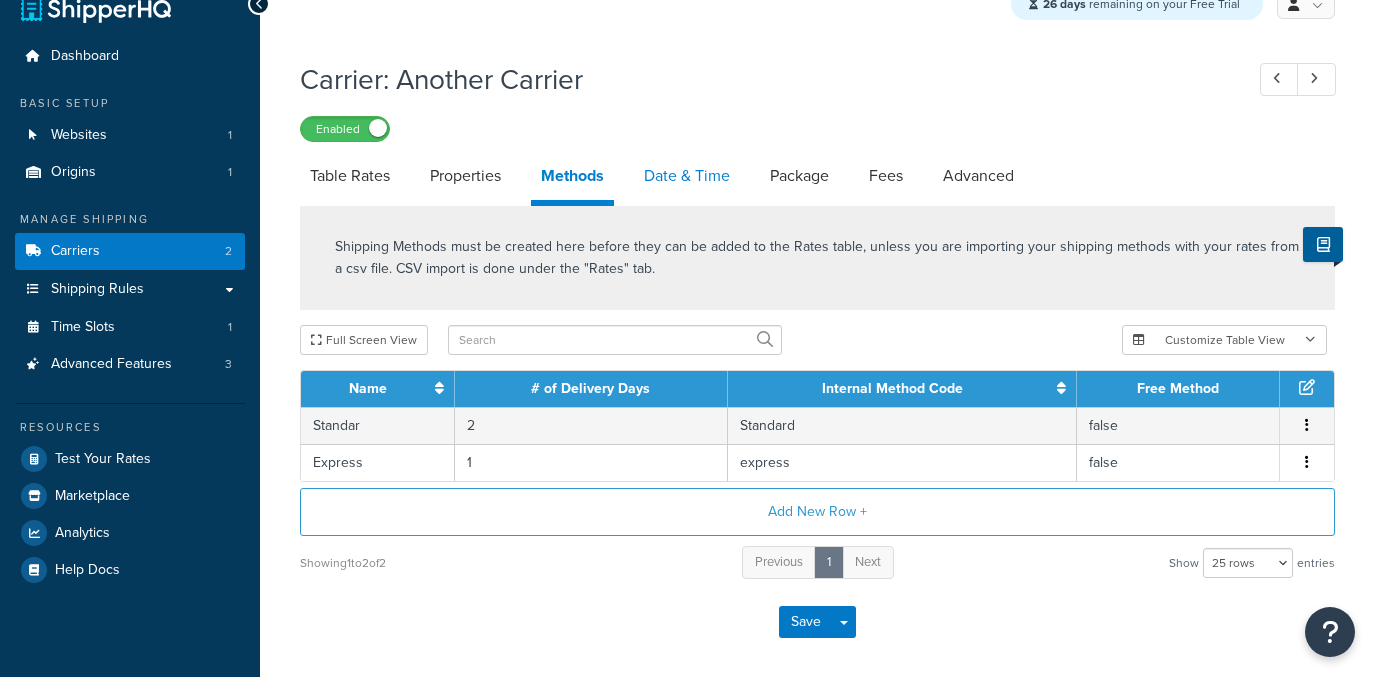 click on "Date & Time" at bounding box center [687, 176] 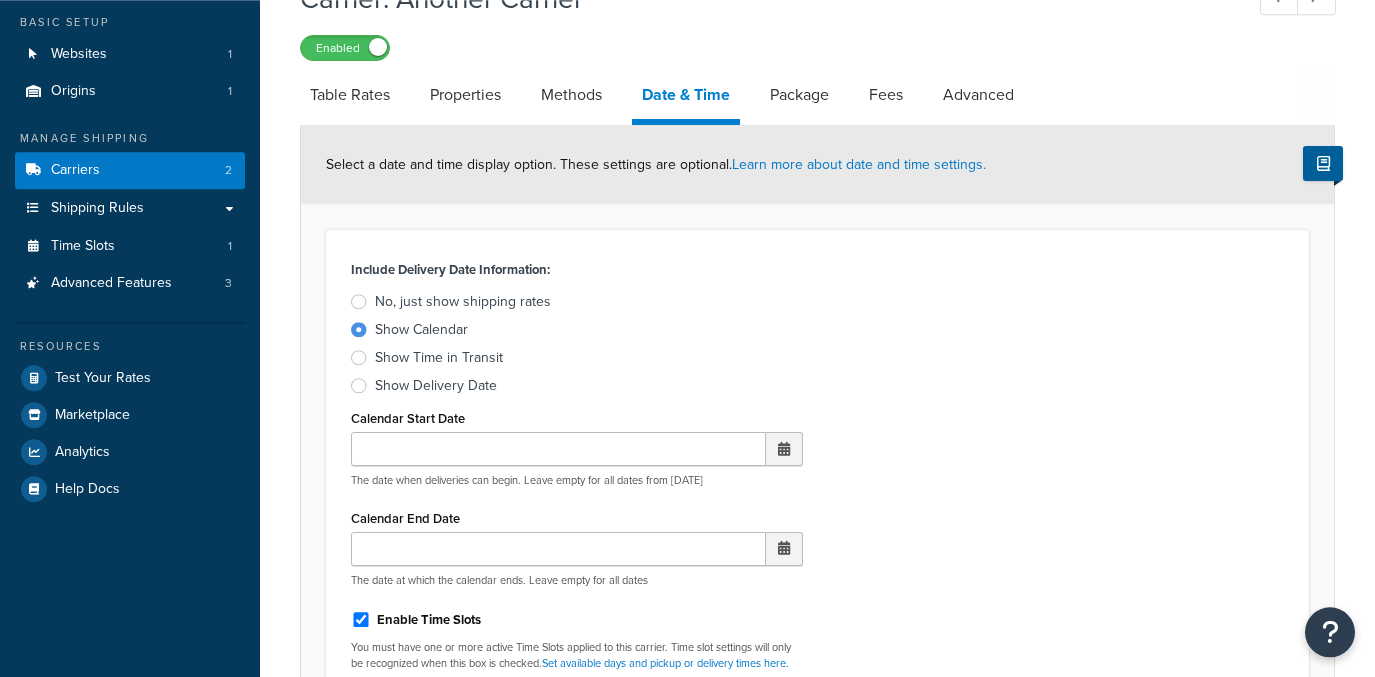 scroll, scrollTop: 0, scrollLeft: 0, axis: both 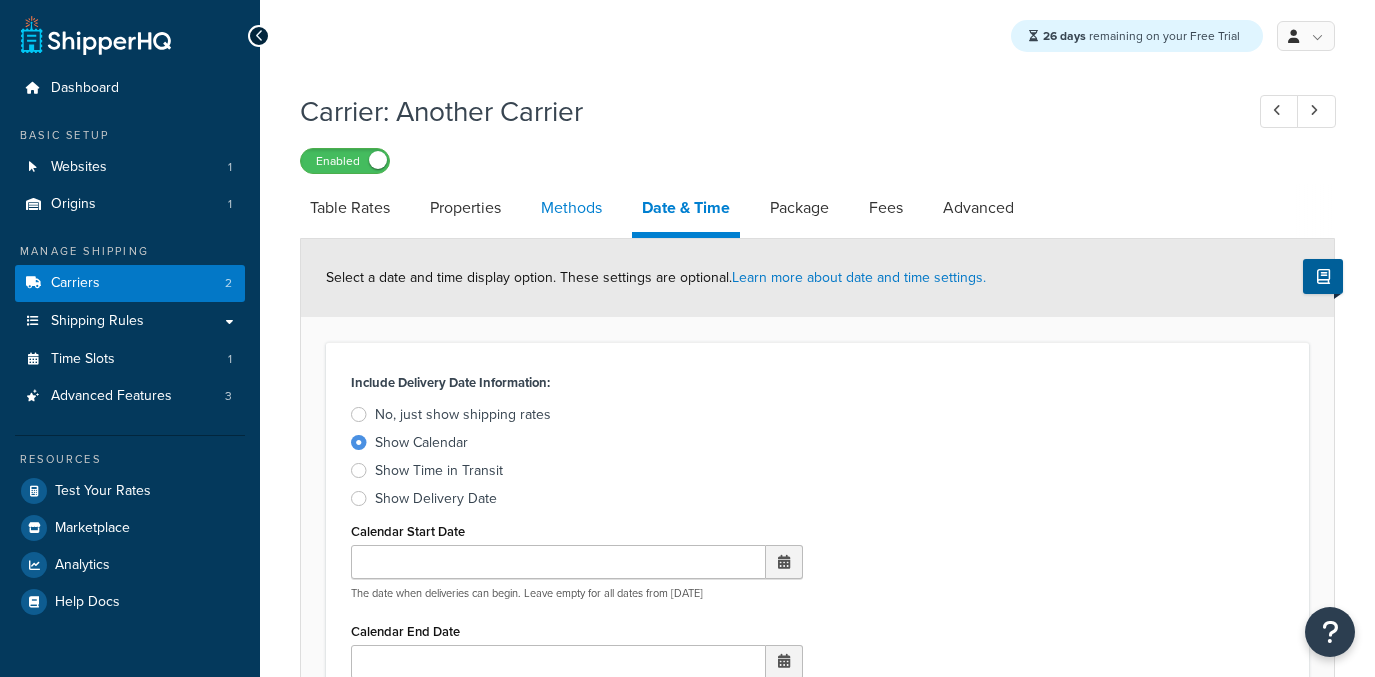 click on "Methods" at bounding box center (571, 208) 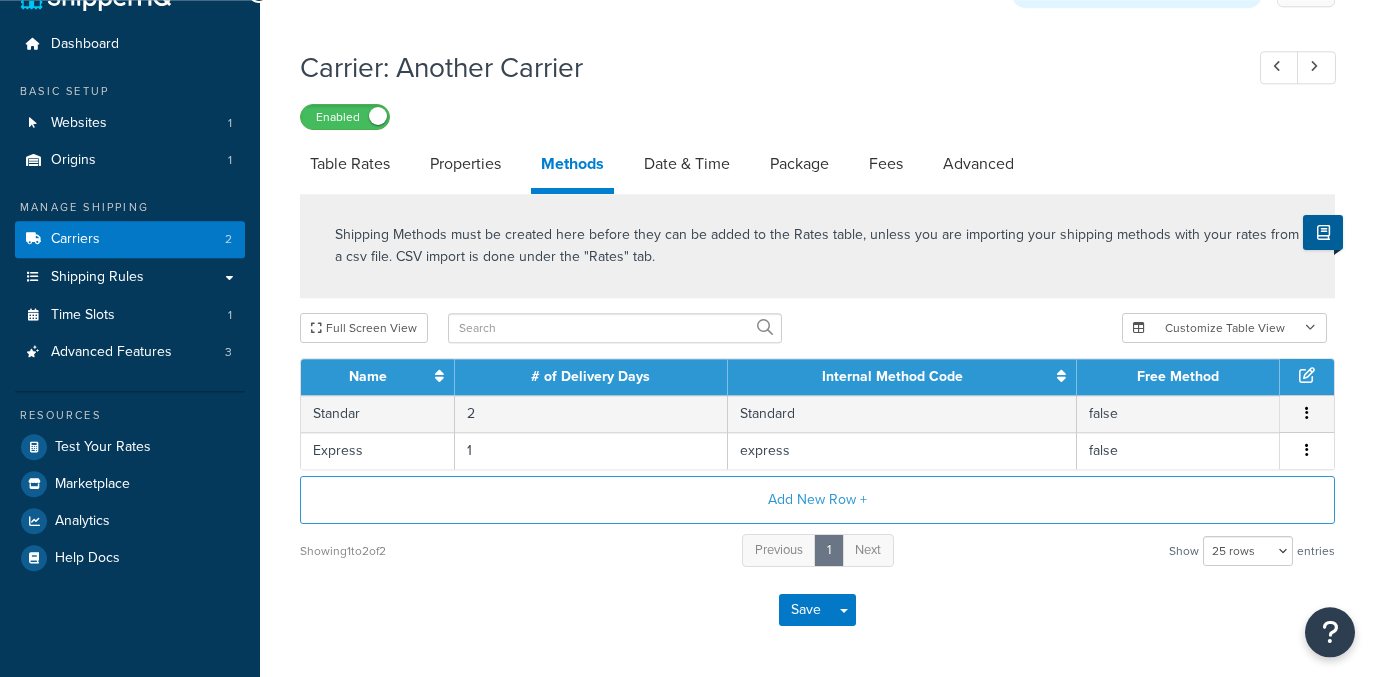 scroll, scrollTop: 45, scrollLeft: 0, axis: vertical 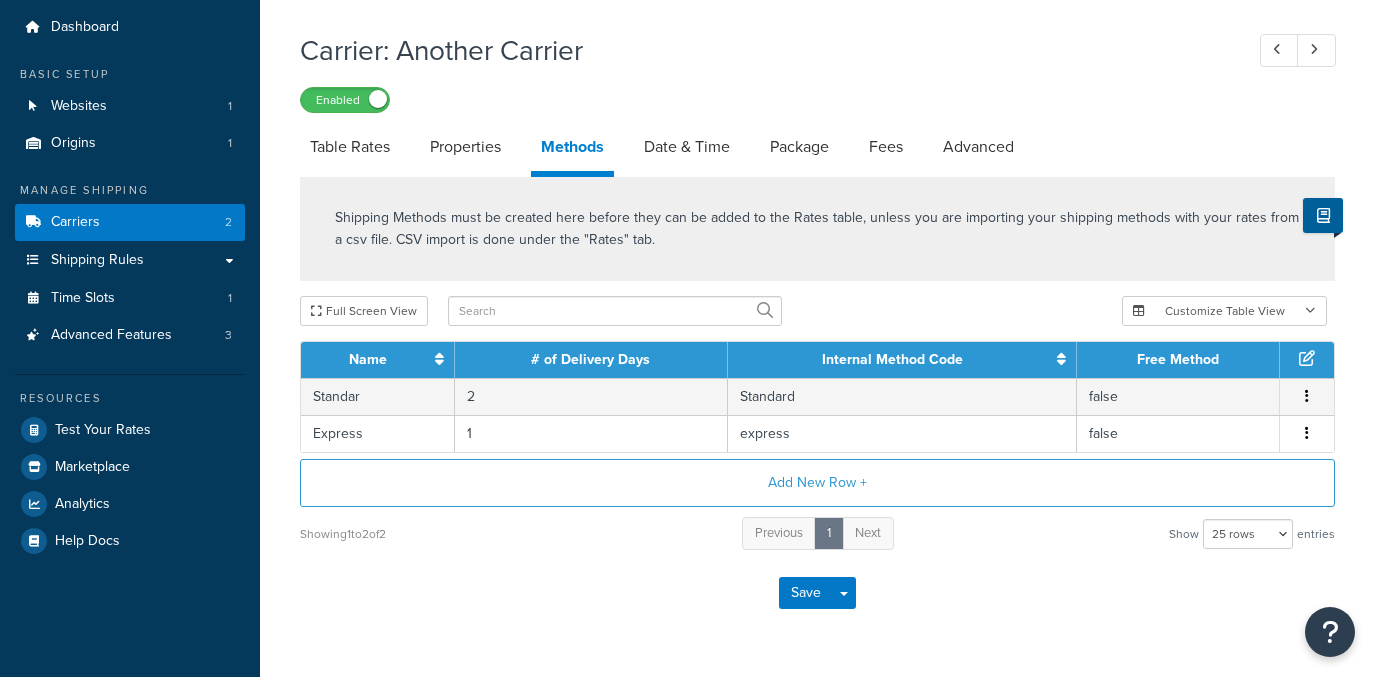 click on "Enabled" at bounding box center (345, 100) 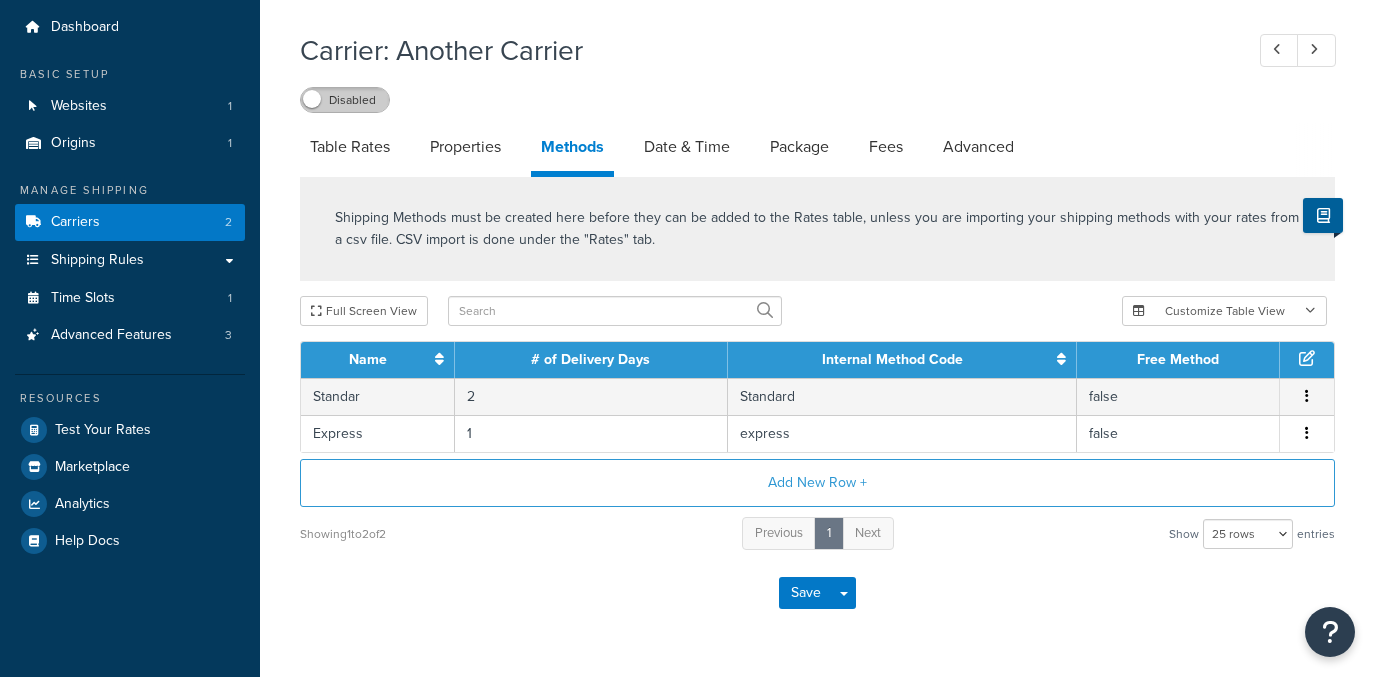 click on "Disabled" at bounding box center [345, 100] 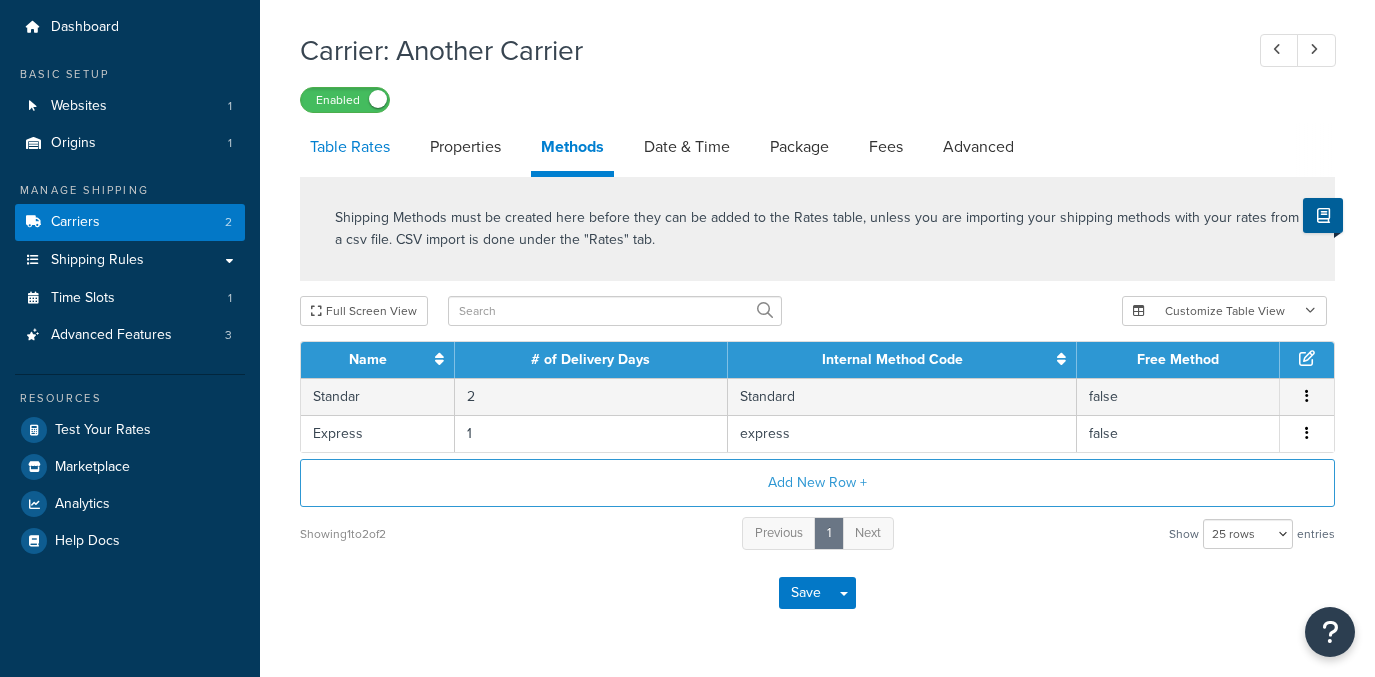 drag, startPoint x: 354, startPoint y: 144, endPoint x: 397, endPoint y: 192, distance: 64.44377 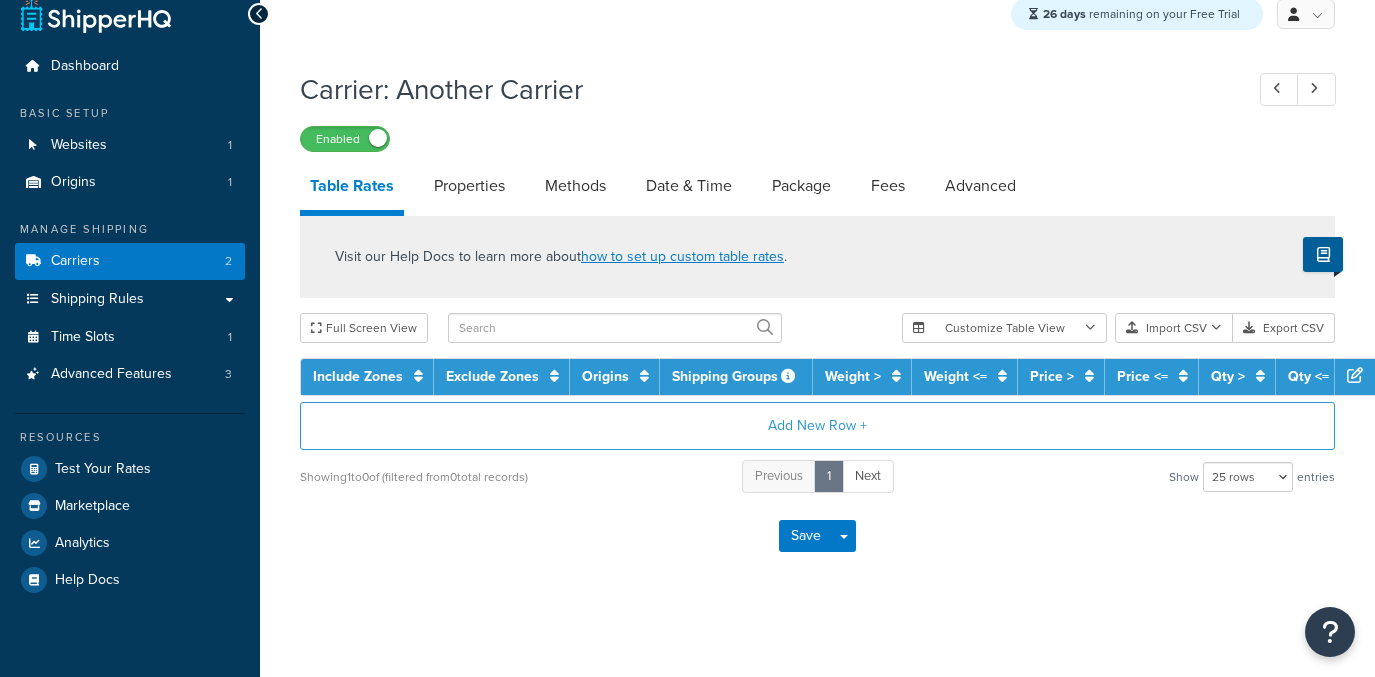 scroll, scrollTop: 38, scrollLeft: 0, axis: vertical 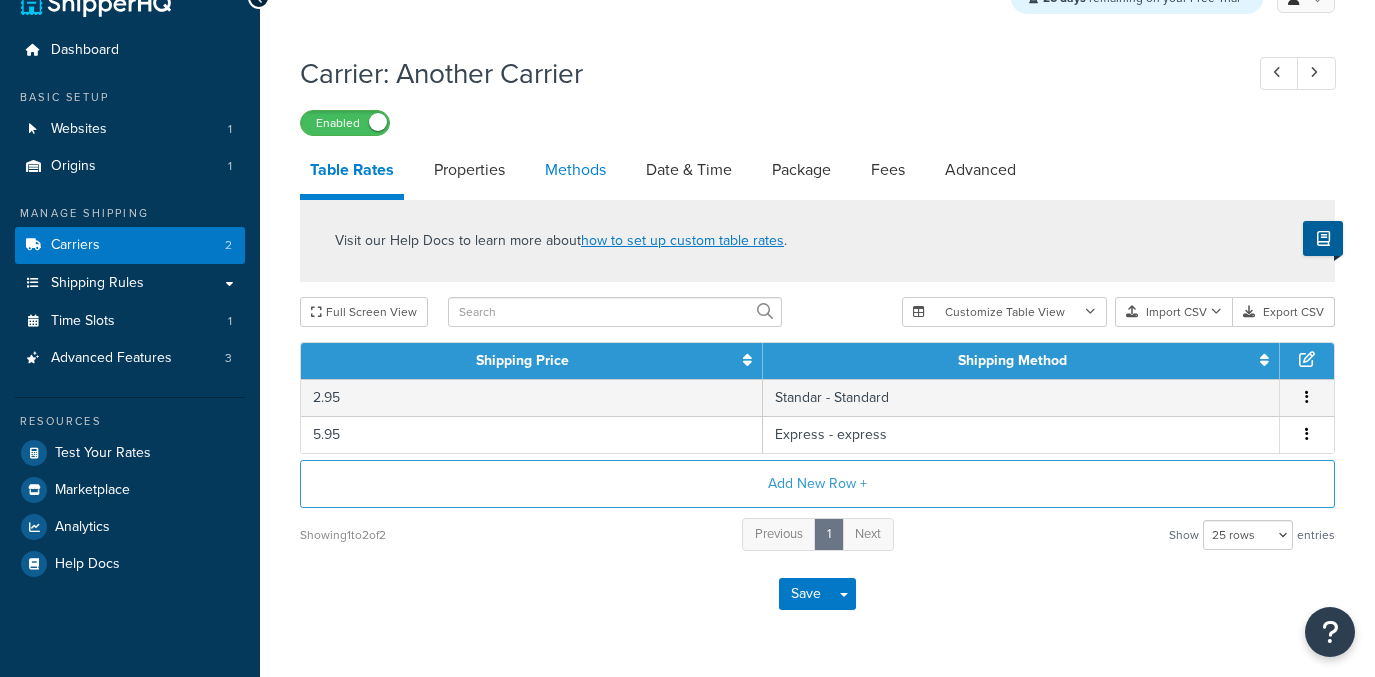click on "Methods" at bounding box center (575, 170) 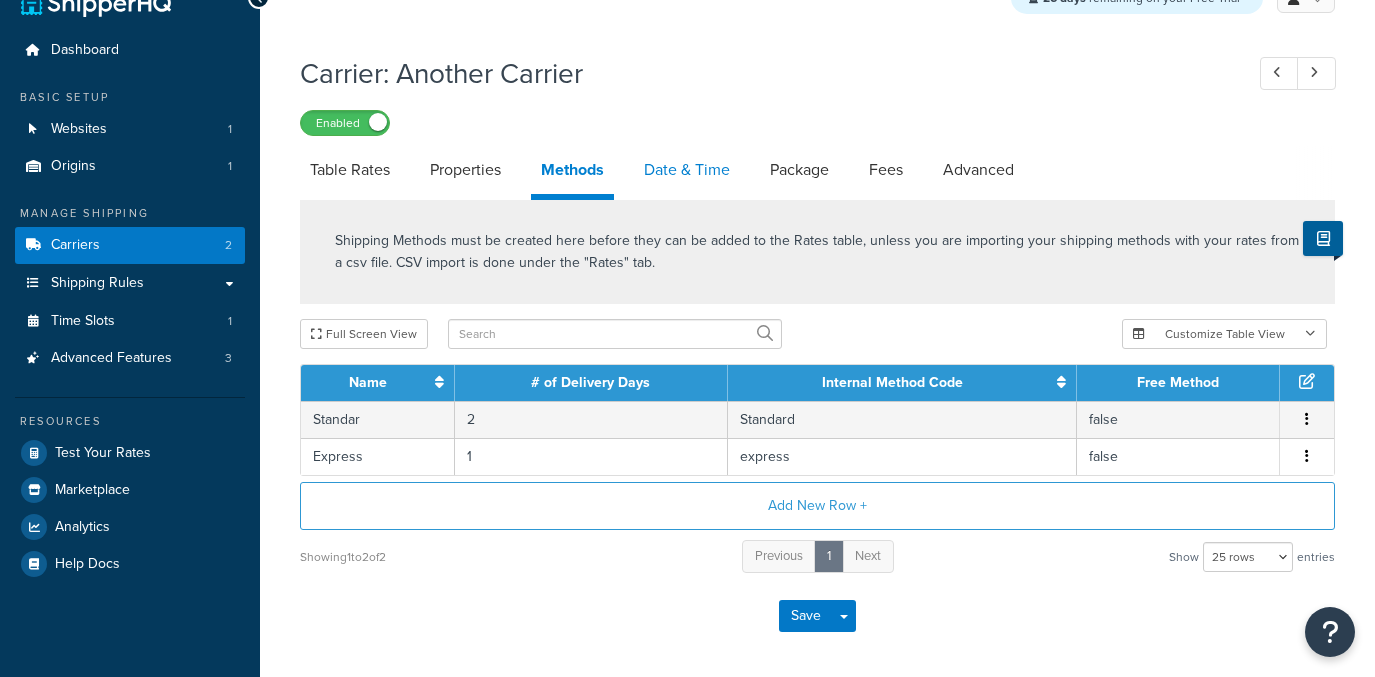 click on "Date & Time" at bounding box center [687, 170] 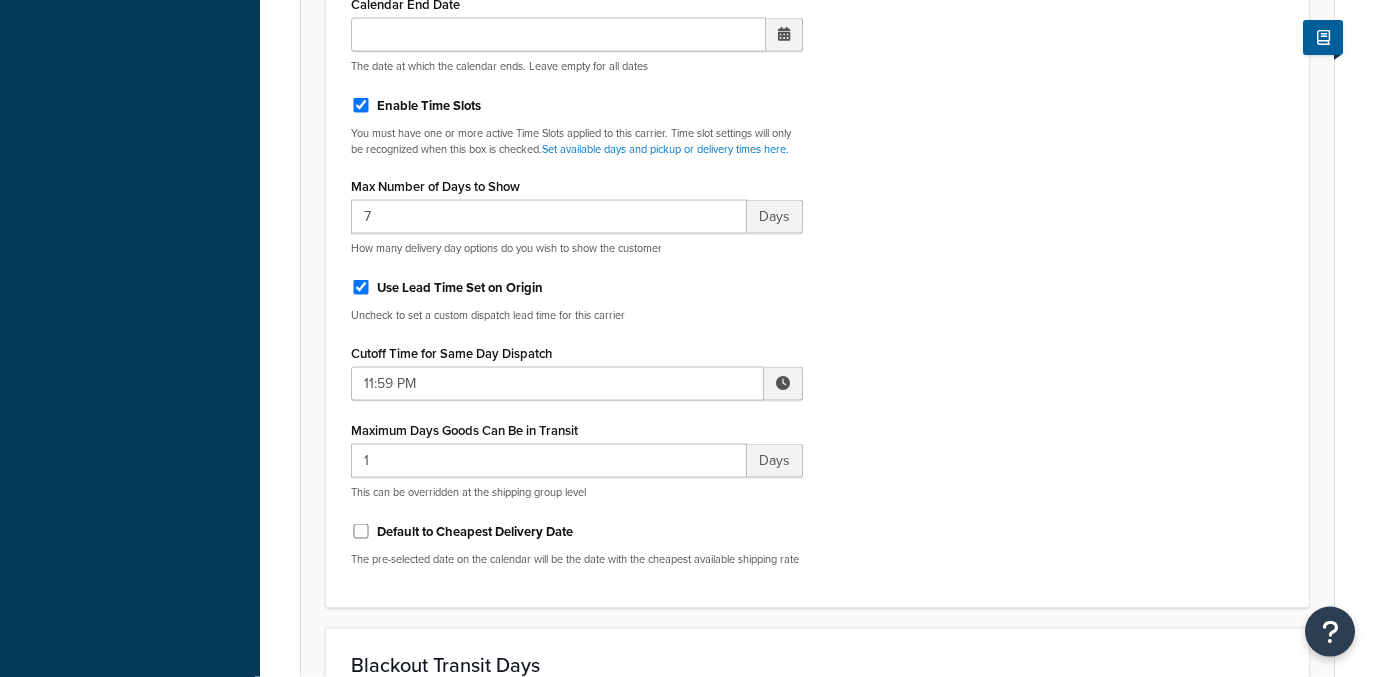 scroll, scrollTop: 646, scrollLeft: 0, axis: vertical 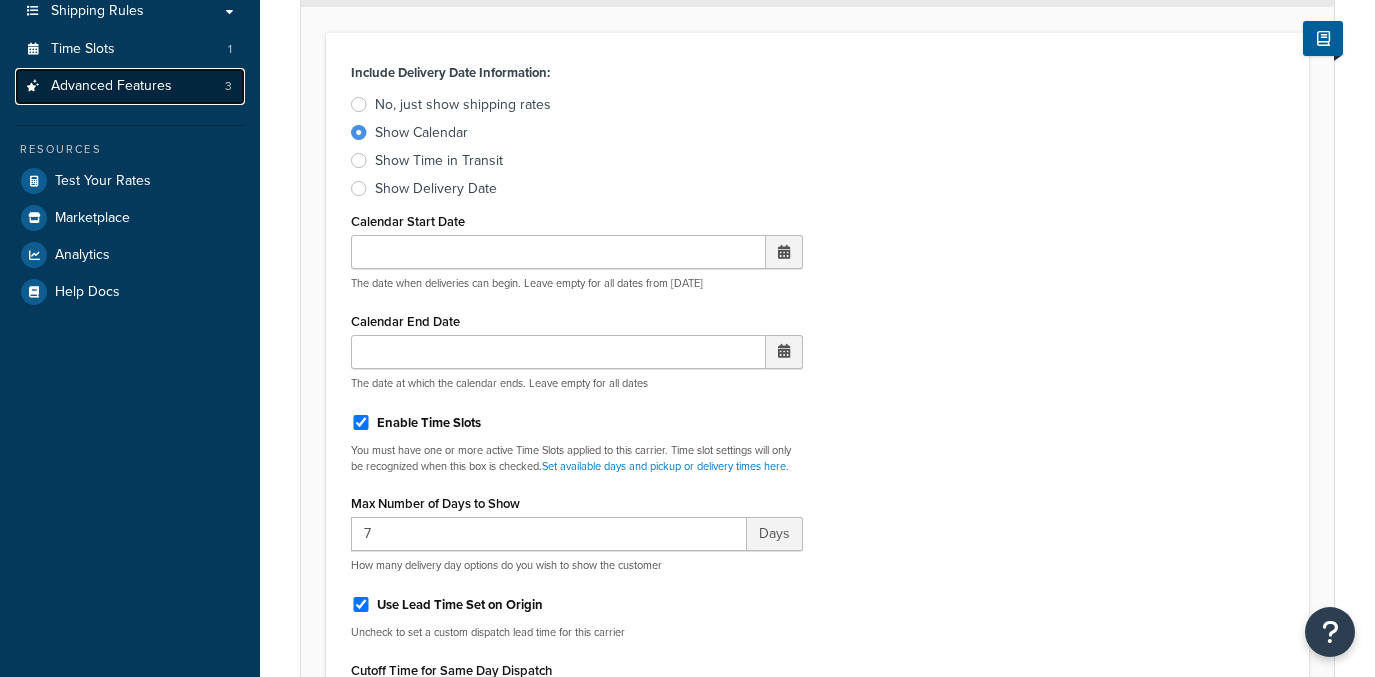click on "Advanced Features" at bounding box center [111, 86] 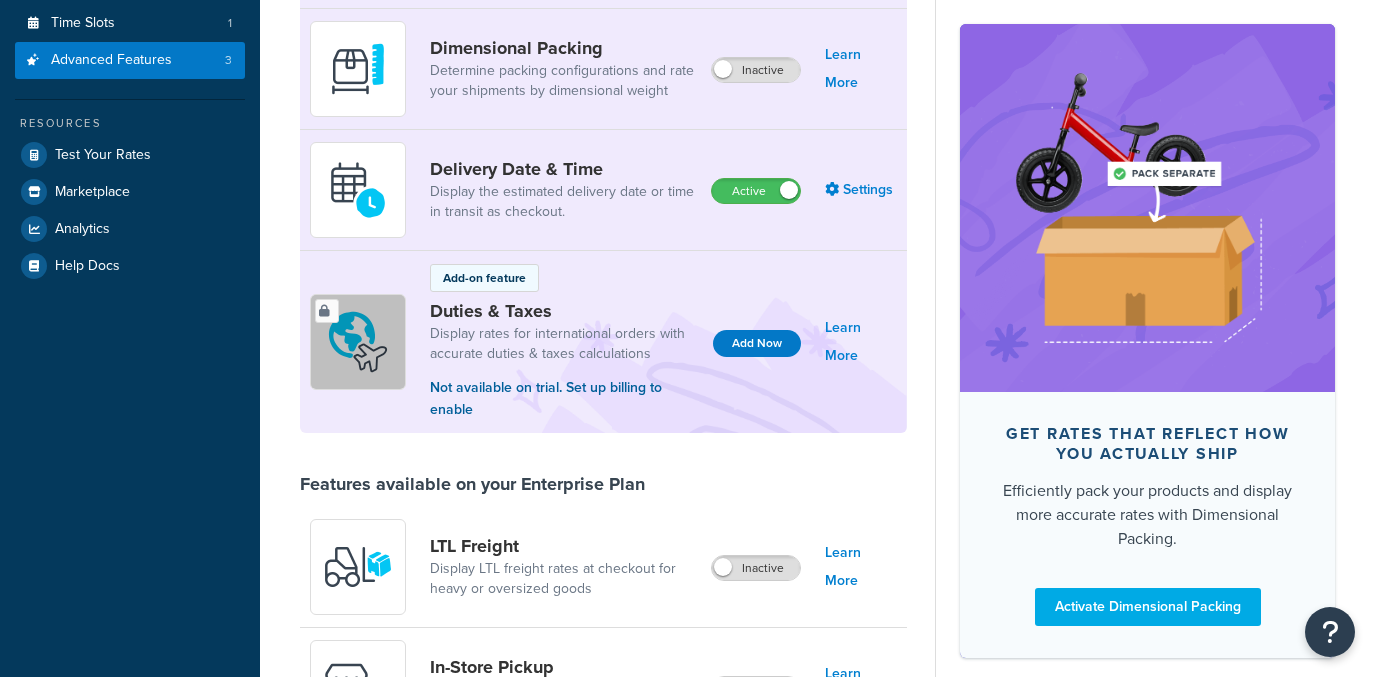 scroll, scrollTop: 288, scrollLeft: 0, axis: vertical 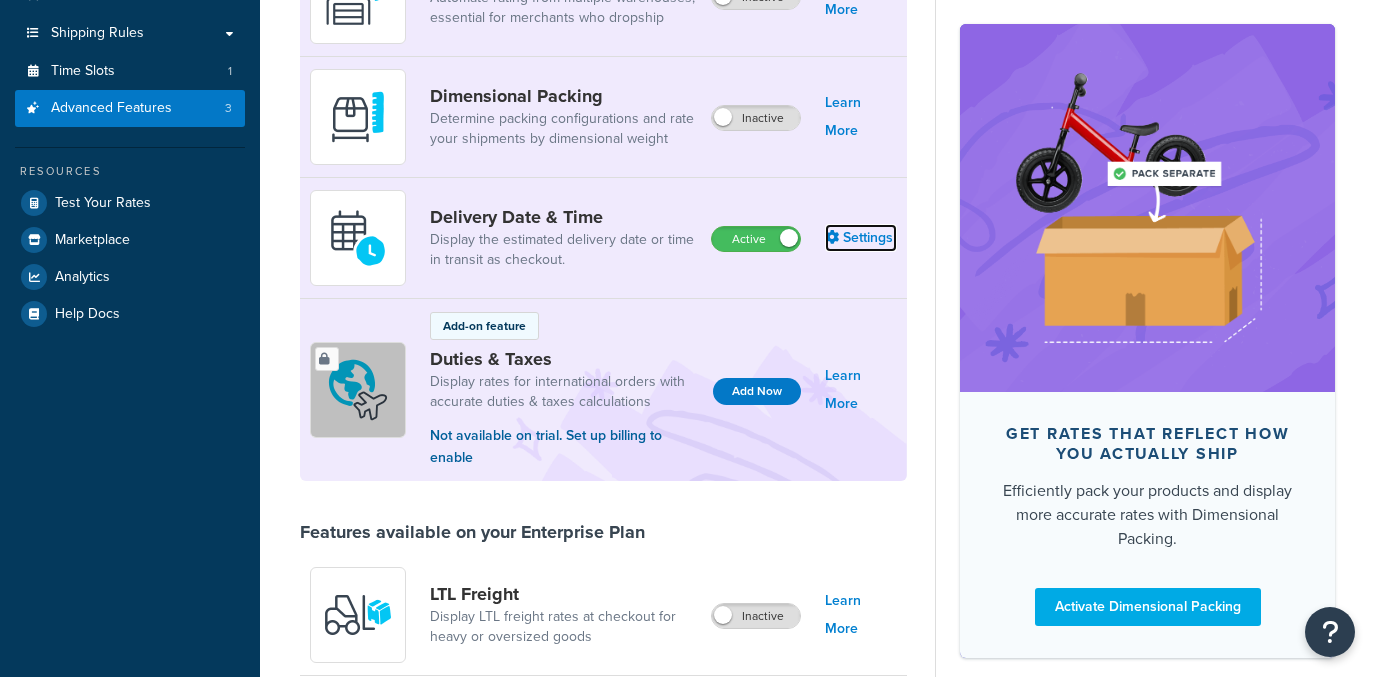 click on "Settings" at bounding box center (861, 238) 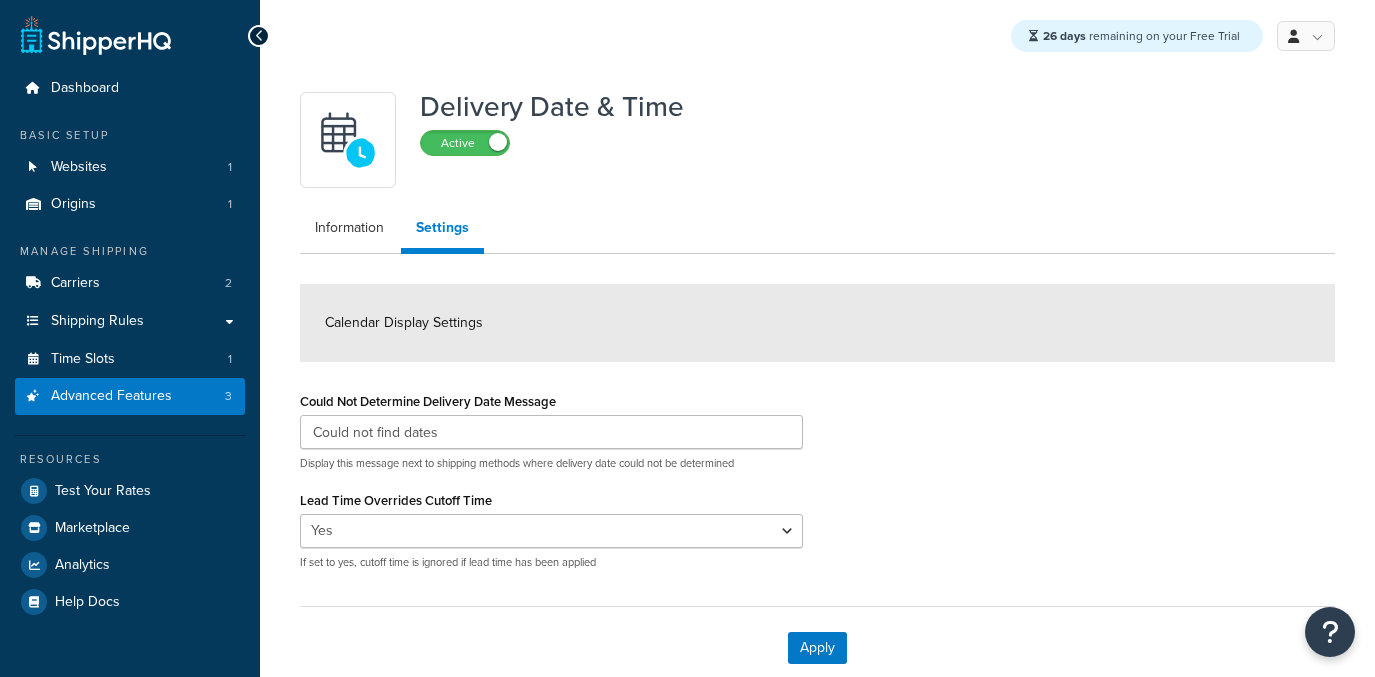 scroll, scrollTop: 112, scrollLeft: 0, axis: vertical 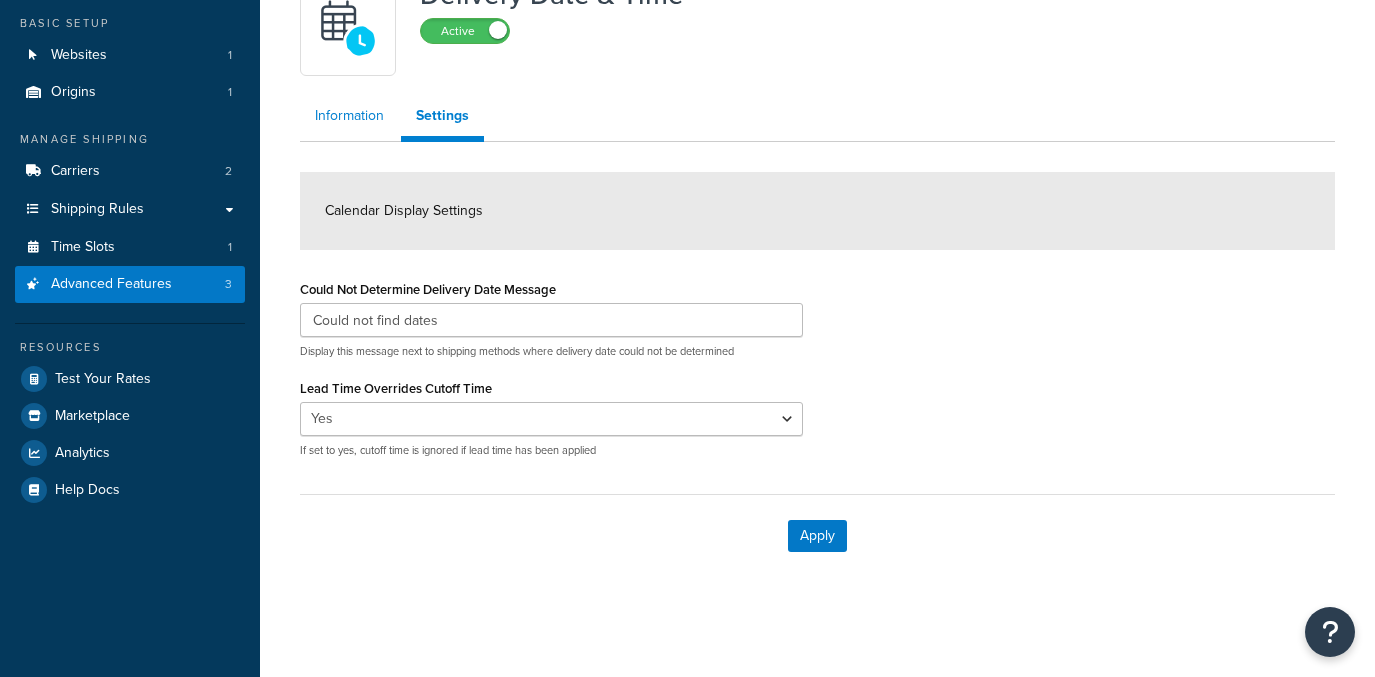click on "Information" at bounding box center [349, 116] 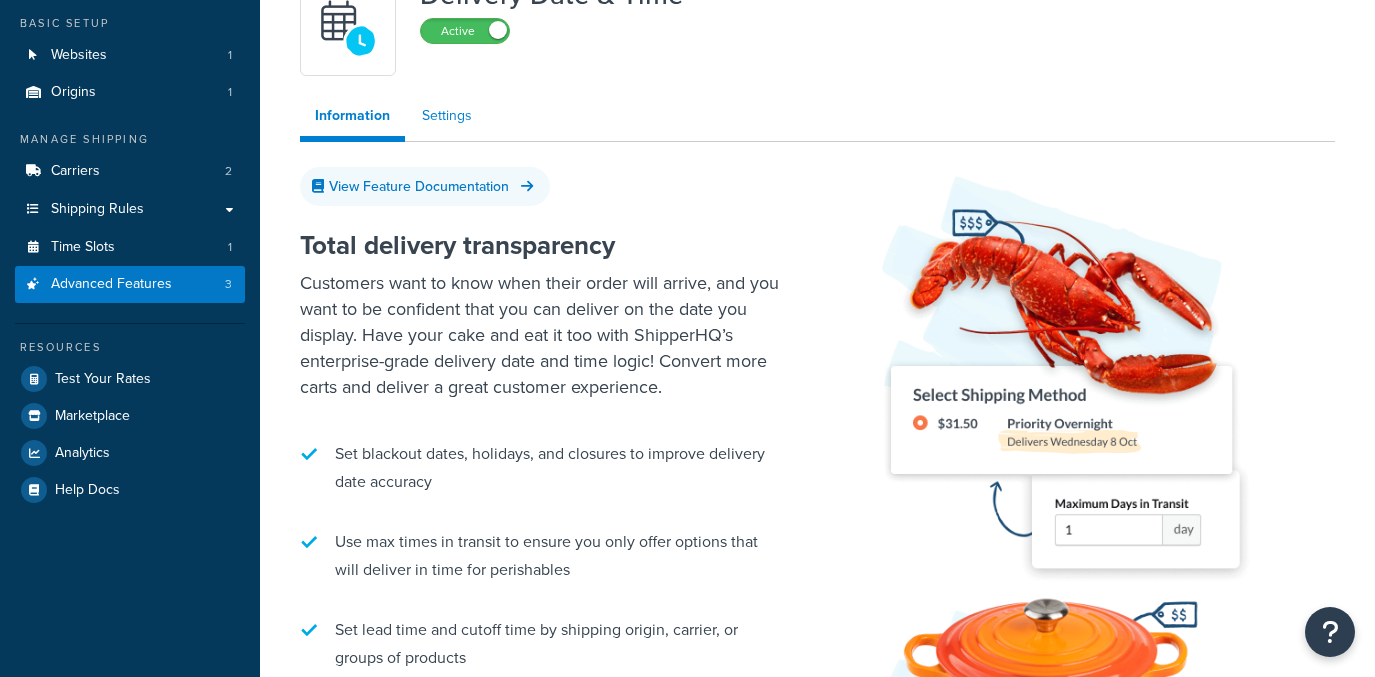 click on "Settings" at bounding box center (447, 116) 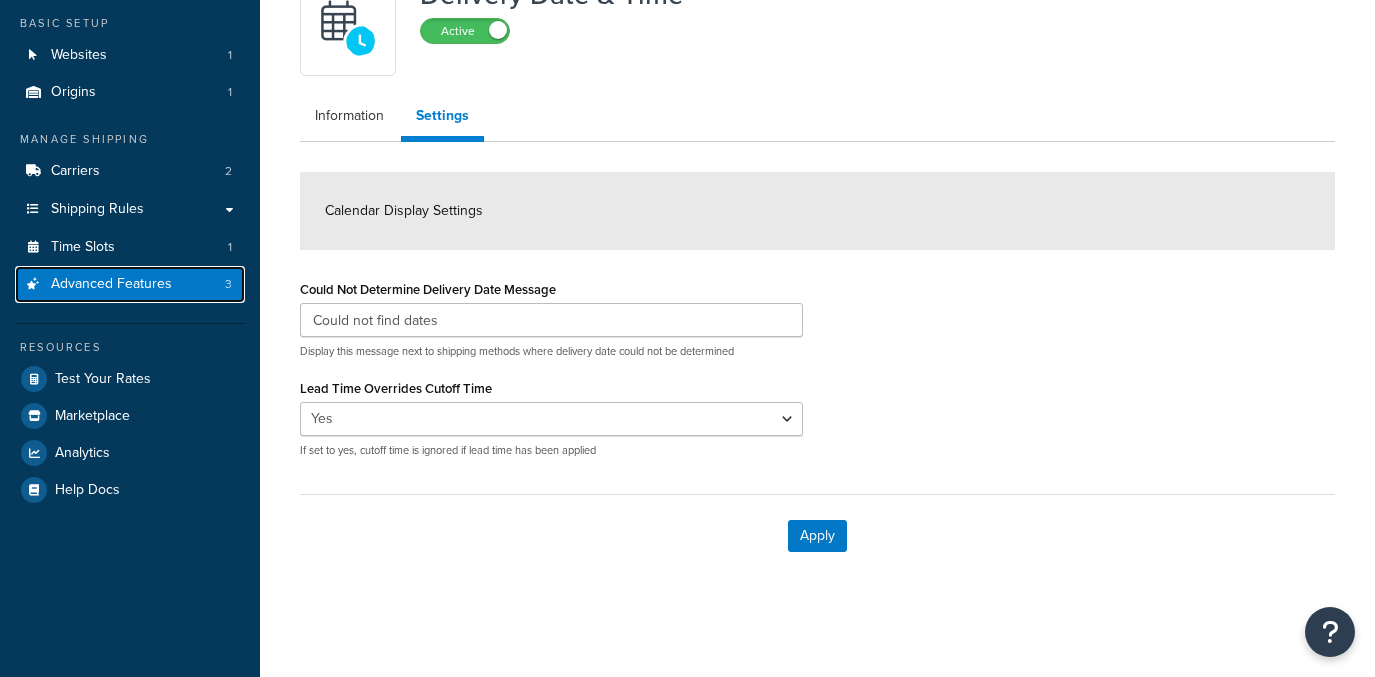 click on "Advanced Features" at bounding box center [111, 284] 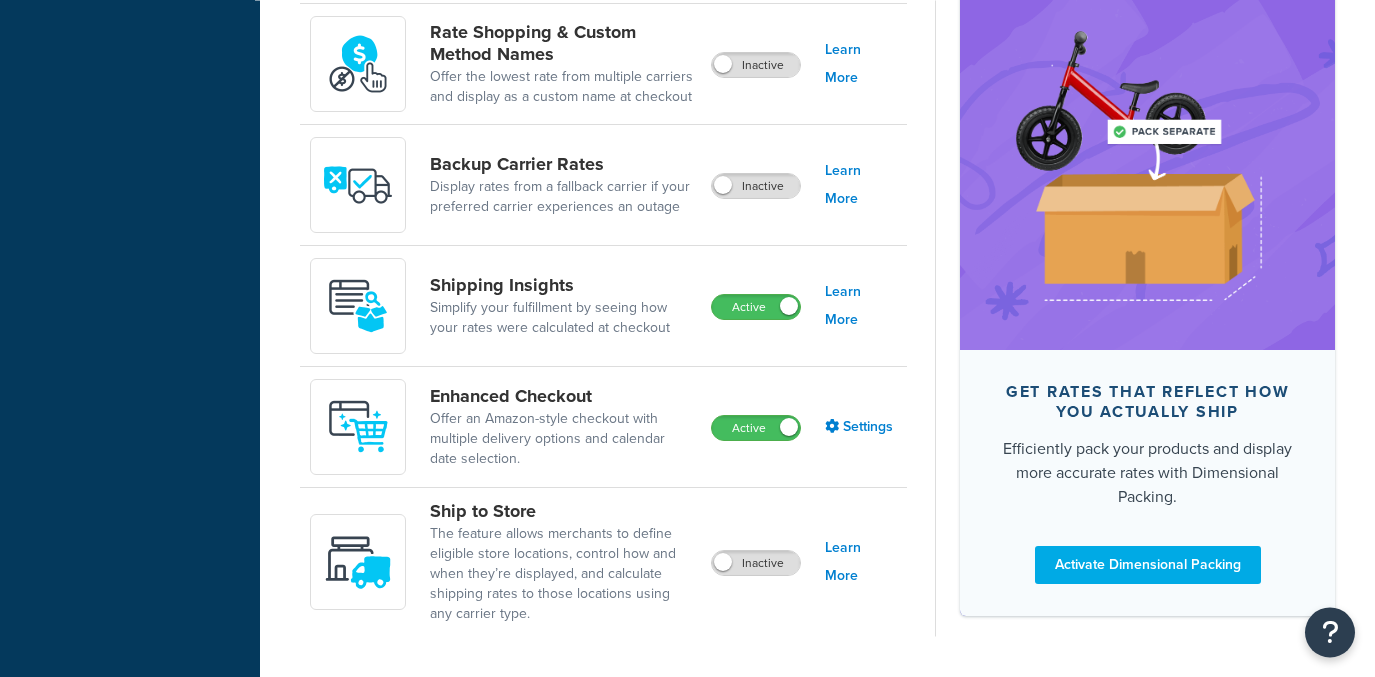 scroll, scrollTop: 1262, scrollLeft: 0, axis: vertical 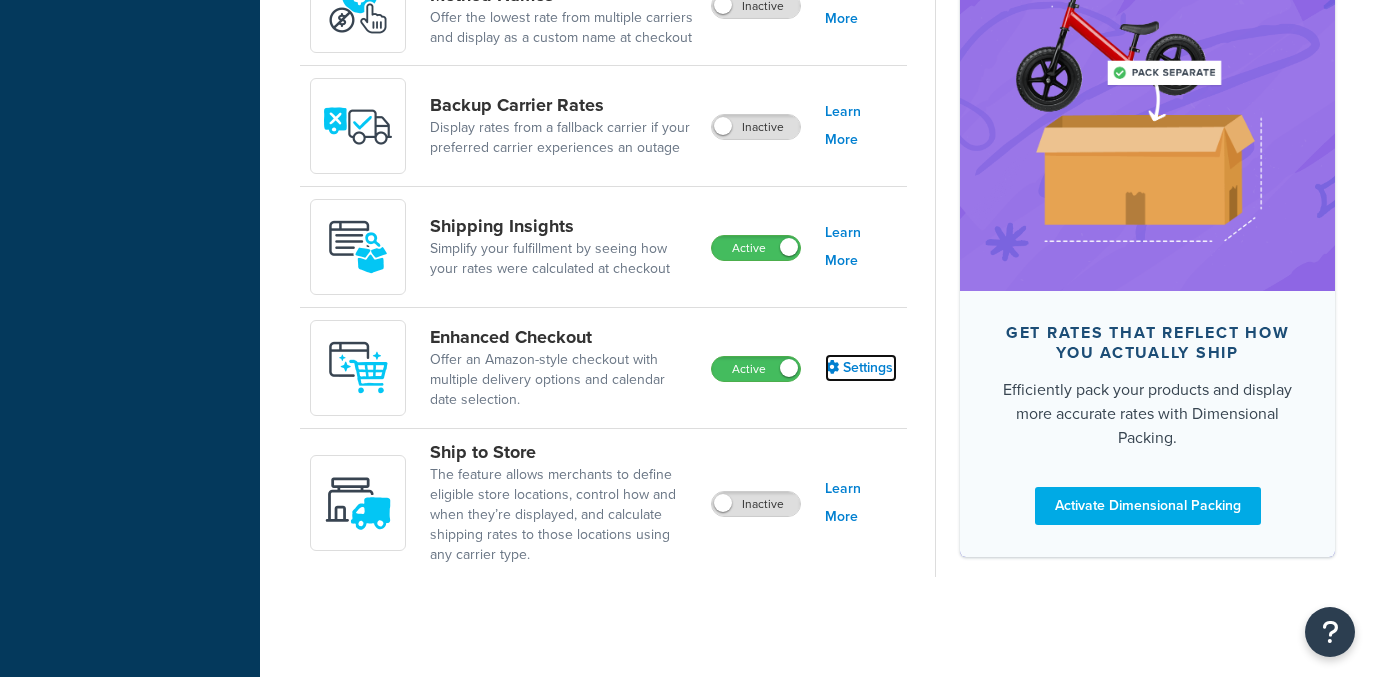 click on "Settings" at bounding box center [861, 368] 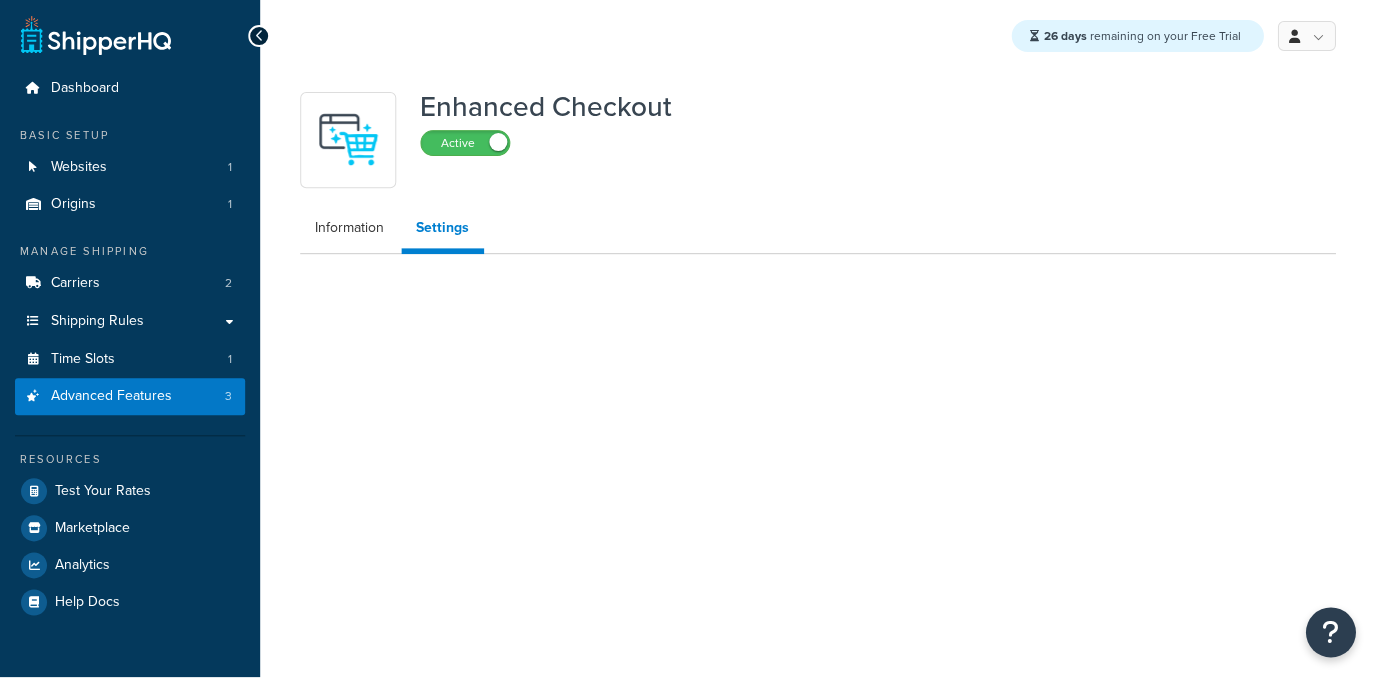 scroll, scrollTop: 0, scrollLeft: 0, axis: both 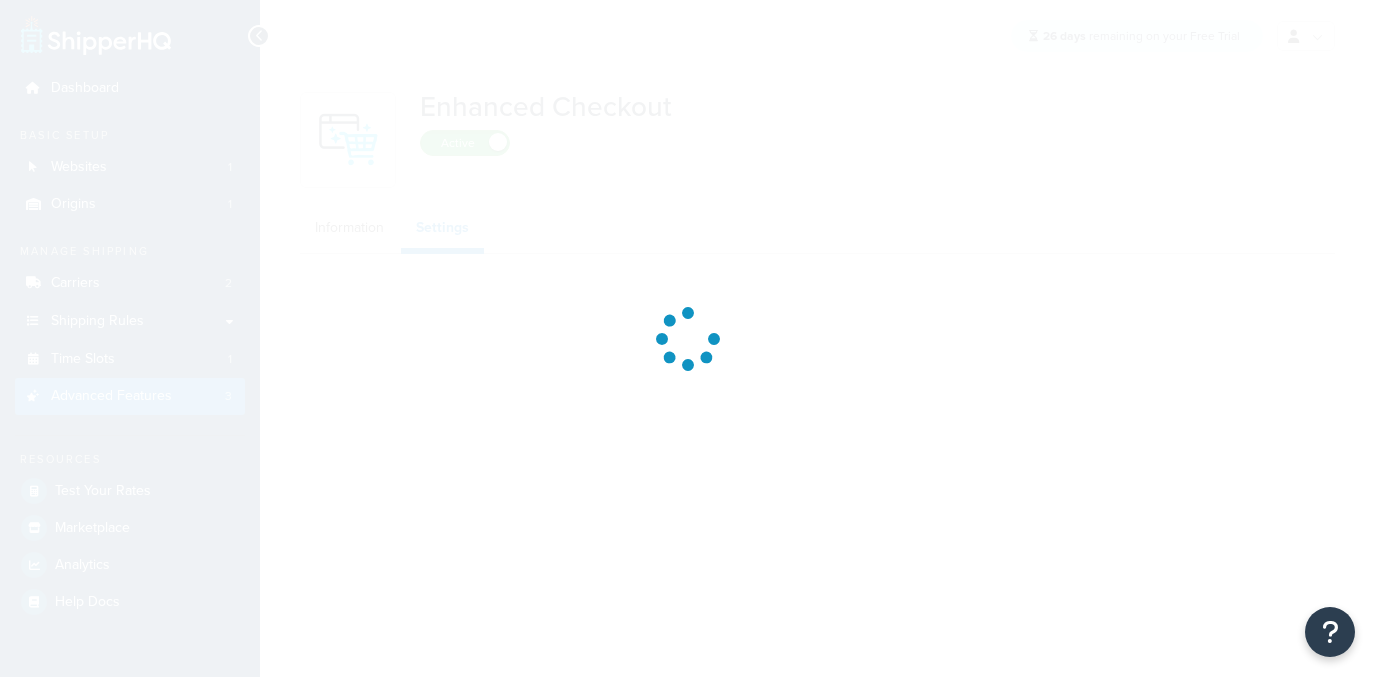 select on "MONTHLY" 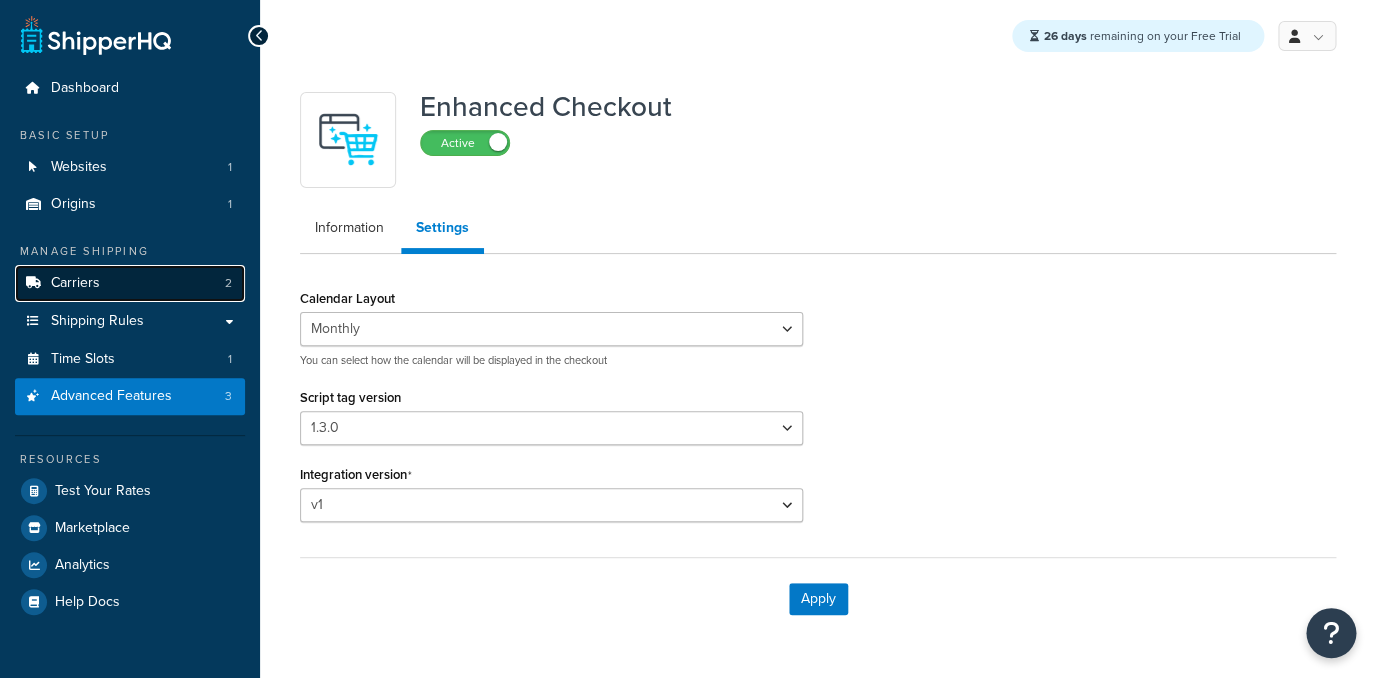 click on "Carriers 2" at bounding box center [130, 283] 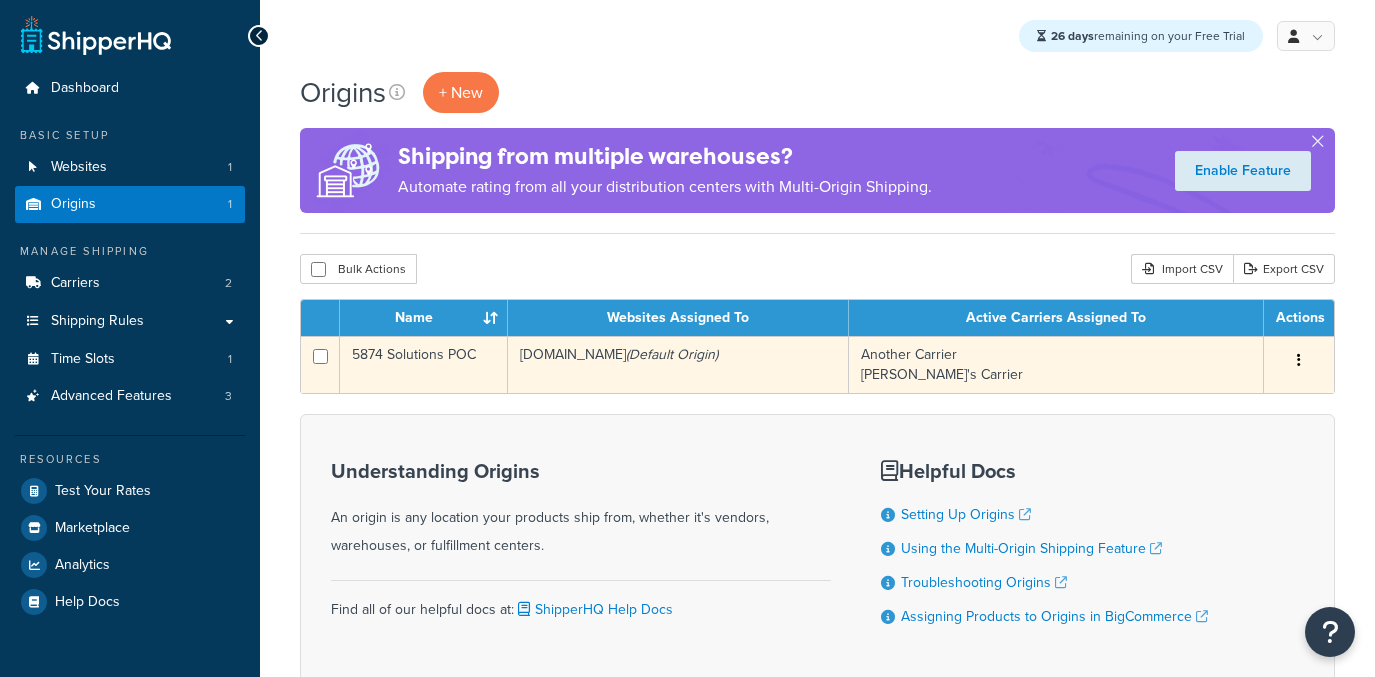 scroll, scrollTop: 0, scrollLeft: 0, axis: both 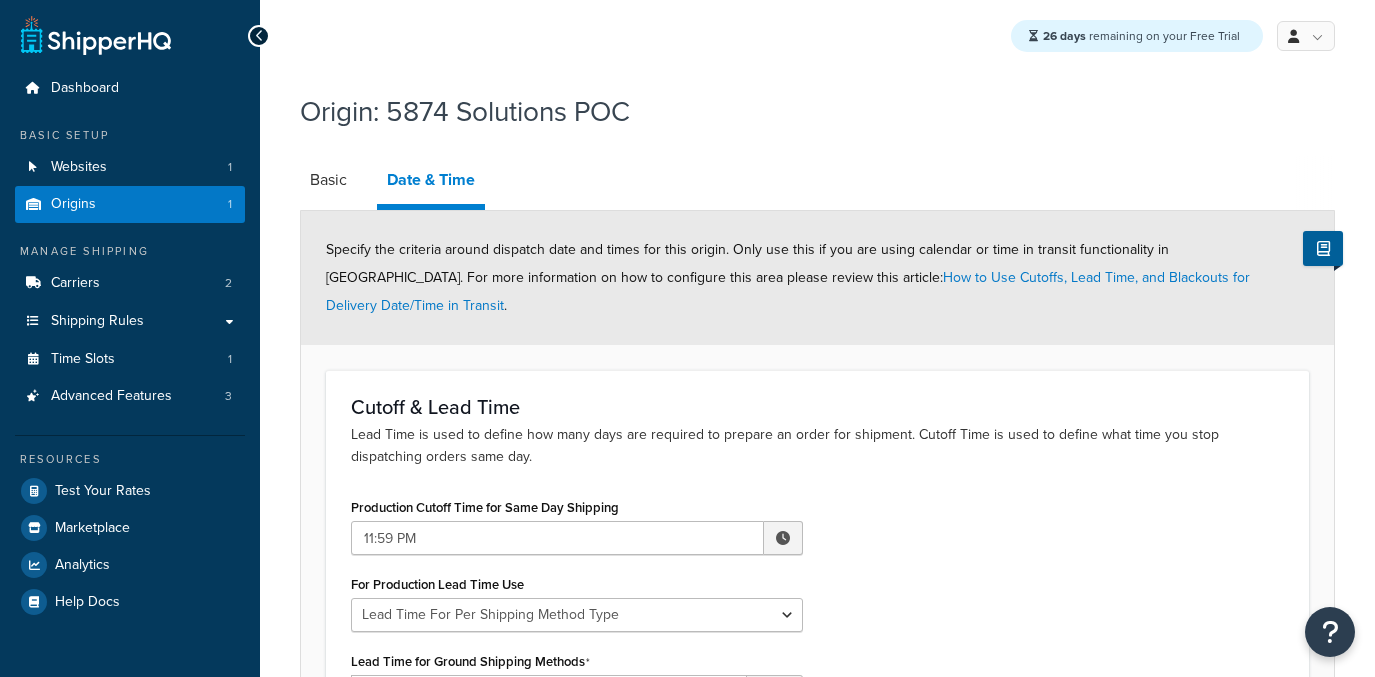 select on "PER_SHIPPING_METHOD_TYPE" 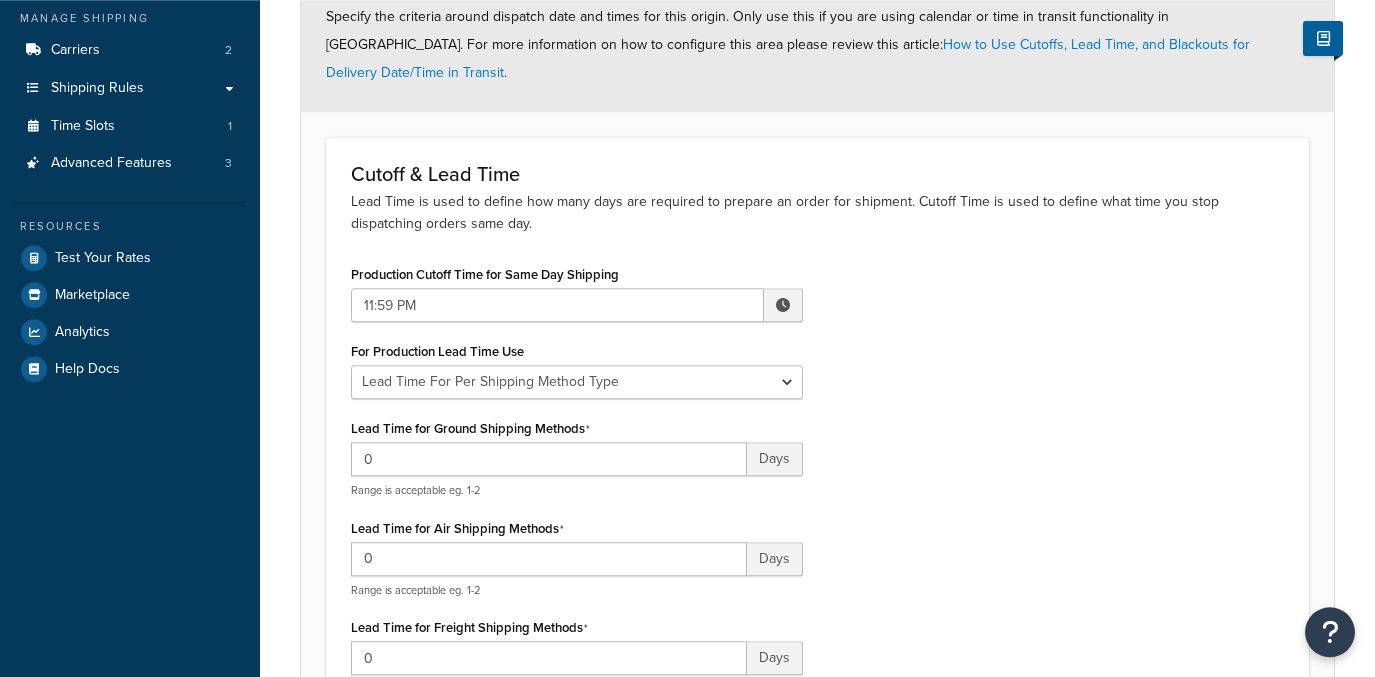 scroll, scrollTop: 220, scrollLeft: 0, axis: vertical 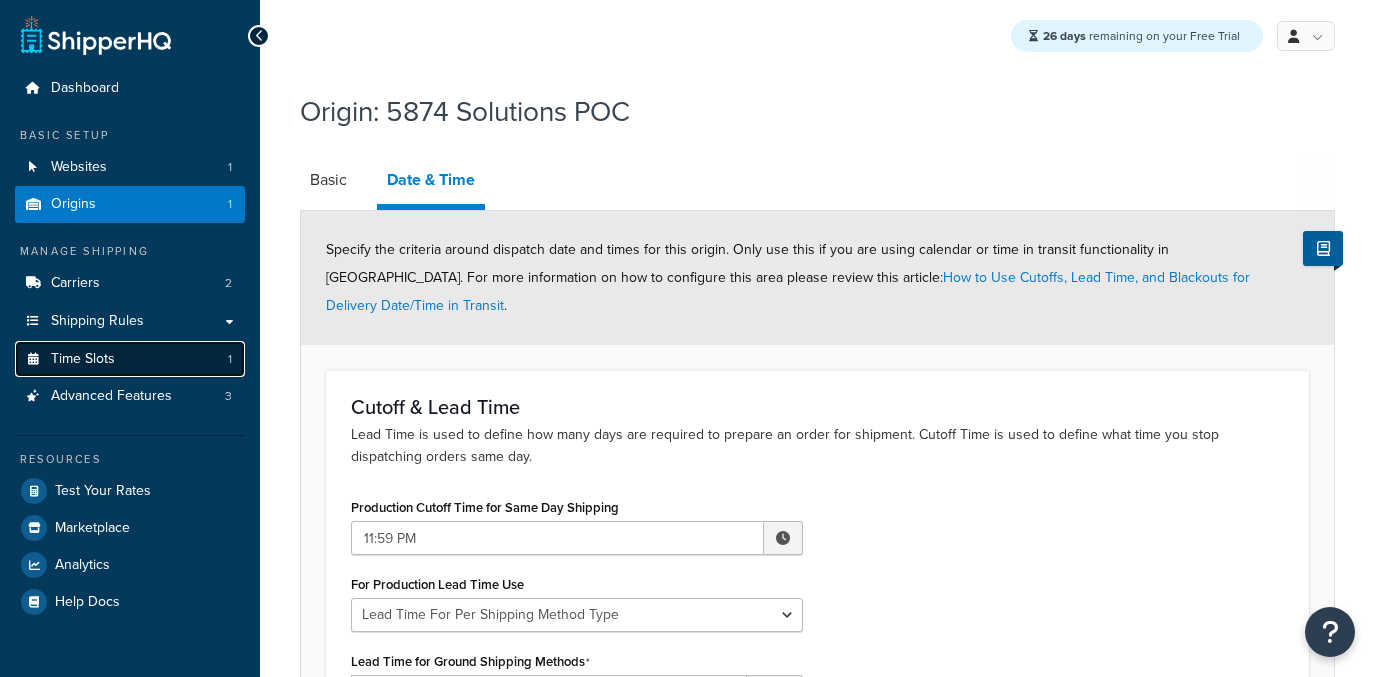 click on "Time Slots 1" at bounding box center (130, 359) 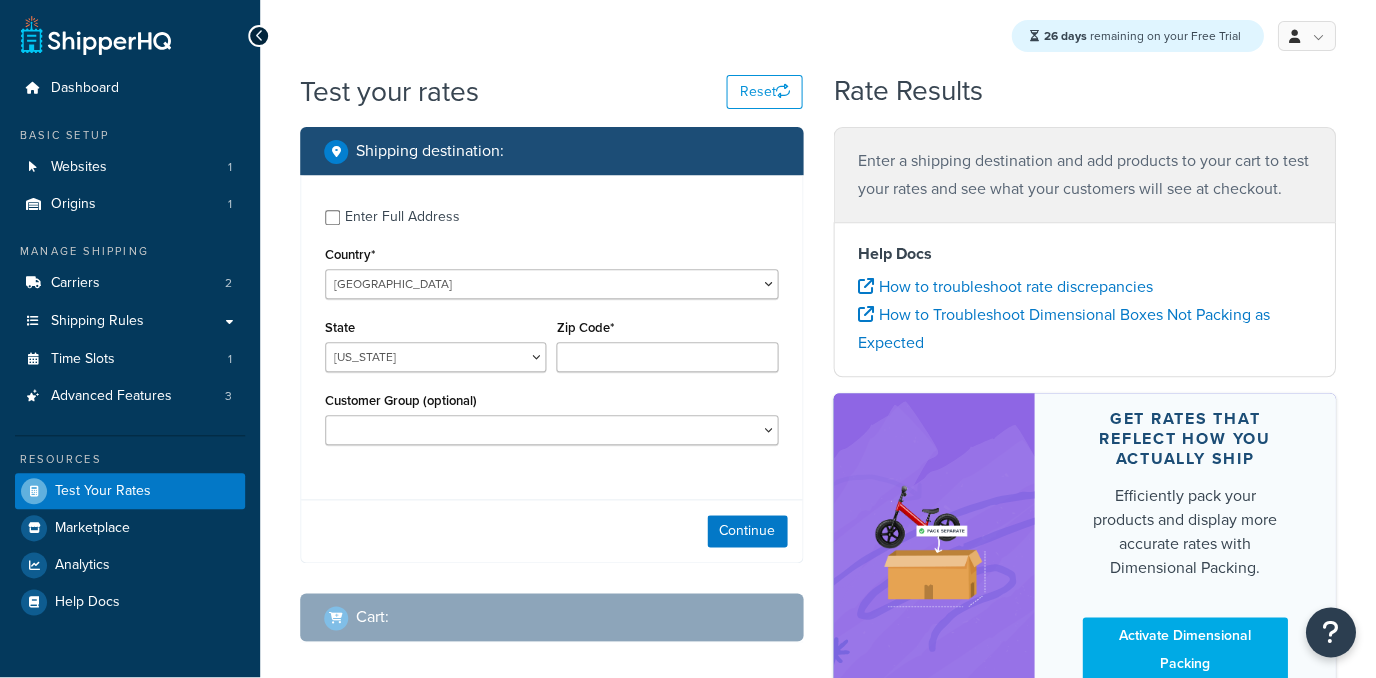 scroll, scrollTop: 0, scrollLeft: 0, axis: both 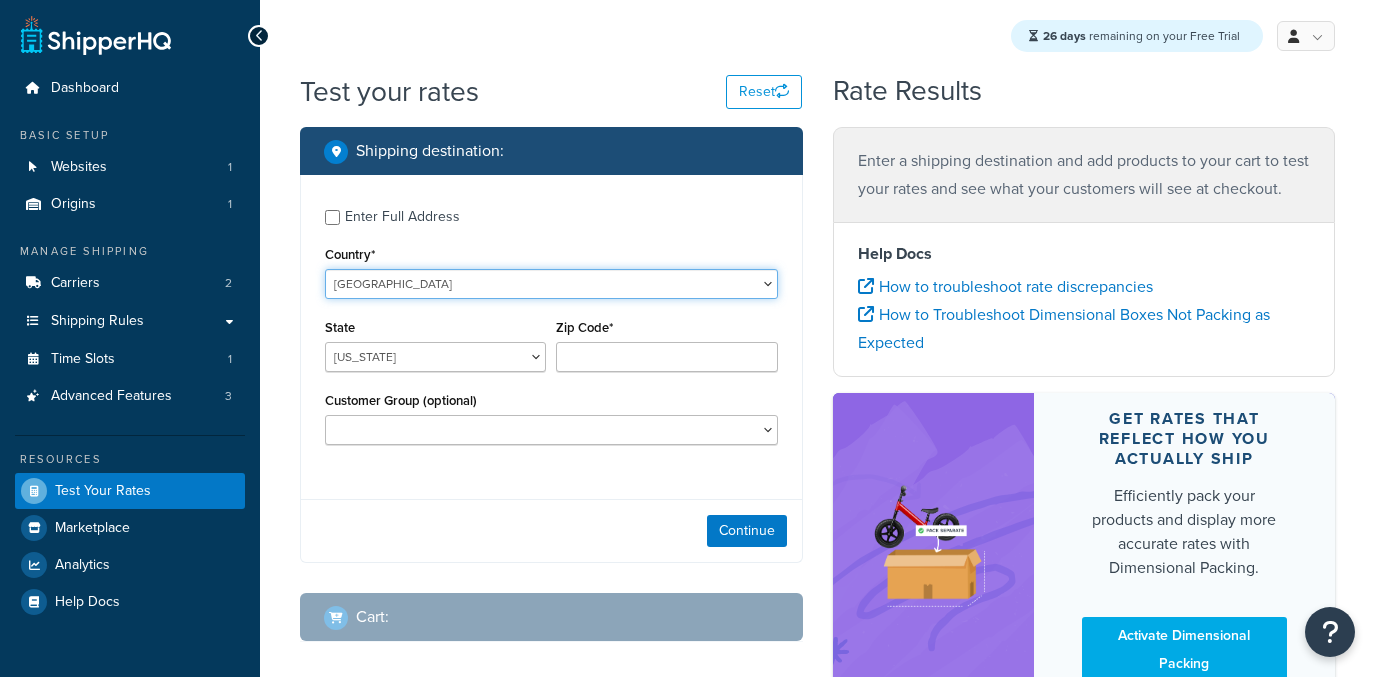 select on "GB" 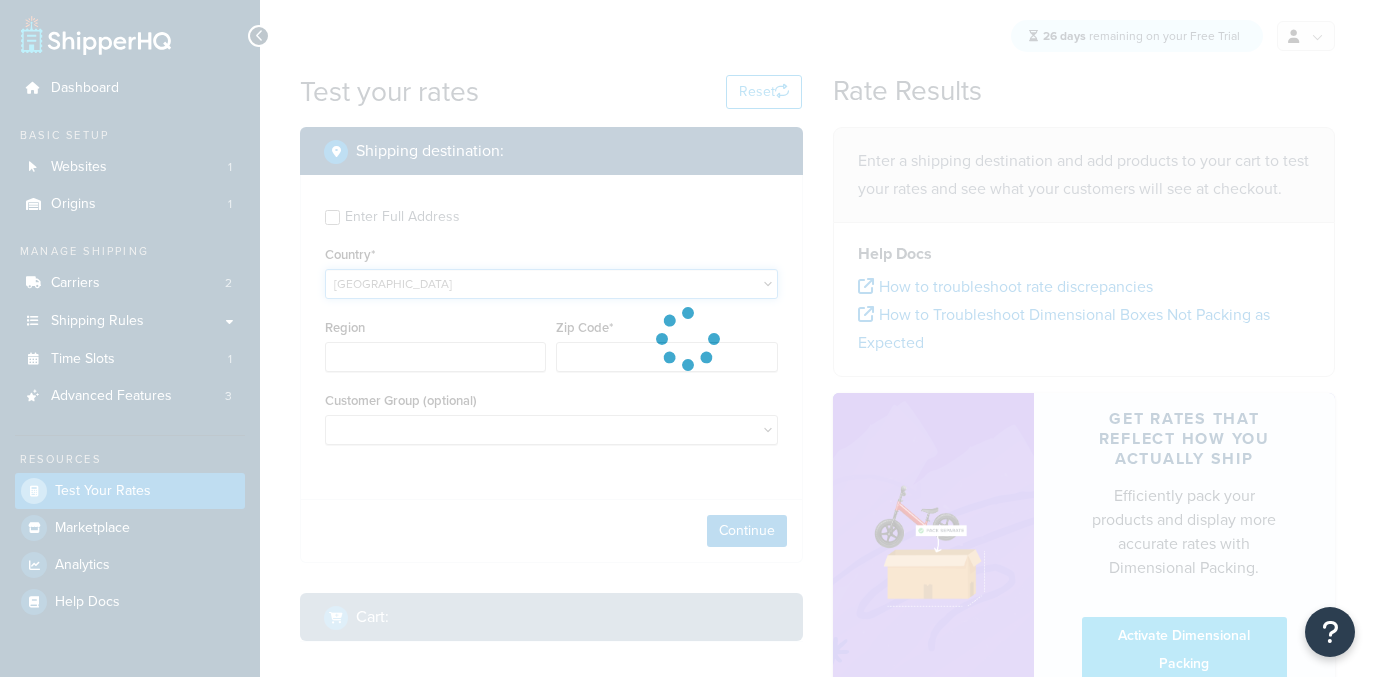 type 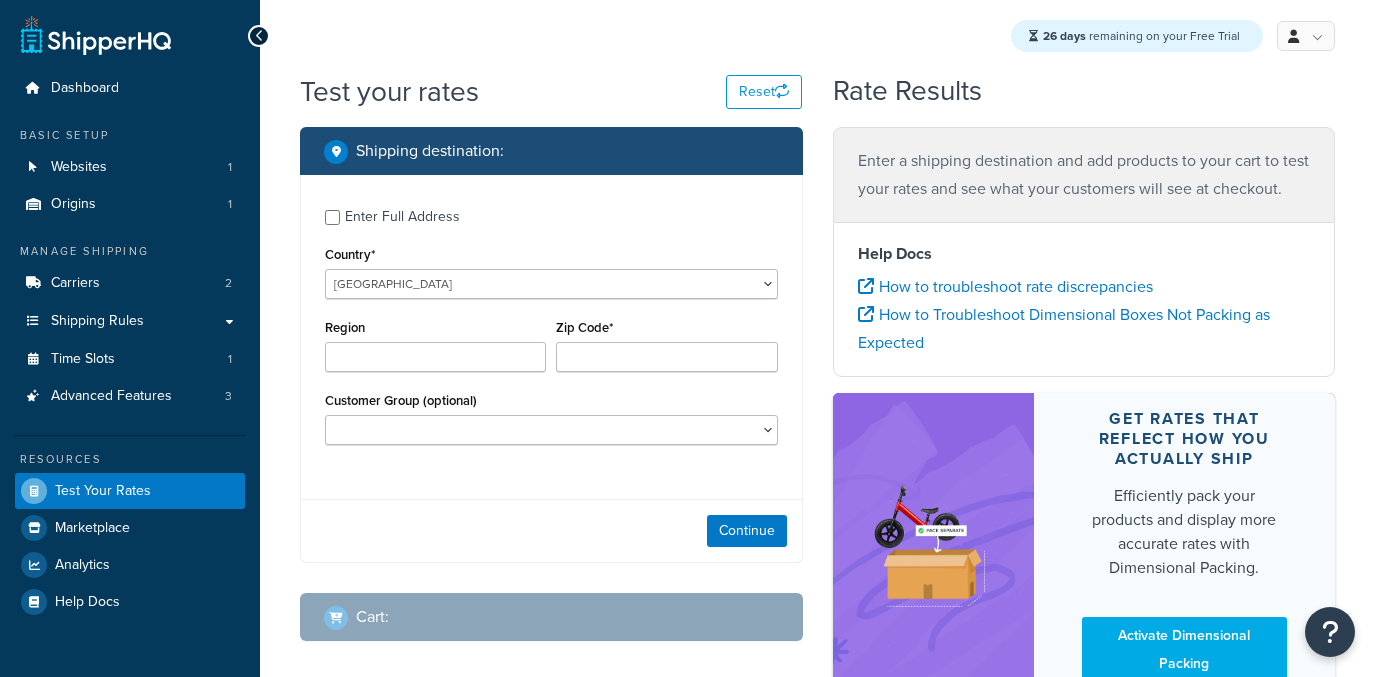 click on "Zip Code*" at bounding box center (666, 343) 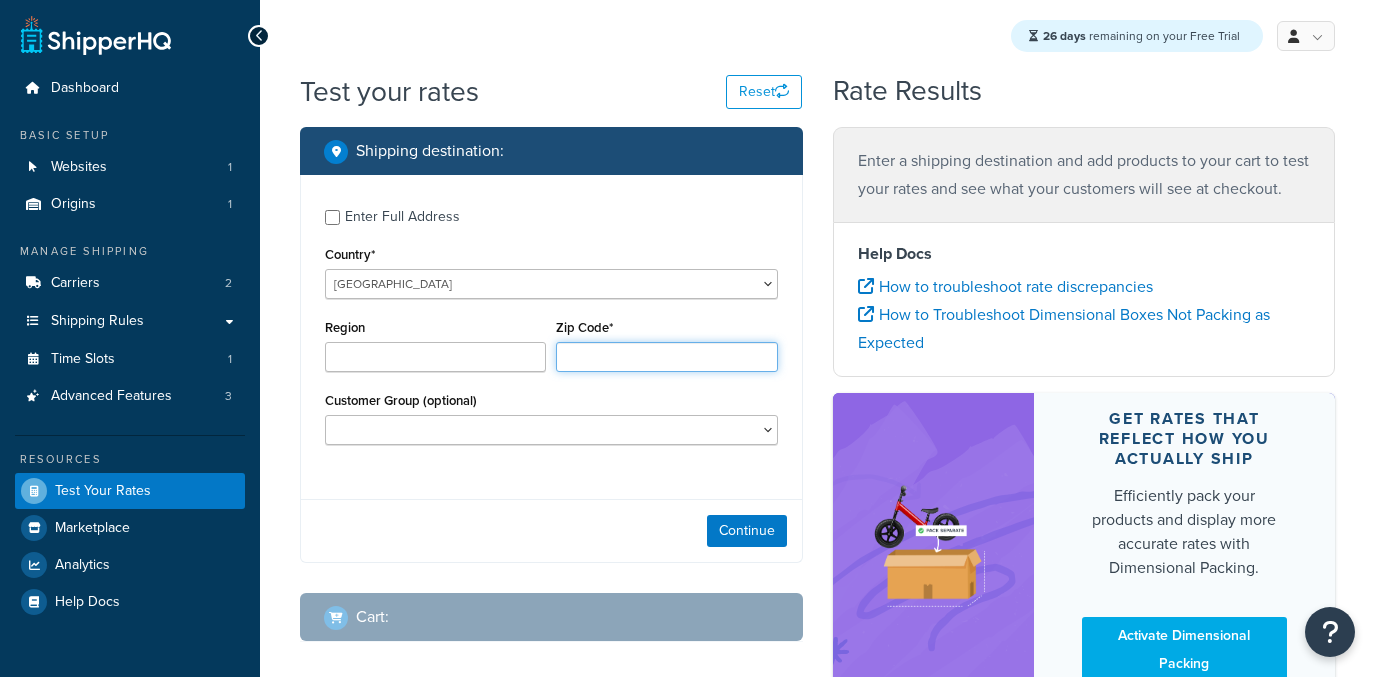 click on "Zip Code*" at bounding box center (666, 357) 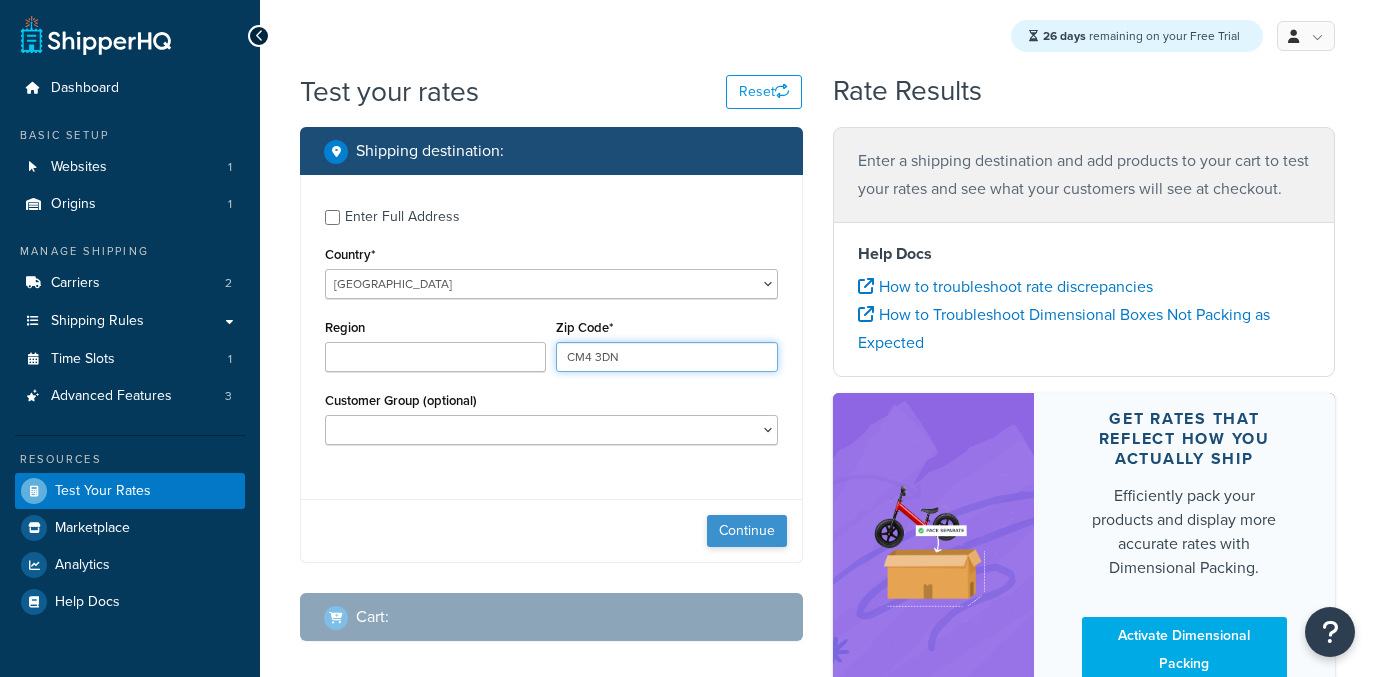 type on "CM4 3DN" 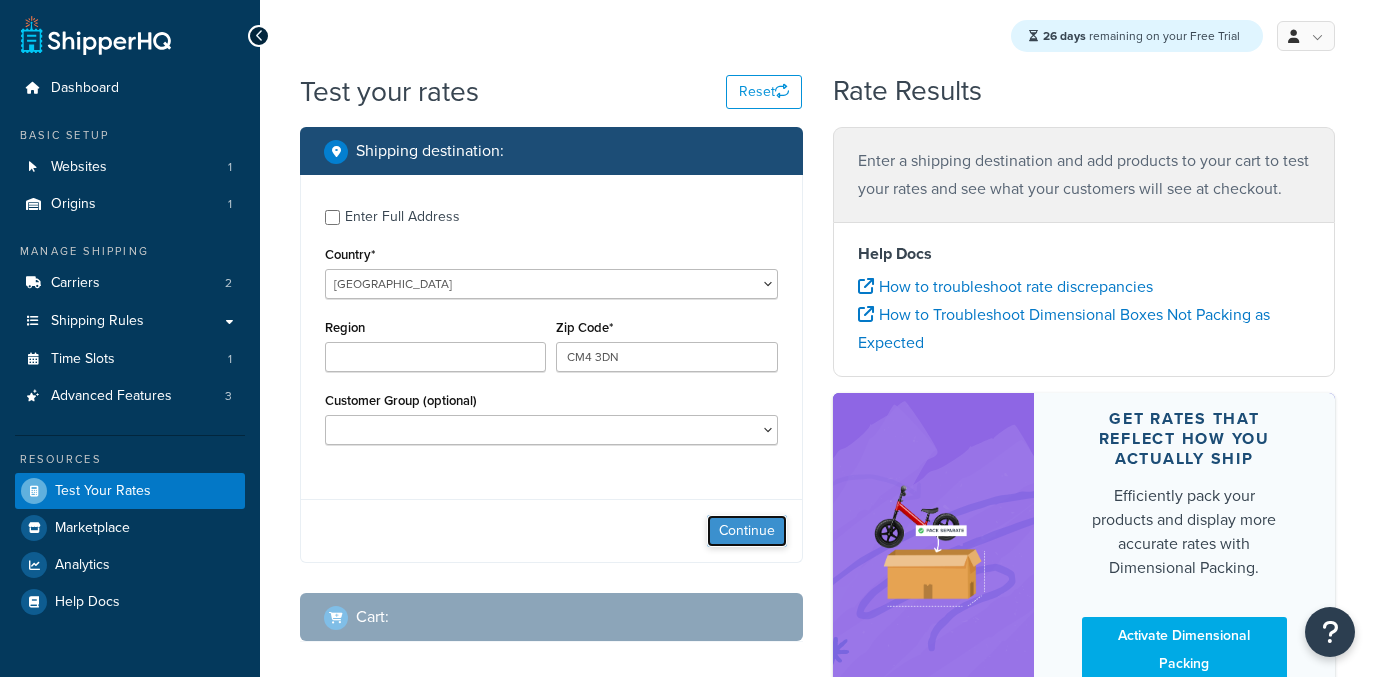 click on "Continue" at bounding box center [747, 531] 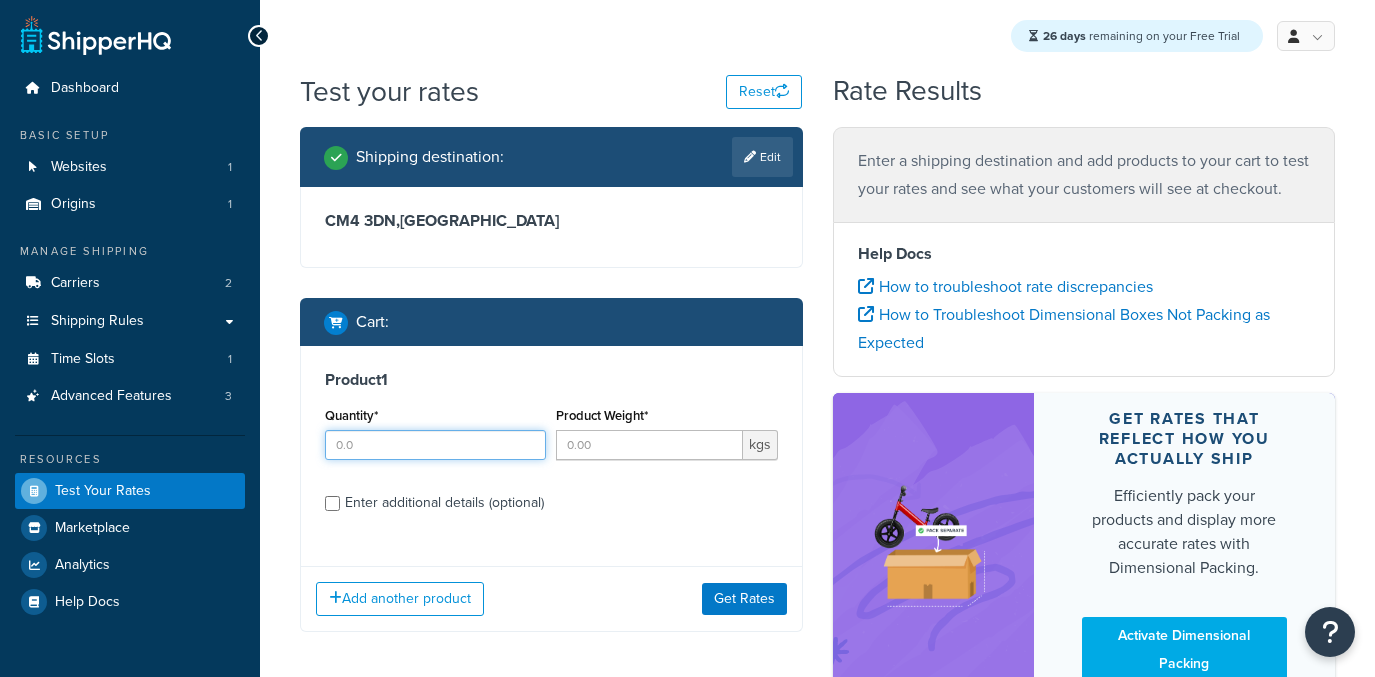 click on "Quantity*" at bounding box center [435, 445] 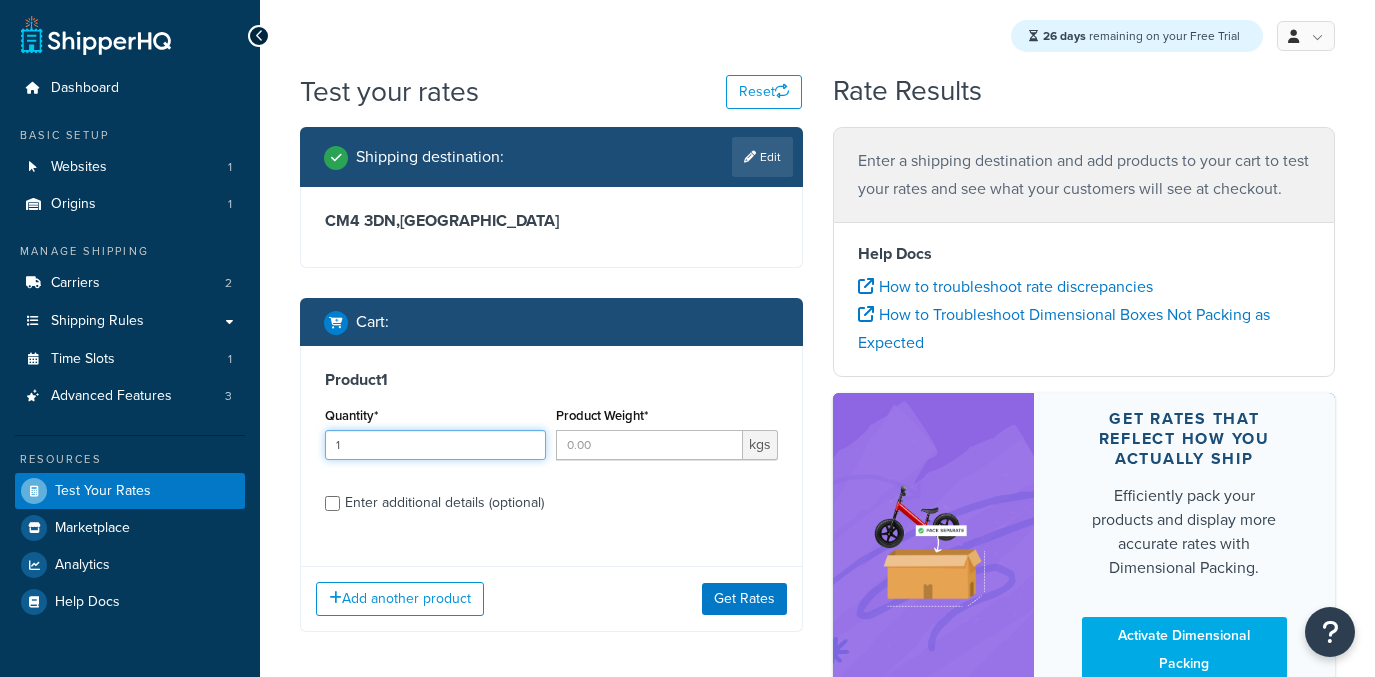 type on "1" 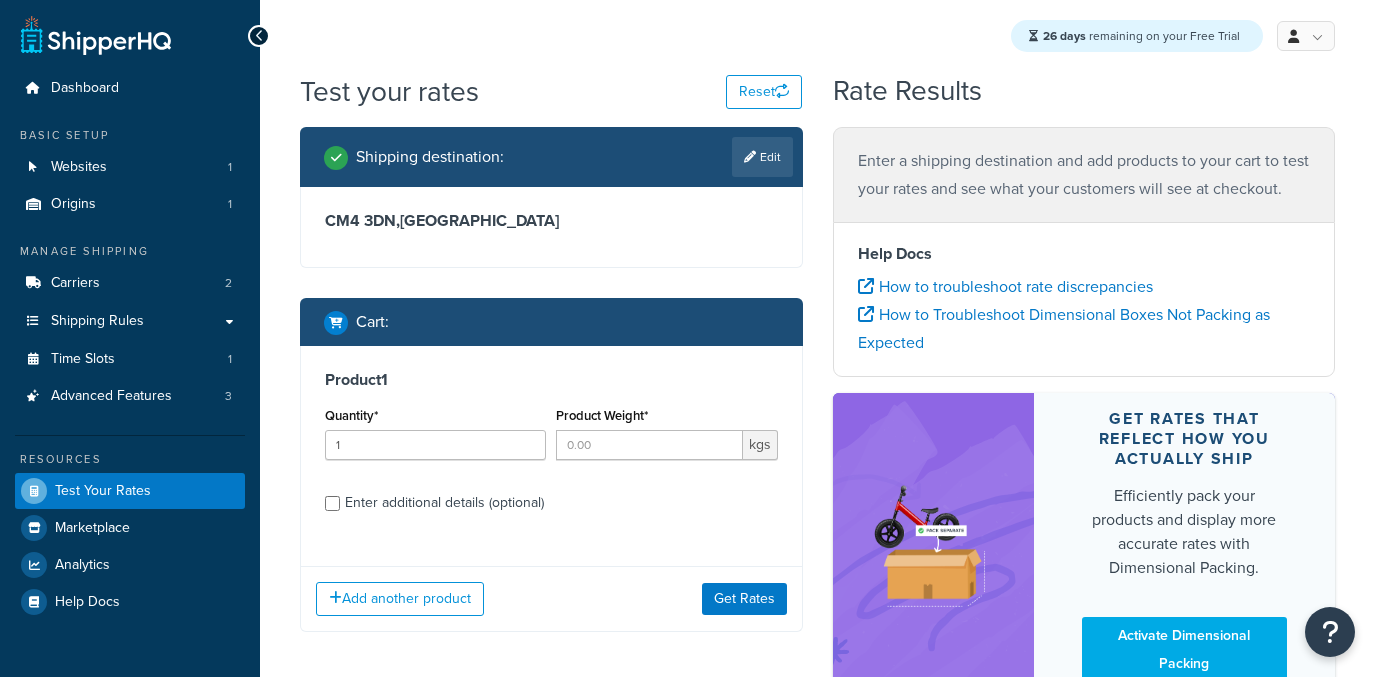 click on "Product Weight*   kgs" at bounding box center (666, 438) 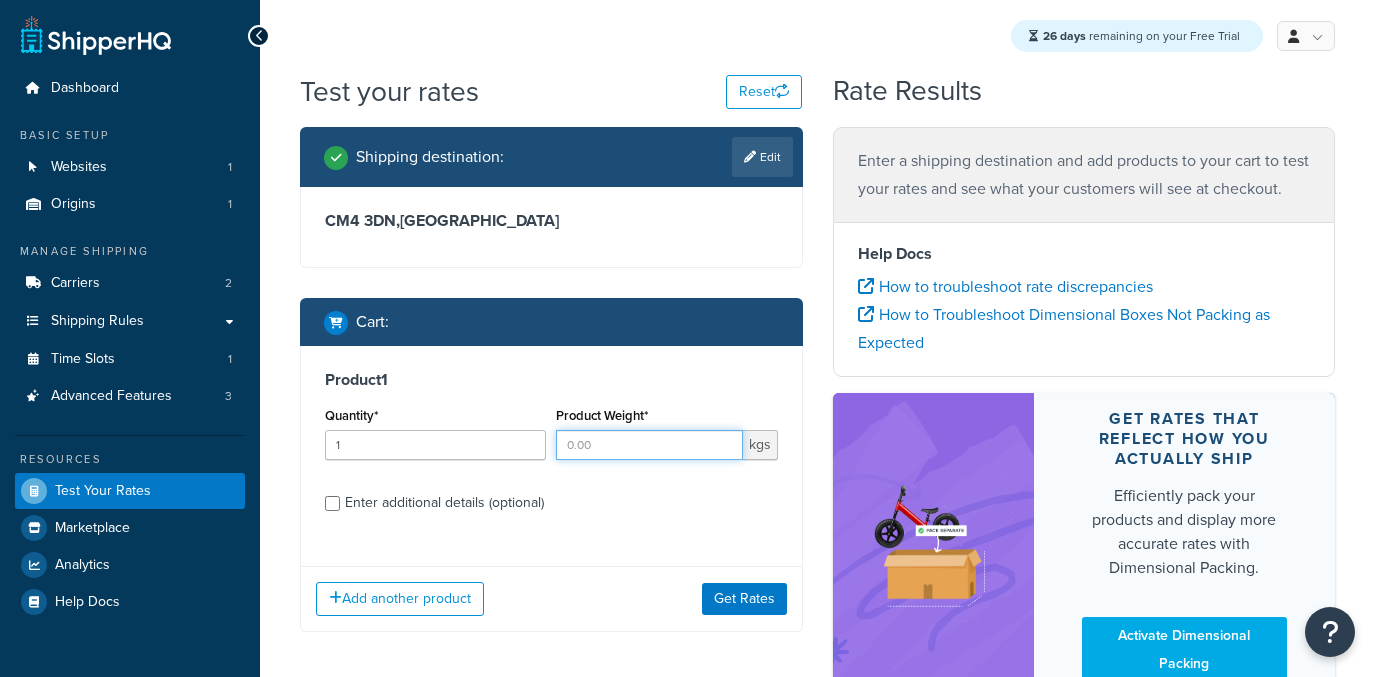 click on "Product Weight*" at bounding box center [649, 445] 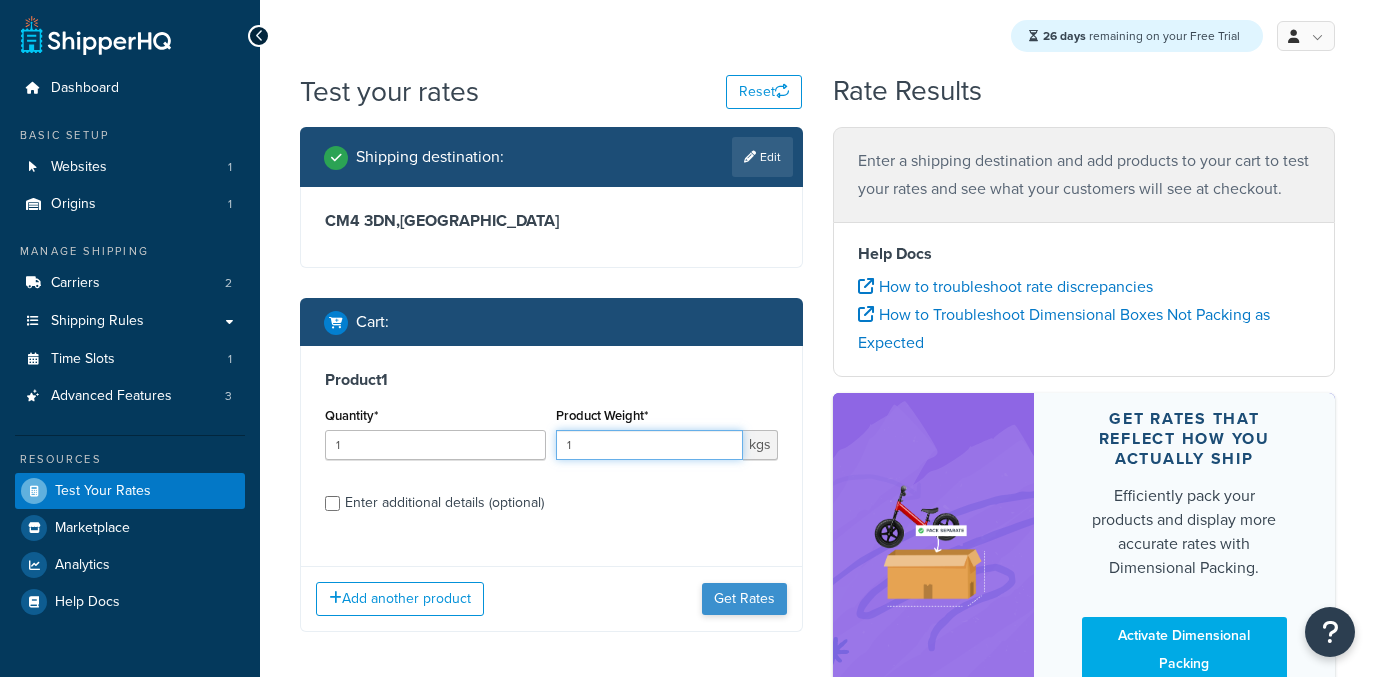 type on "1" 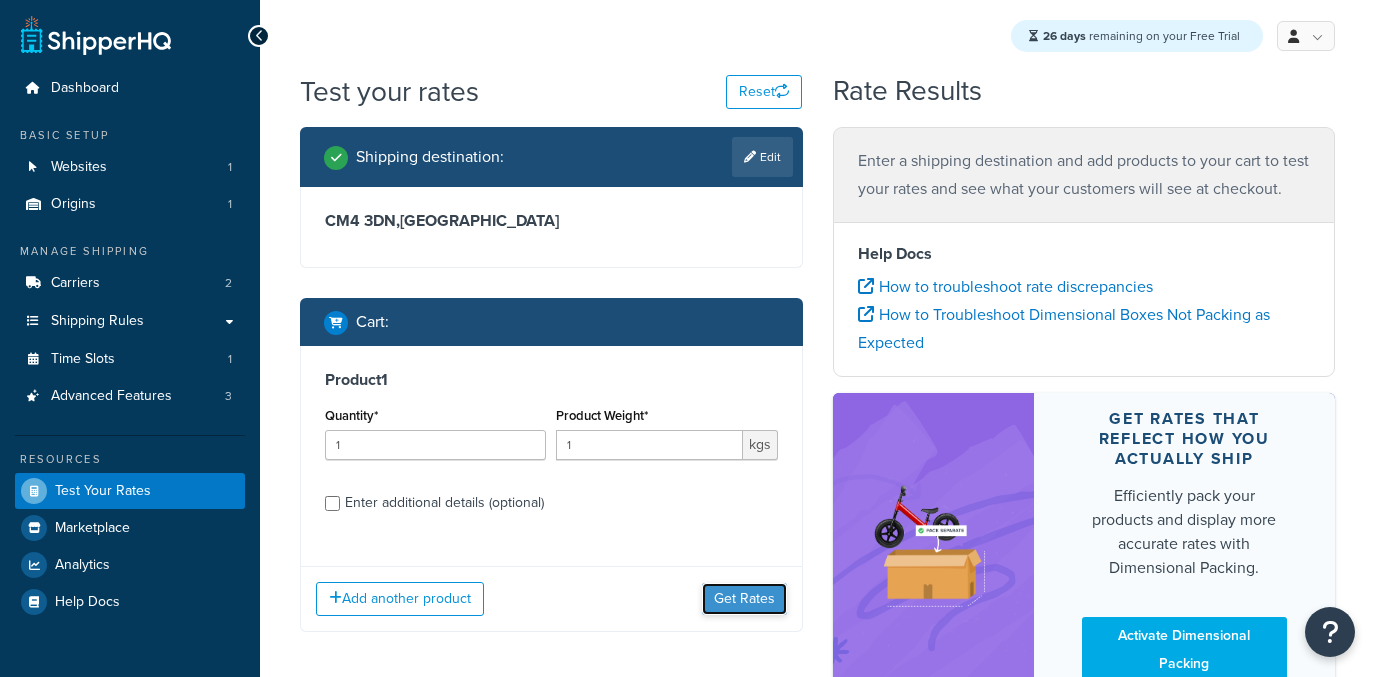click on "Get Rates" at bounding box center (744, 599) 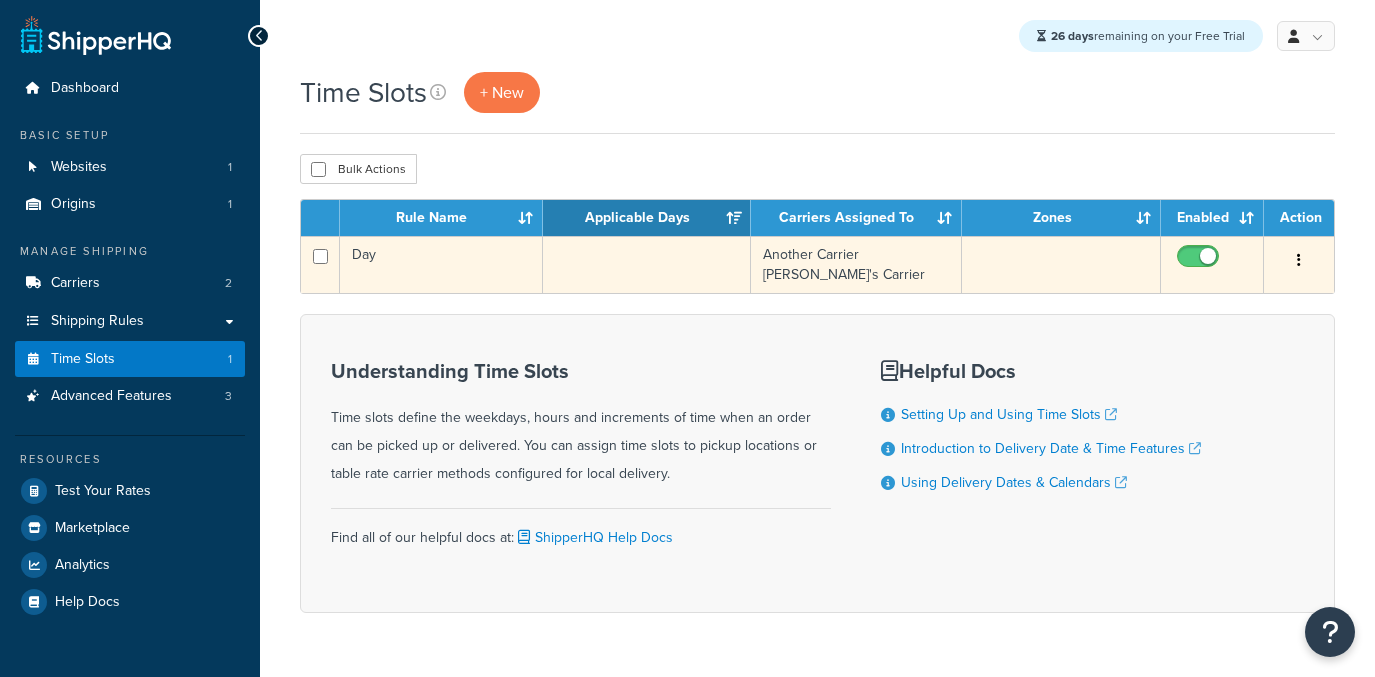 scroll, scrollTop: 0, scrollLeft: 0, axis: both 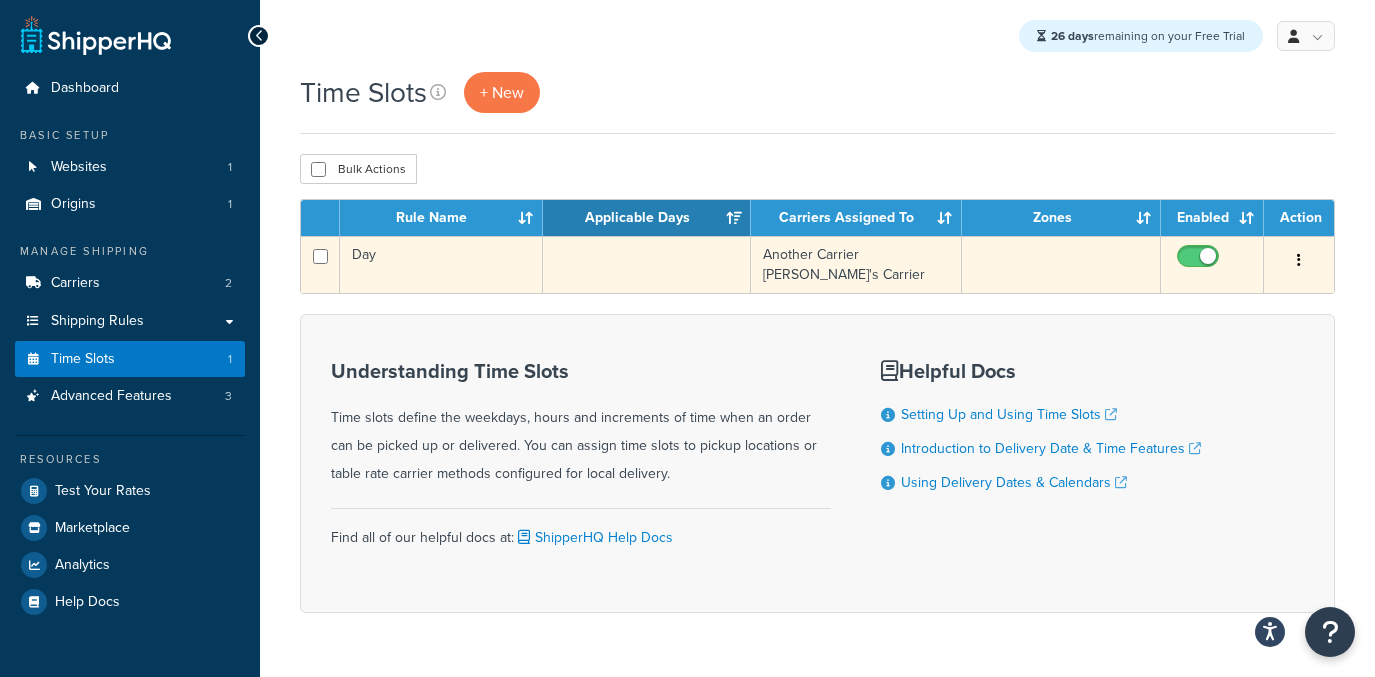 click at bounding box center (647, 264) 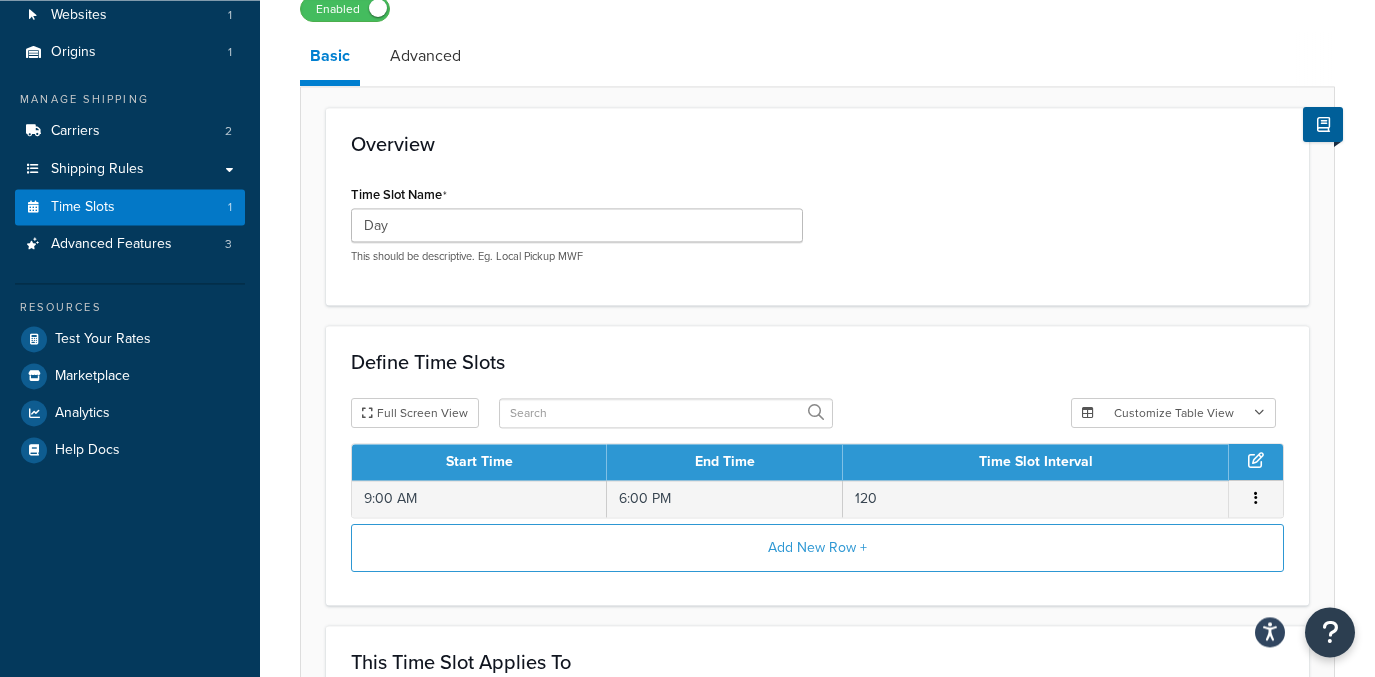 scroll, scrollTop: 121, scrollLeft: 0, axis: vertical 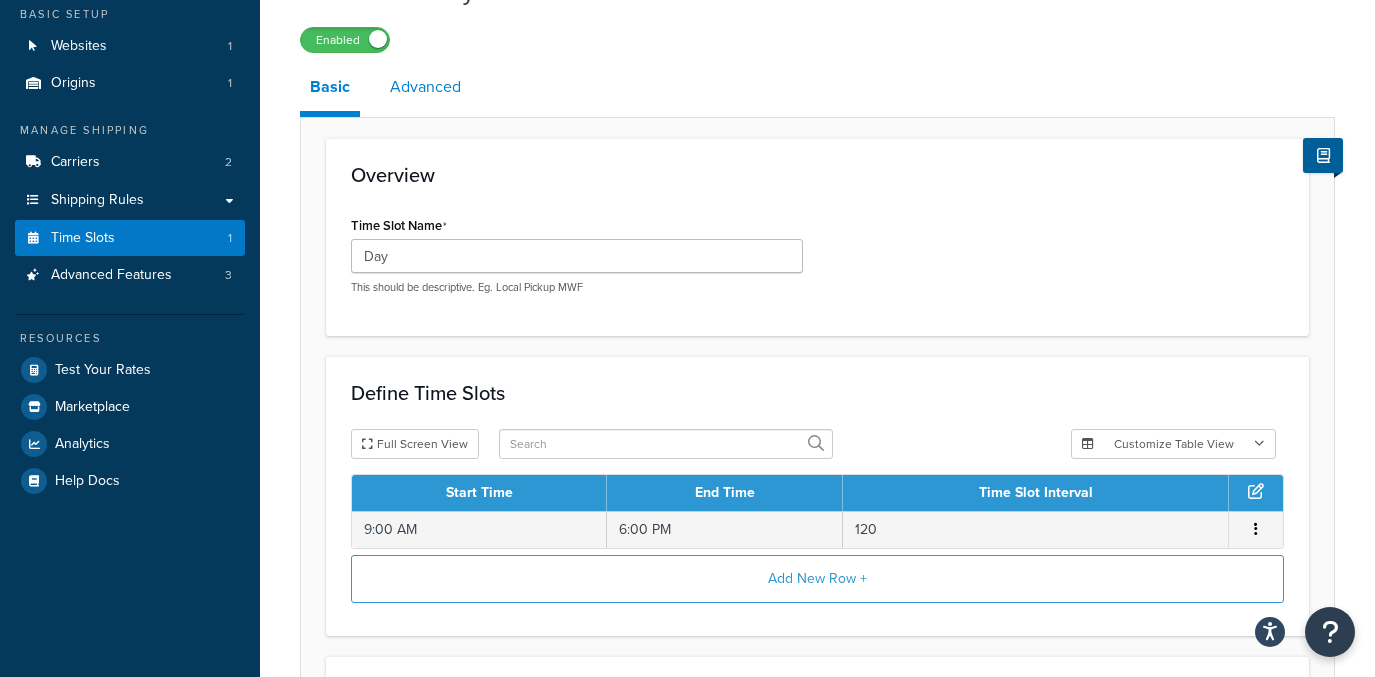 click on "Advanced" at bounding box center (425, 87) 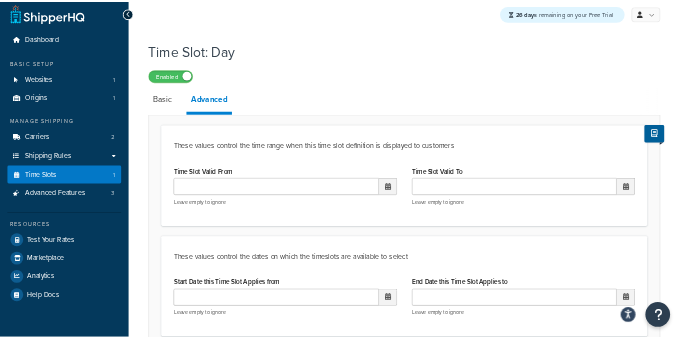 scroll, scrollTop: 0, scrollLeft: 0, axis: both 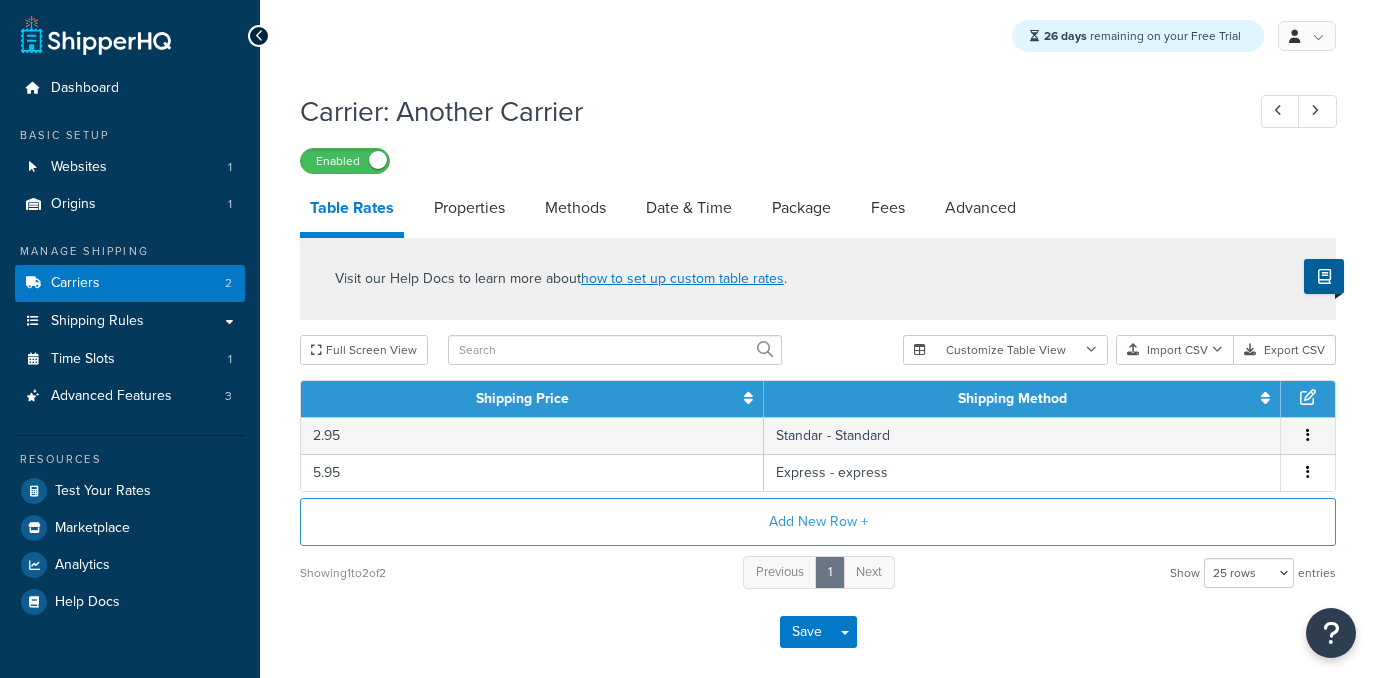 select on "25" 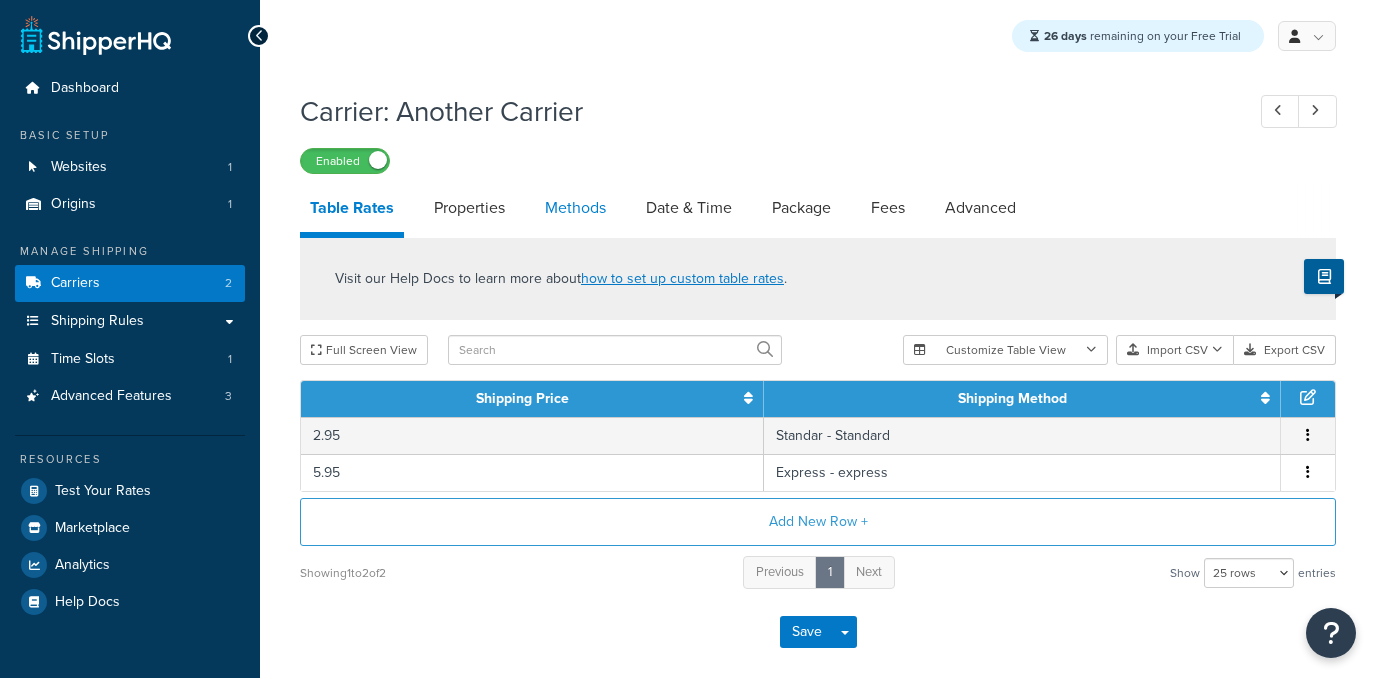 scroll, scrollTop: 0, scrollLeft: 0, axis: both 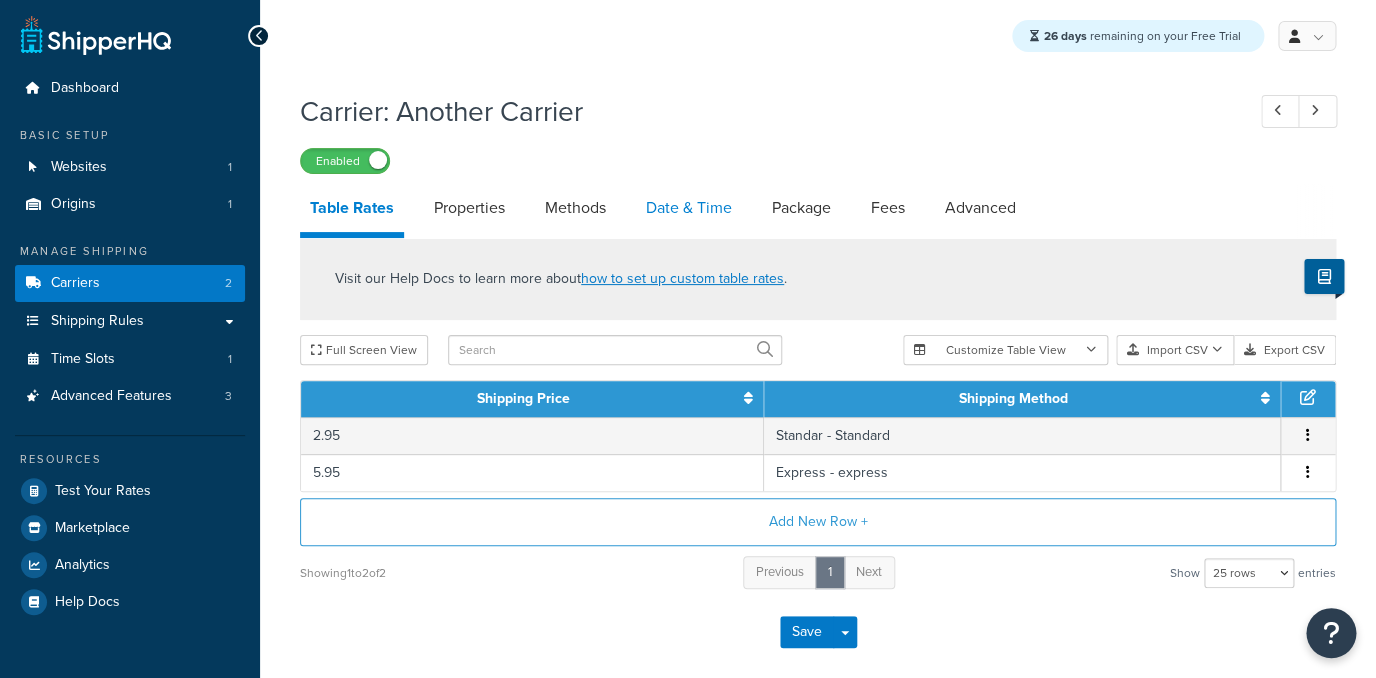 click on "Date & Time" at bounding box center [689, 208] 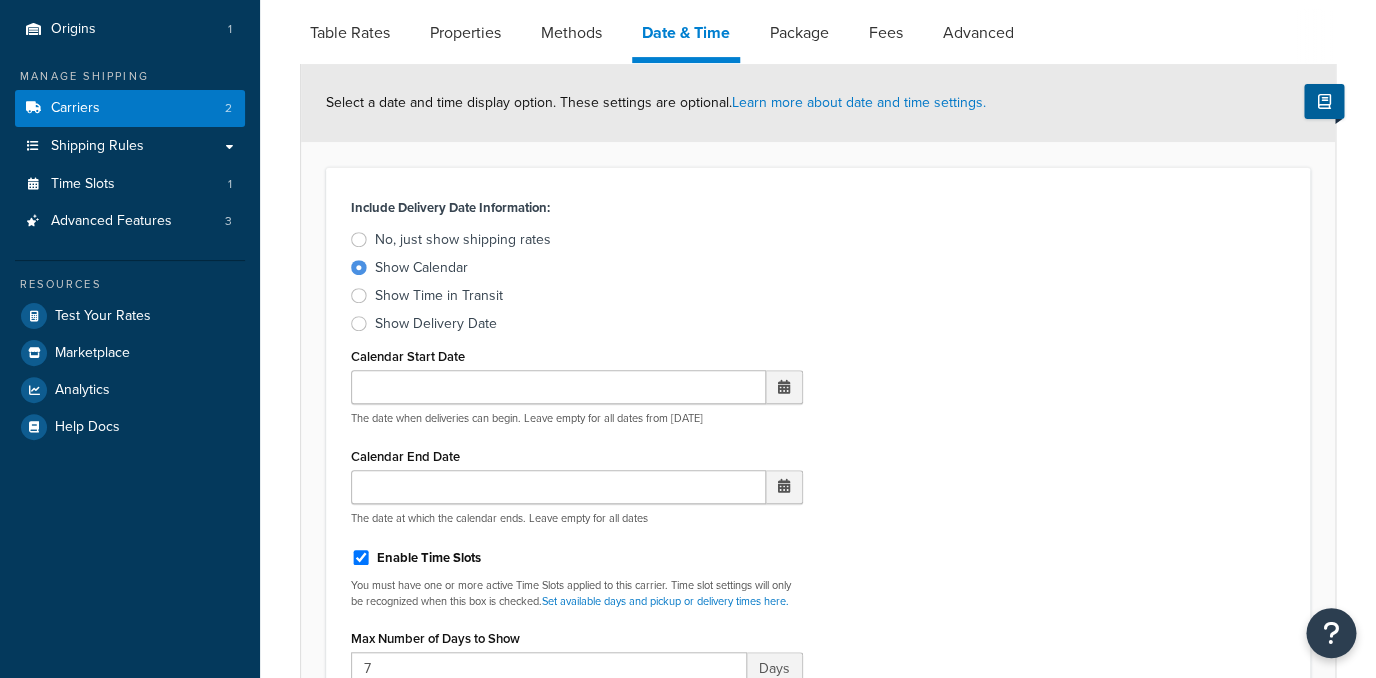 scroll, scrollTop: 0, scrollLeft: 0, axis: both 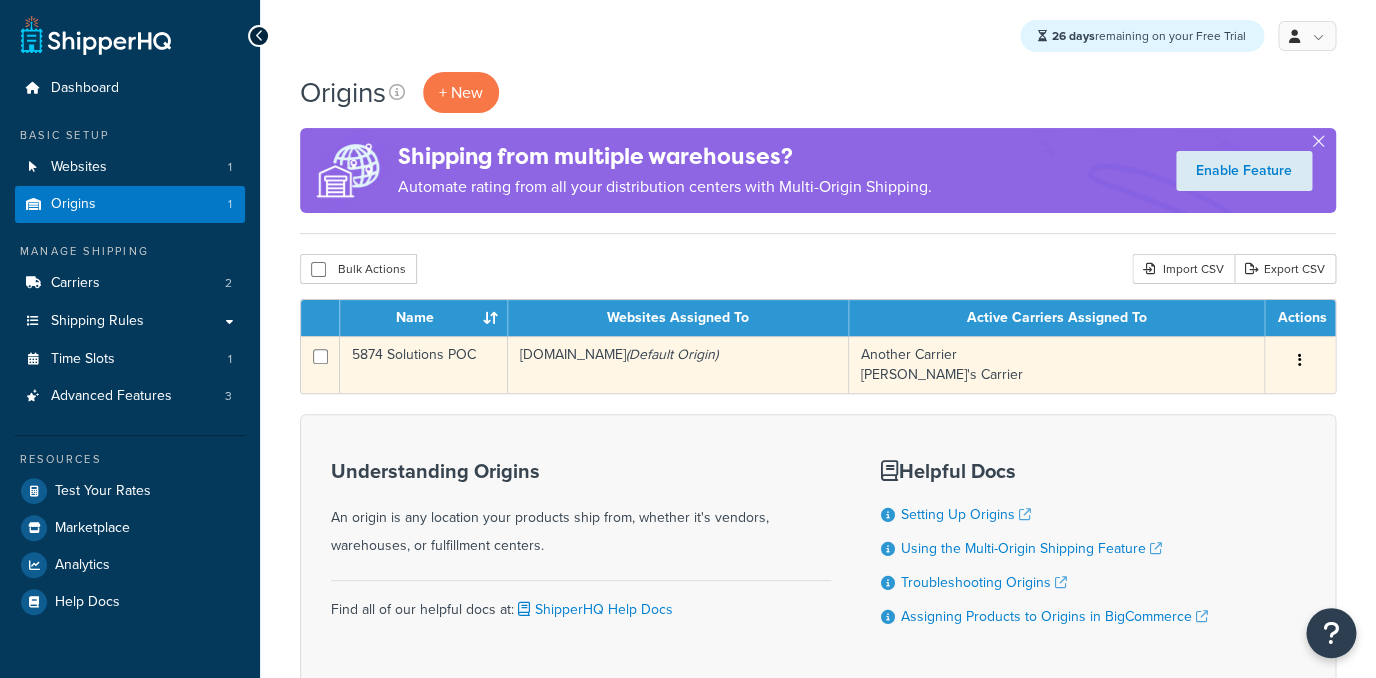 click on "[DOMAIN_NAME]  (Default Origin)" at bounding box center (678, 364) 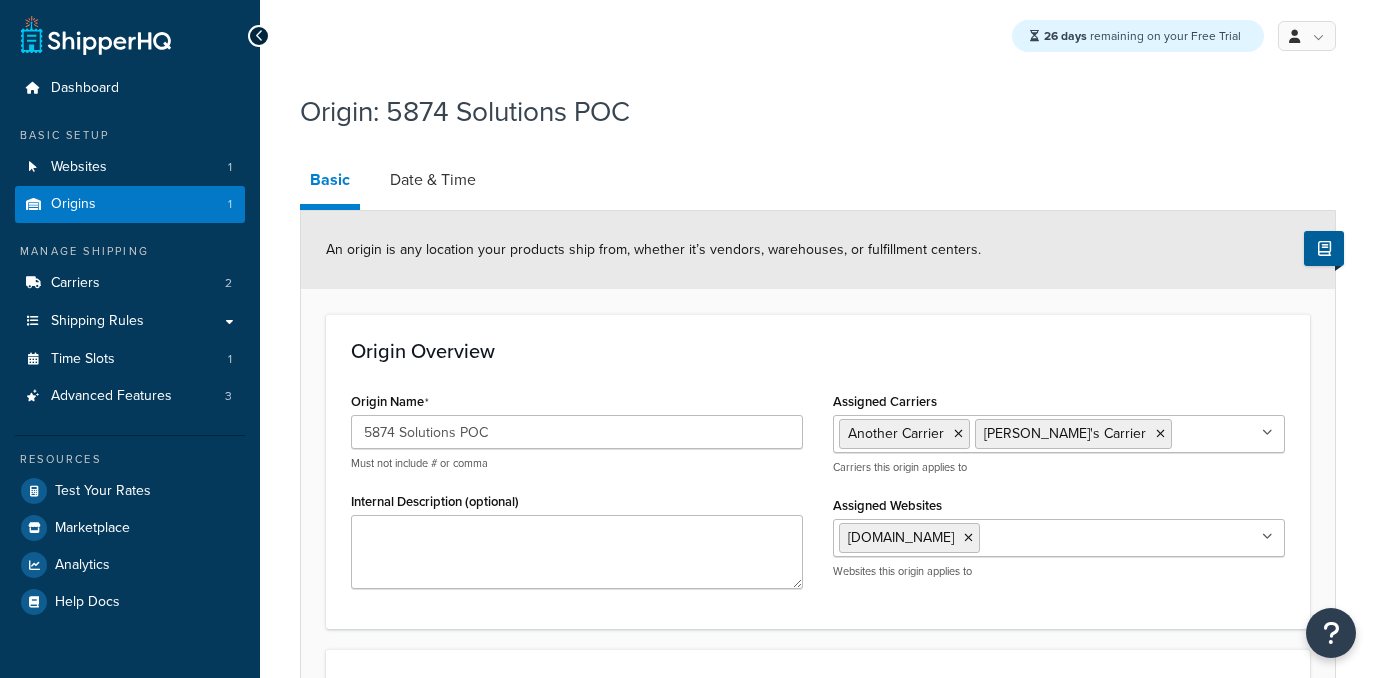 select on "1226" 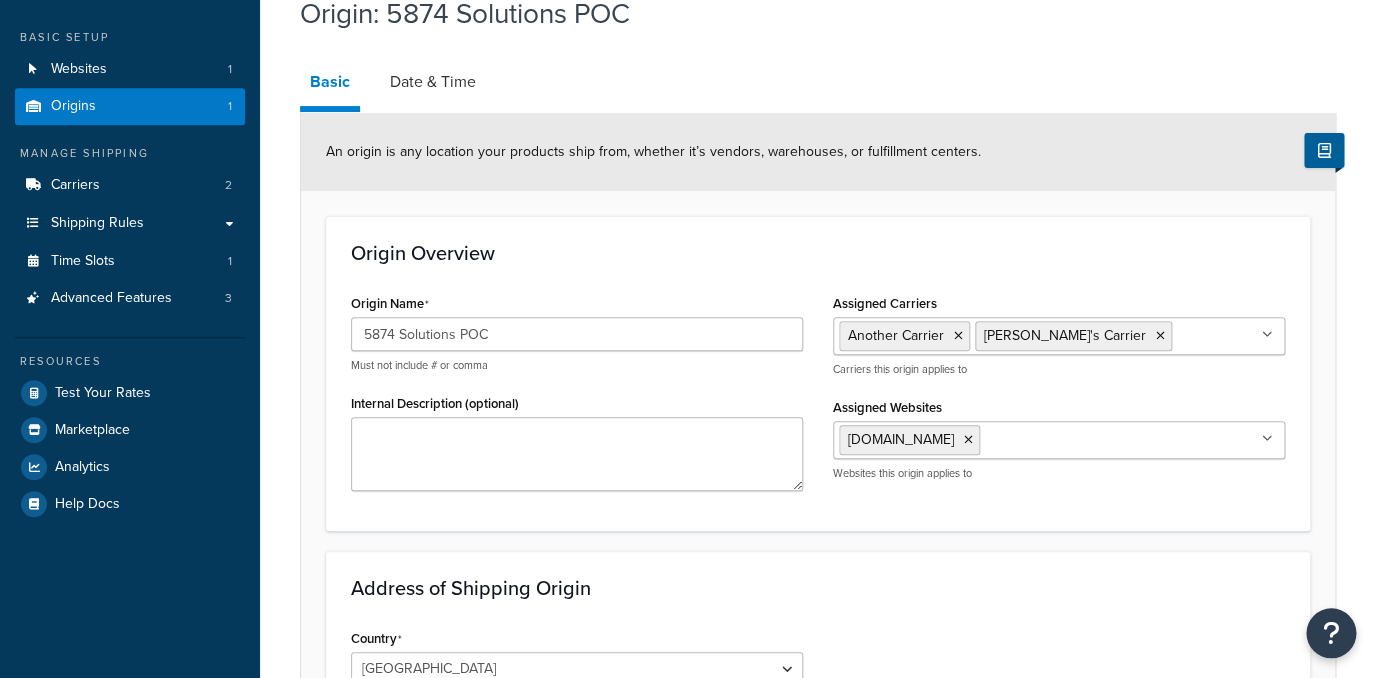 scroll, scrollTop: 7, scrollLeft: 0, axis: vertical 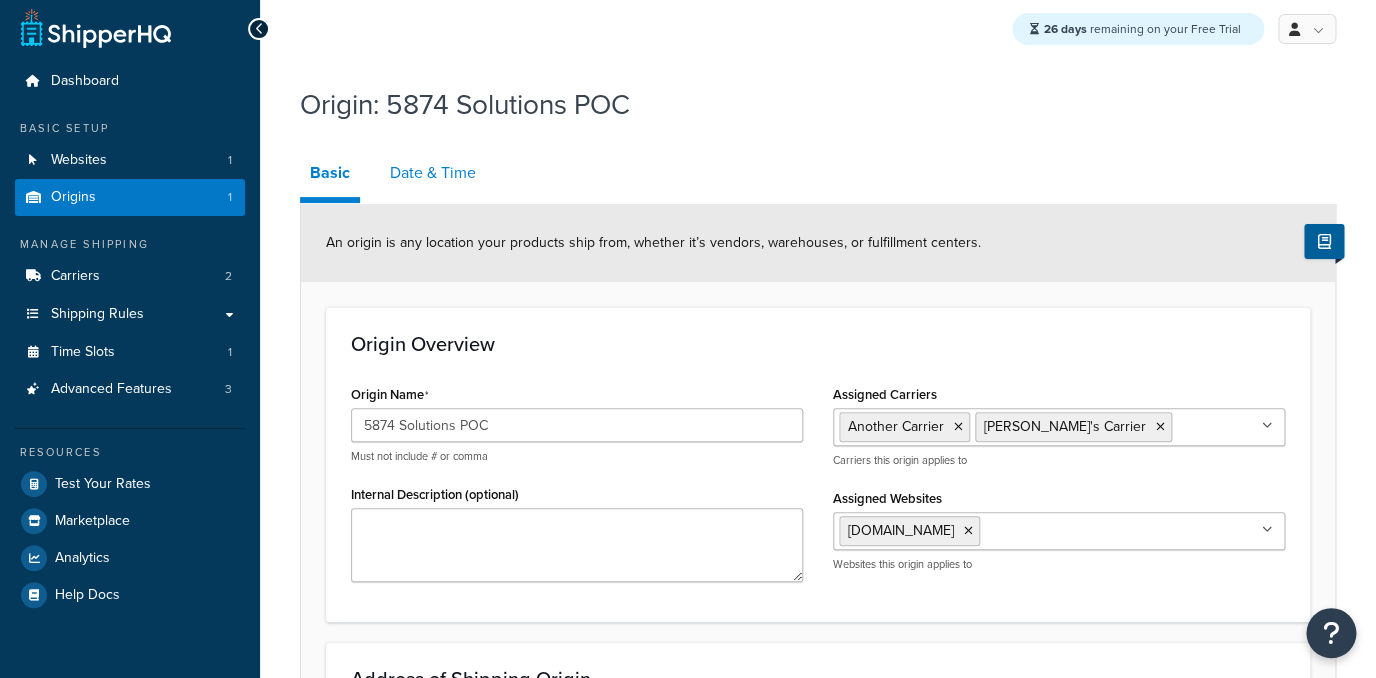 click on "Date & Time" at bounding box center [433, 173] 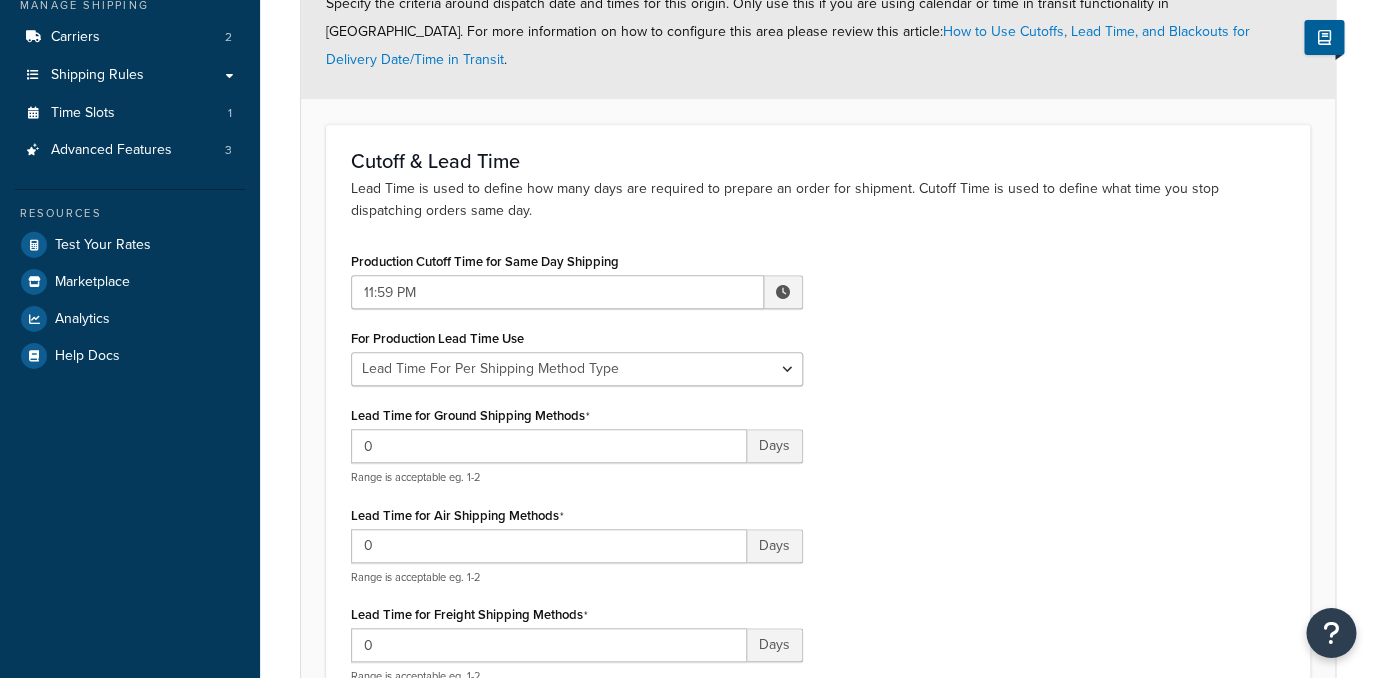 scroll, scrollTop: 247, scrollLeft: 0, axis: vertical 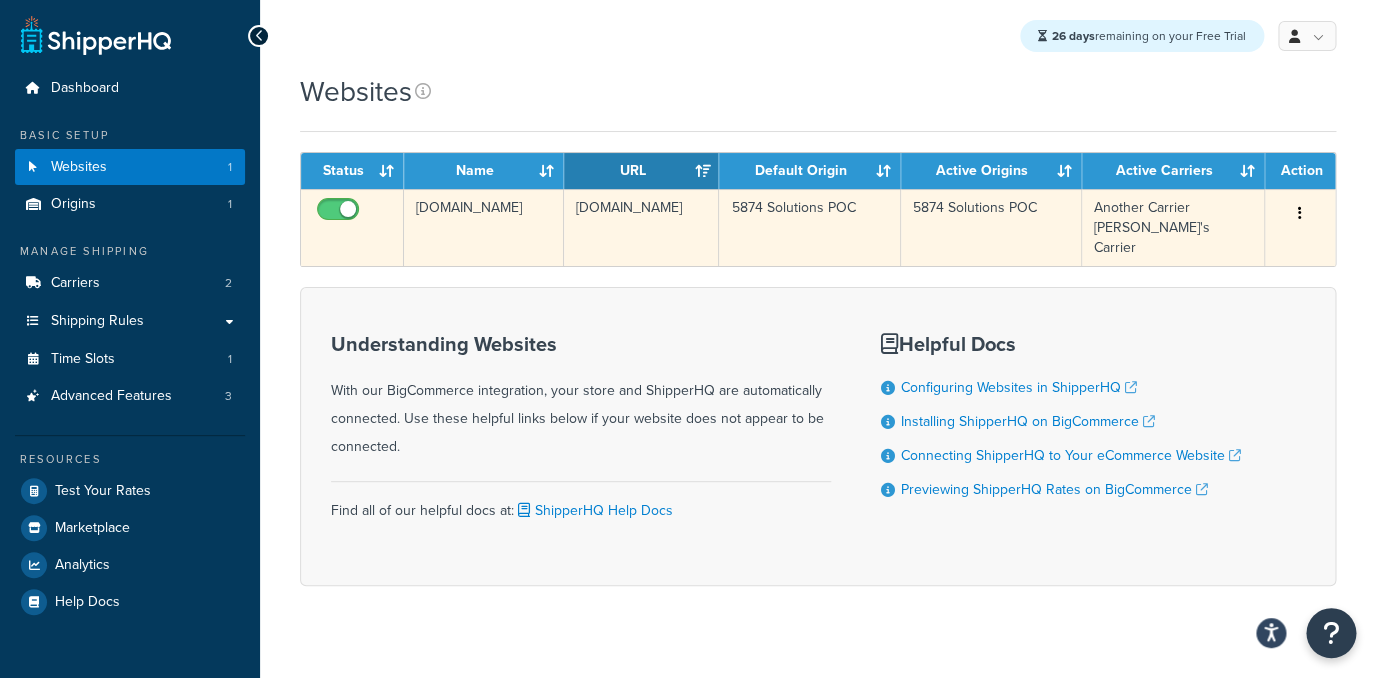 click on "[DOMAIN_NAME]" at bounding box center [484, 227] 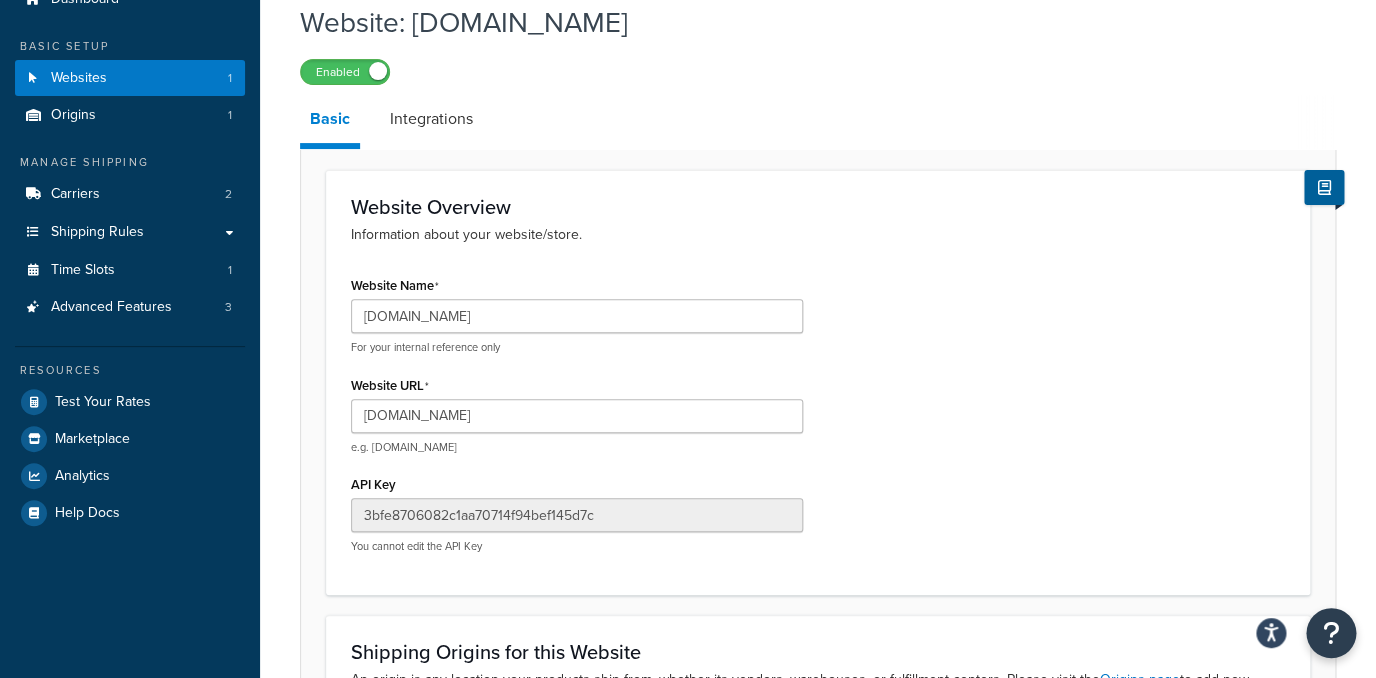 scroll, scrollTop: 0, scrollLeft: 0, axis: both 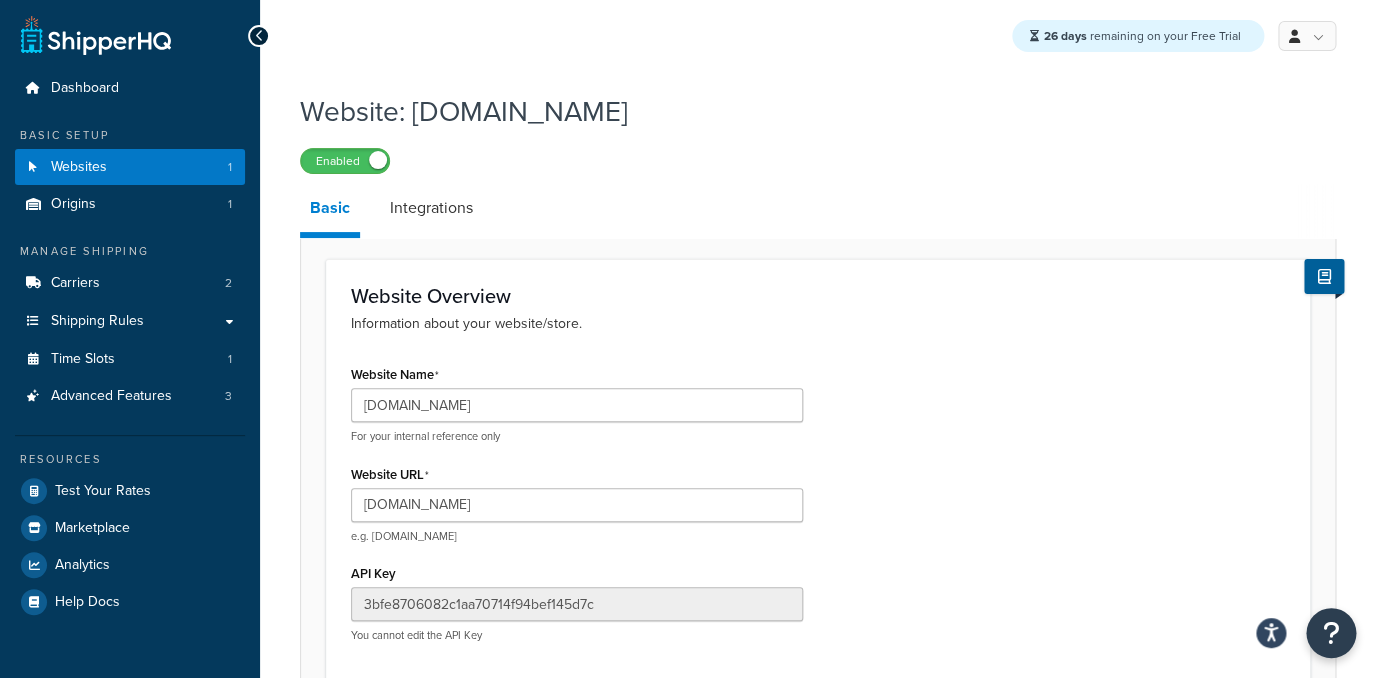 click on "Dashboard Basic Setup   Websites 1   Origins 1 Manage Shipping   Carriers 2   Shipping Rules Shipping Rules All  Shipping Rules 1   Shipping Zones 5   Shipping Groups 5   Customer Groups 3   Filters 2   Time Slots 1   Advanced Features 3 Resources   Test Your Rates   Marketplace   Analytics   Help Docs" at bounding box center [130, 345] 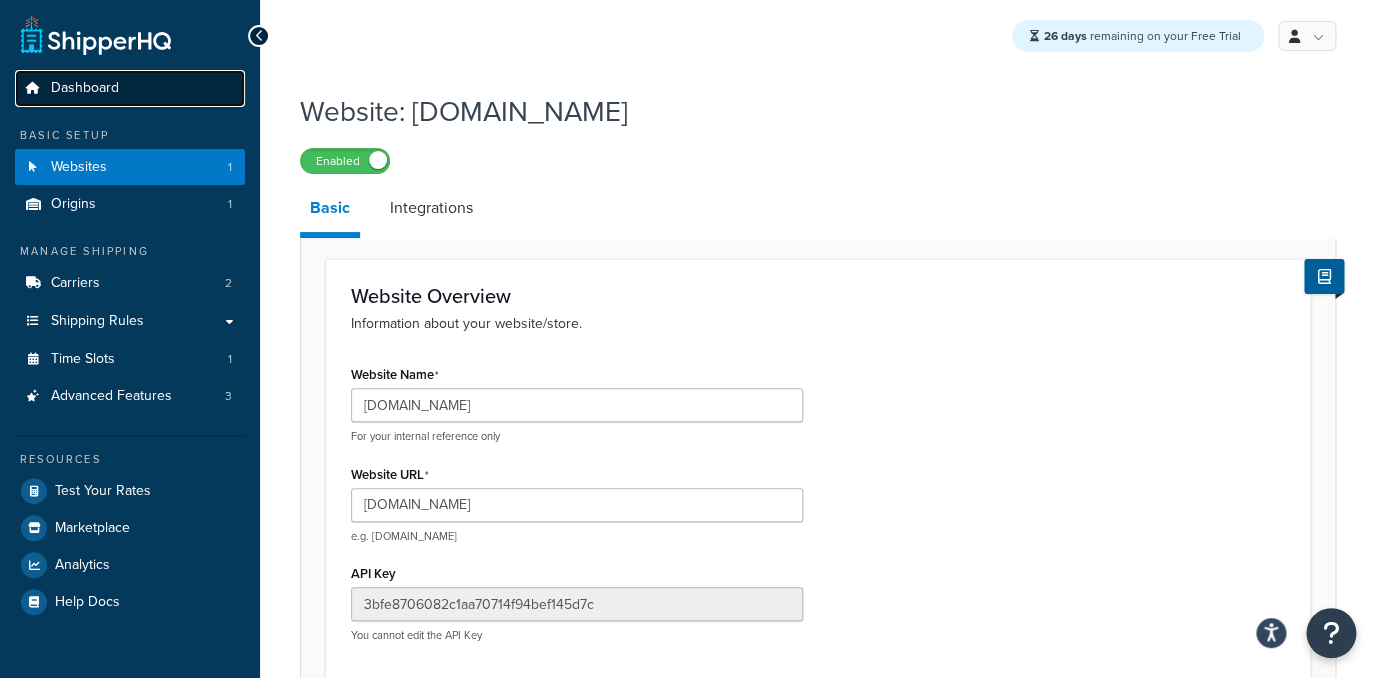 click on "Dashboard" at bounding box center [130, 88] 